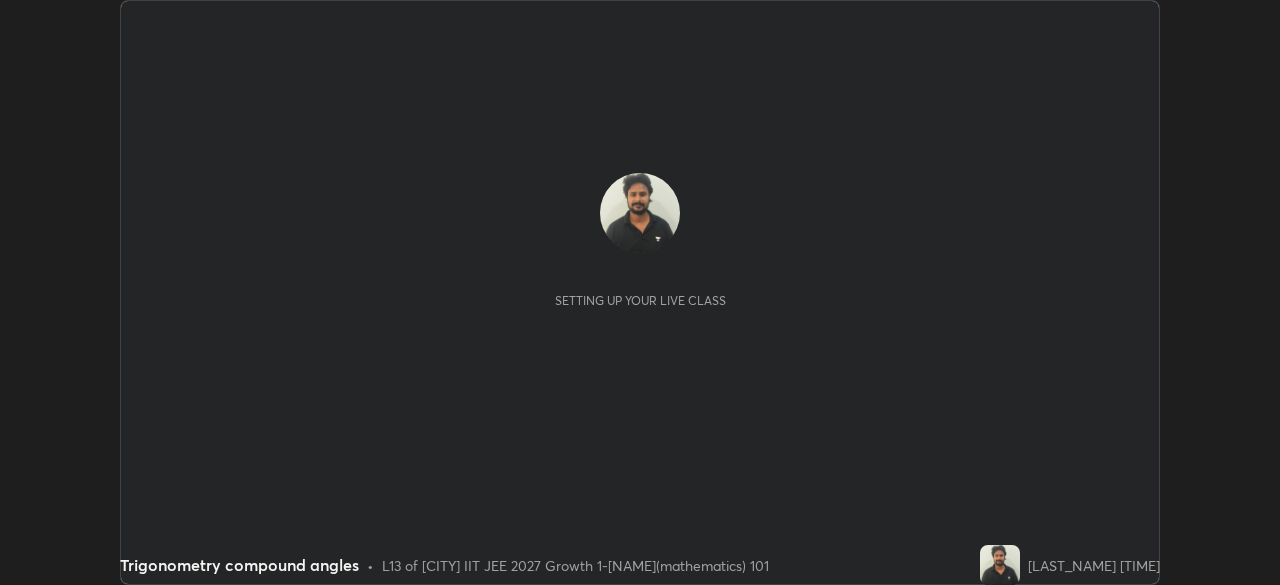 scroll, scrollTop: 0, scrollLeft: 0, axis: both 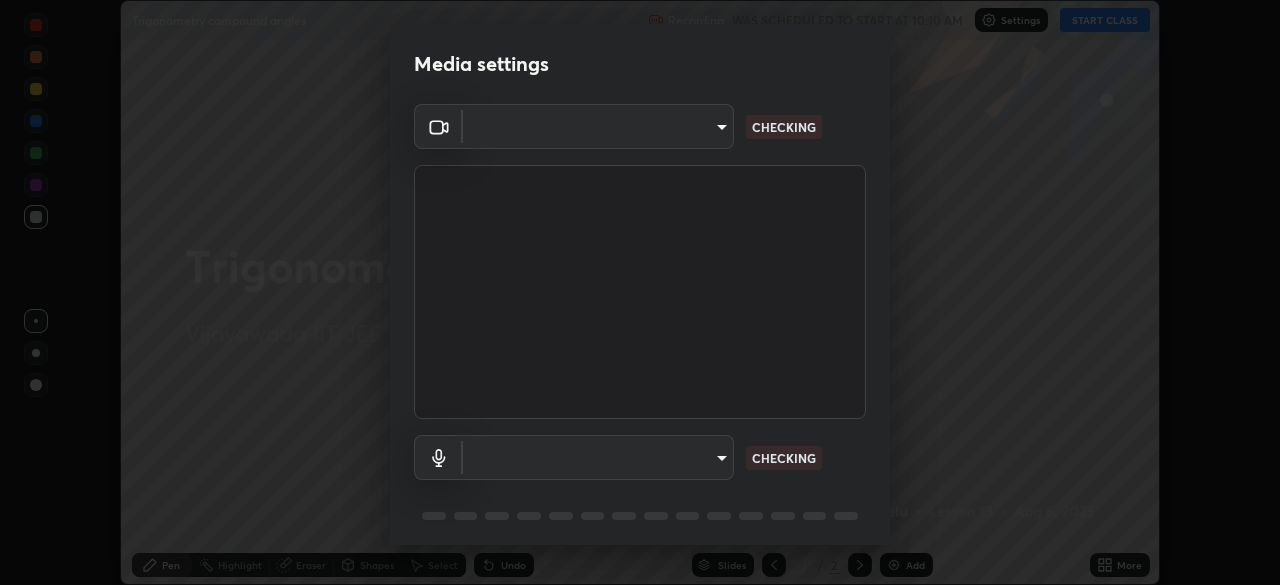type on "d58fe3fcfc59e4750d52d9201d0ea35a07d3f0dad02a693c86db4369b3c93ba8" 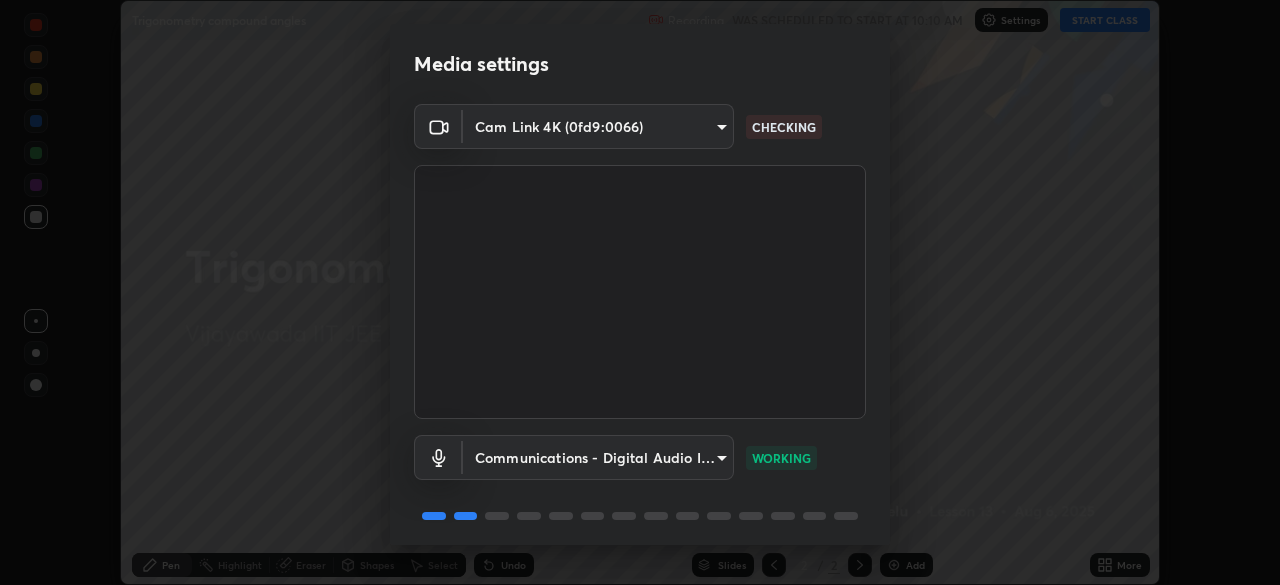 scroll, scrollTop: 71, scrollLeft: 0, axis: vertical 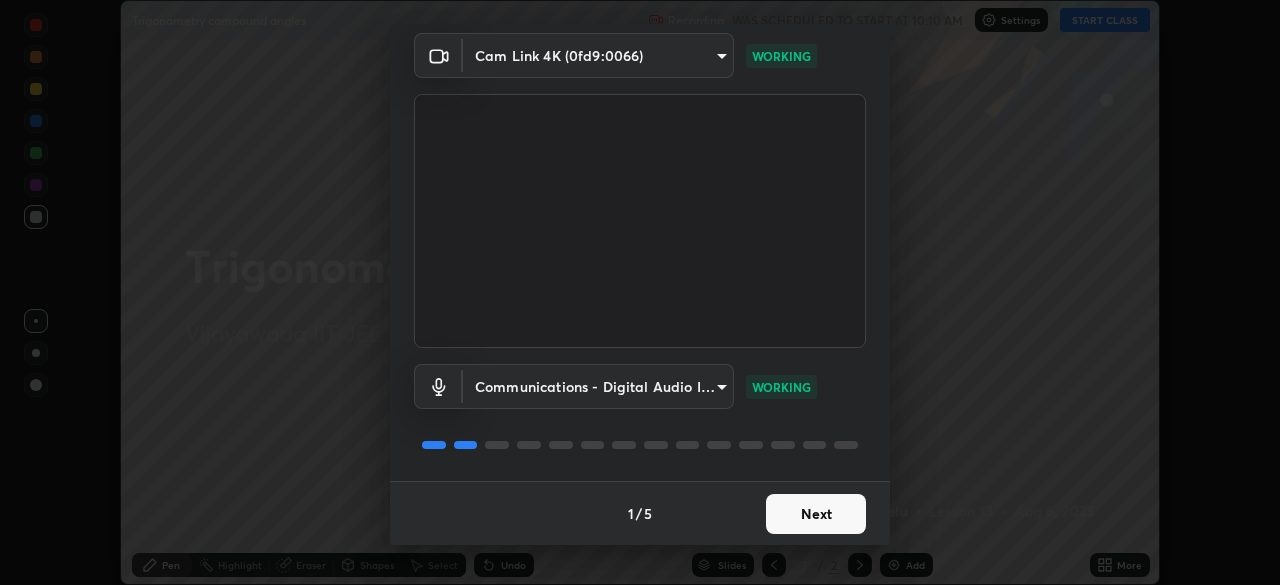click on "Next" at bounding box center (816, 514) 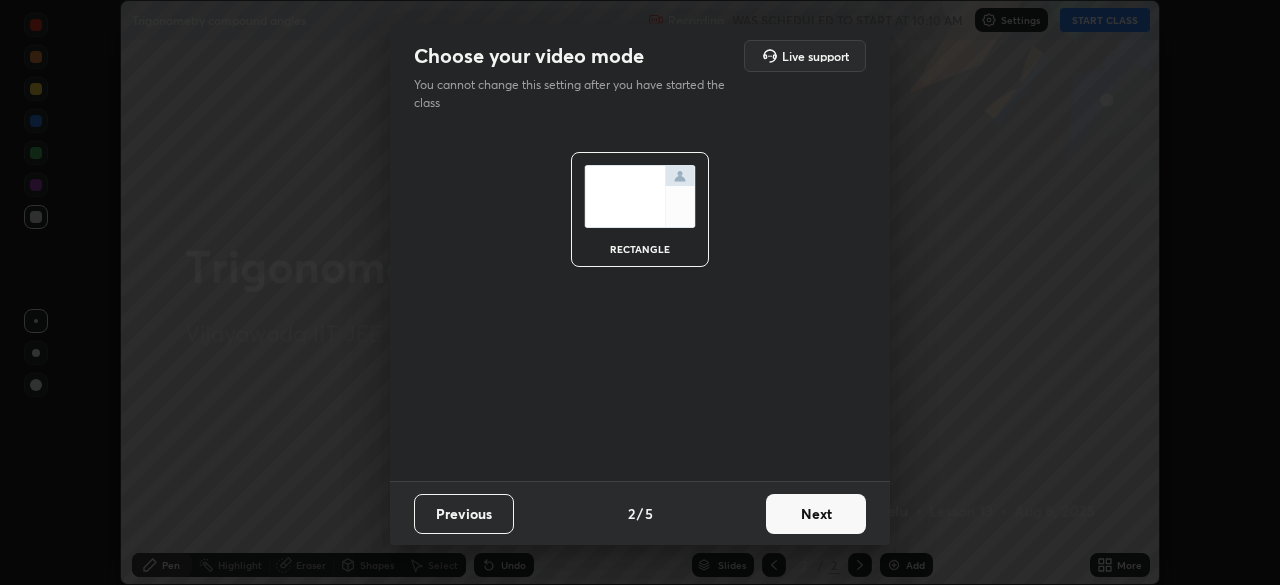 scroll, scrollTop: 0, scrollLeft: 0, axis: both 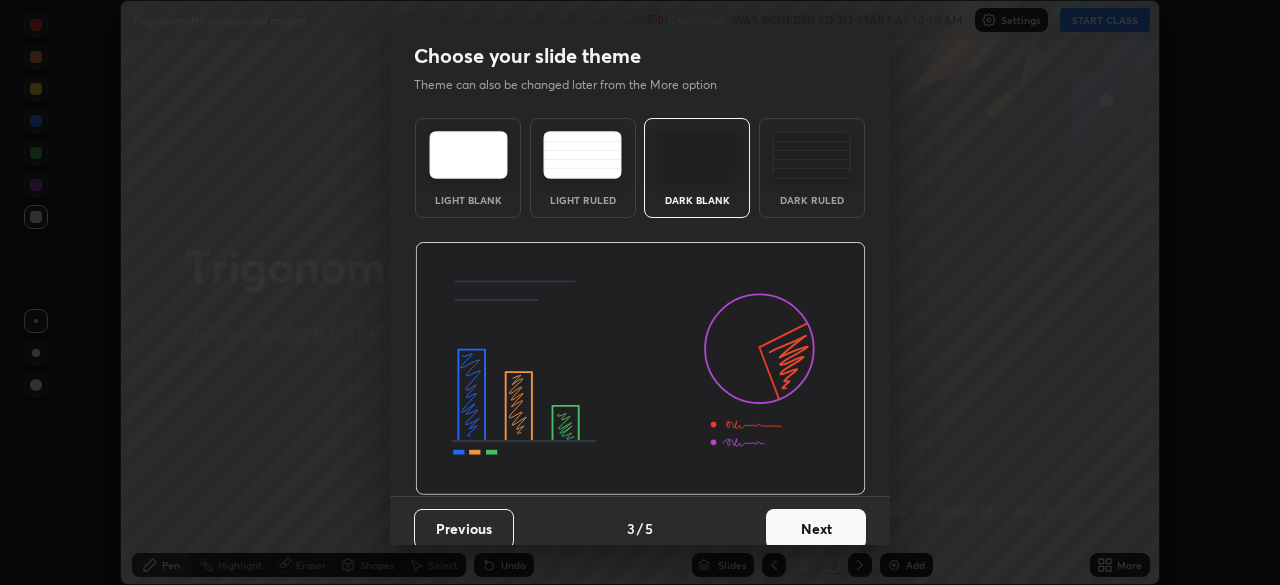 click on "Next" at bounding box center (816, 529) 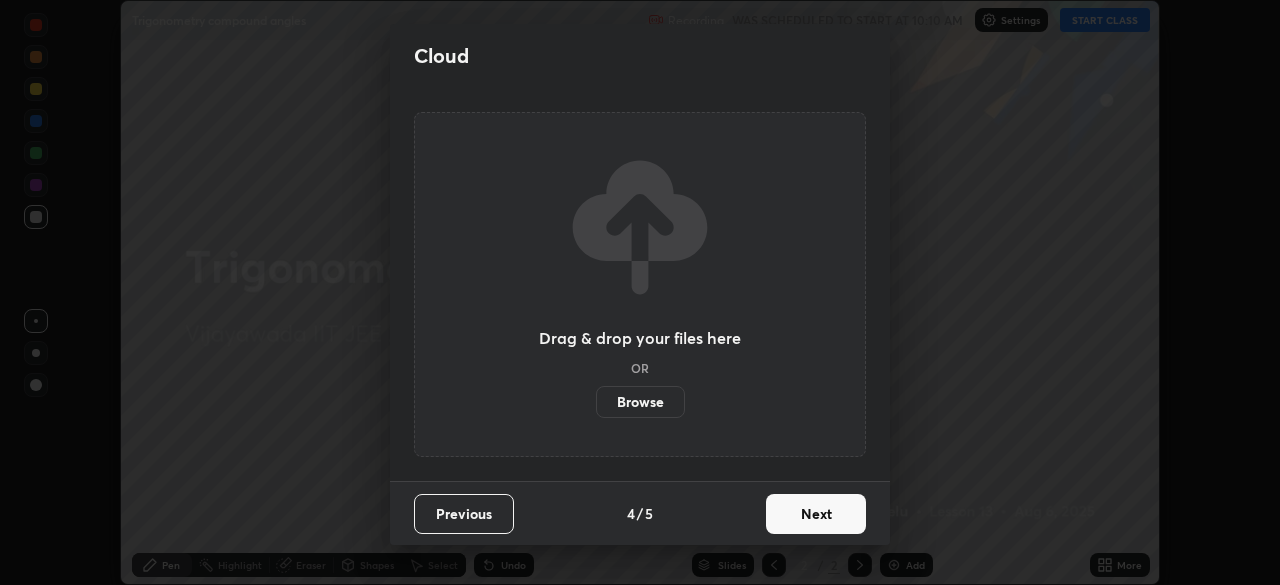 click on "Next" at bounding box center [816, 514] 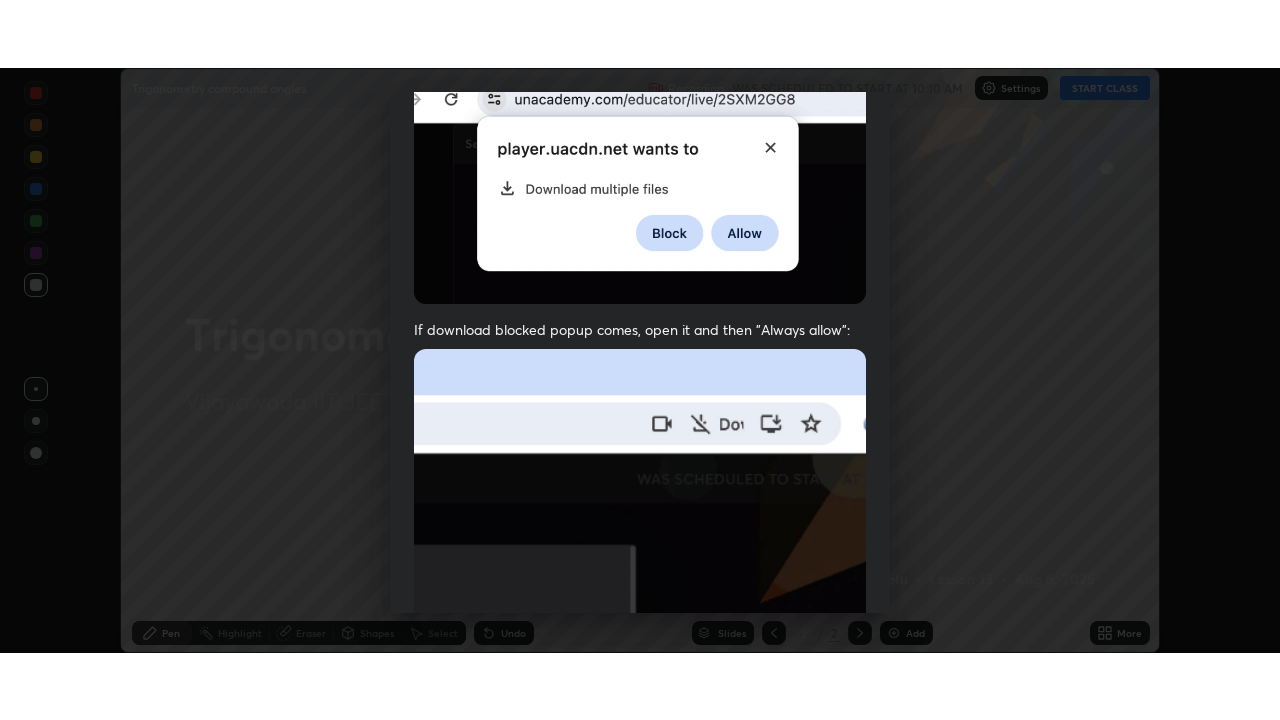 scroll, scrollTop: 479, scrollLeft: 0, axis: vertical 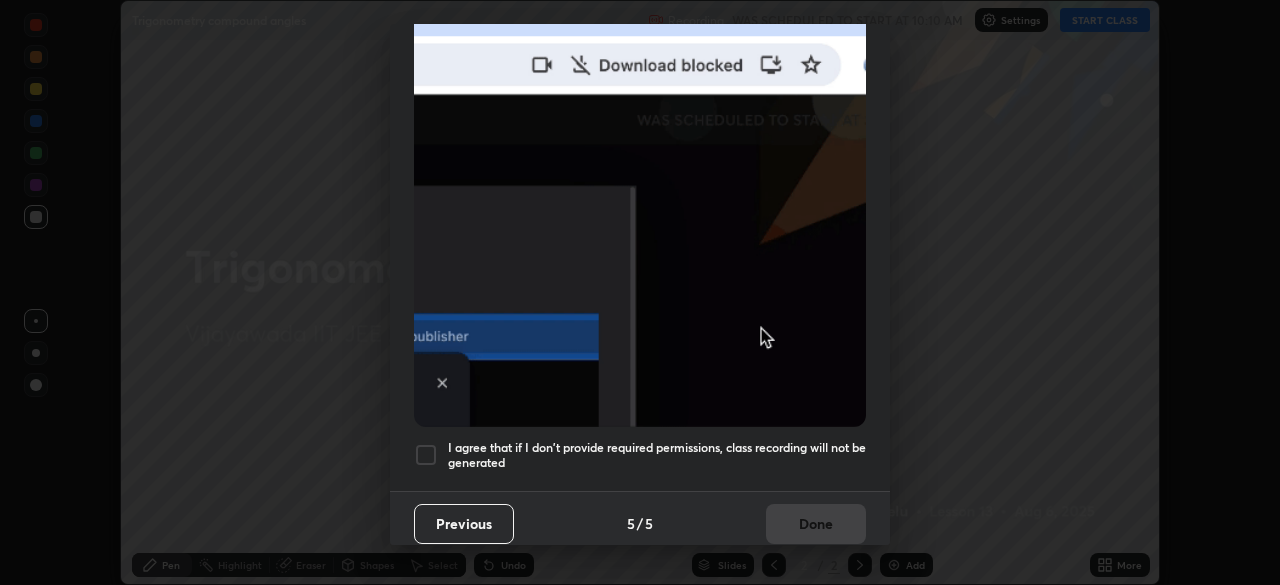 click at bounding box center (426, 455) 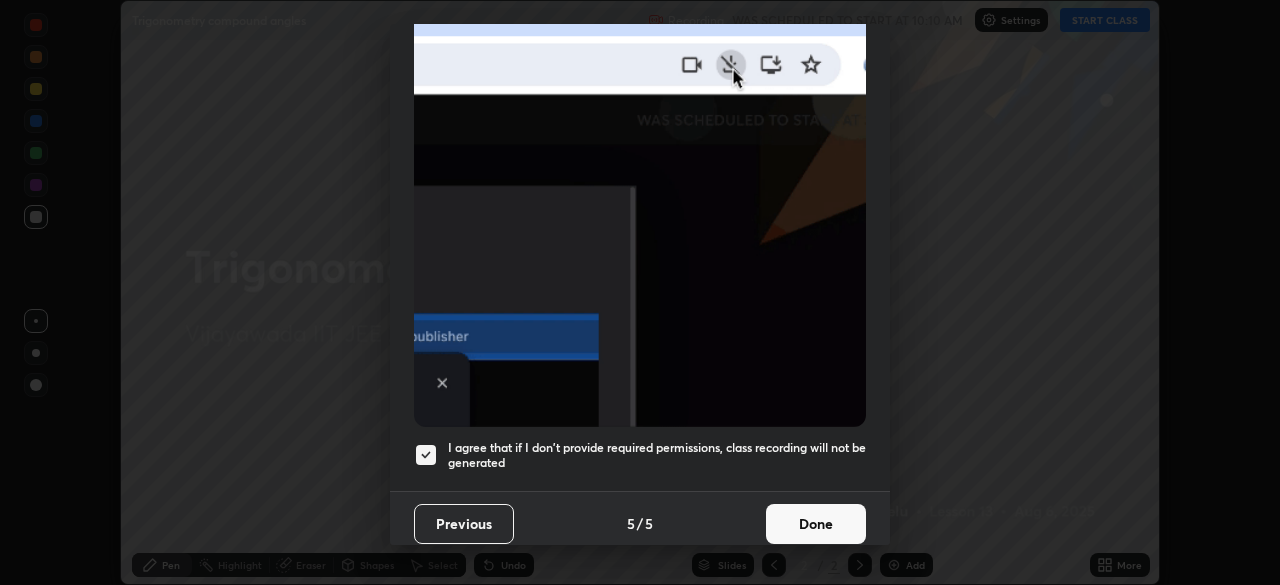click on "Done" at bounding box center [816, 524] 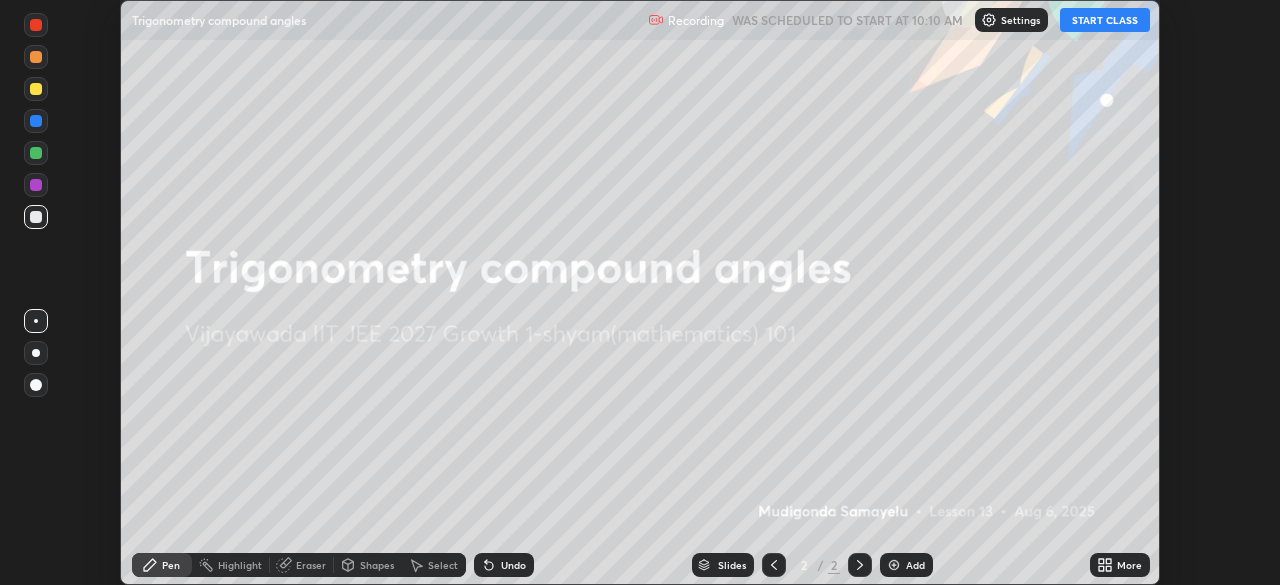 click on "START CLASS" at bounding box center [1105, 20] 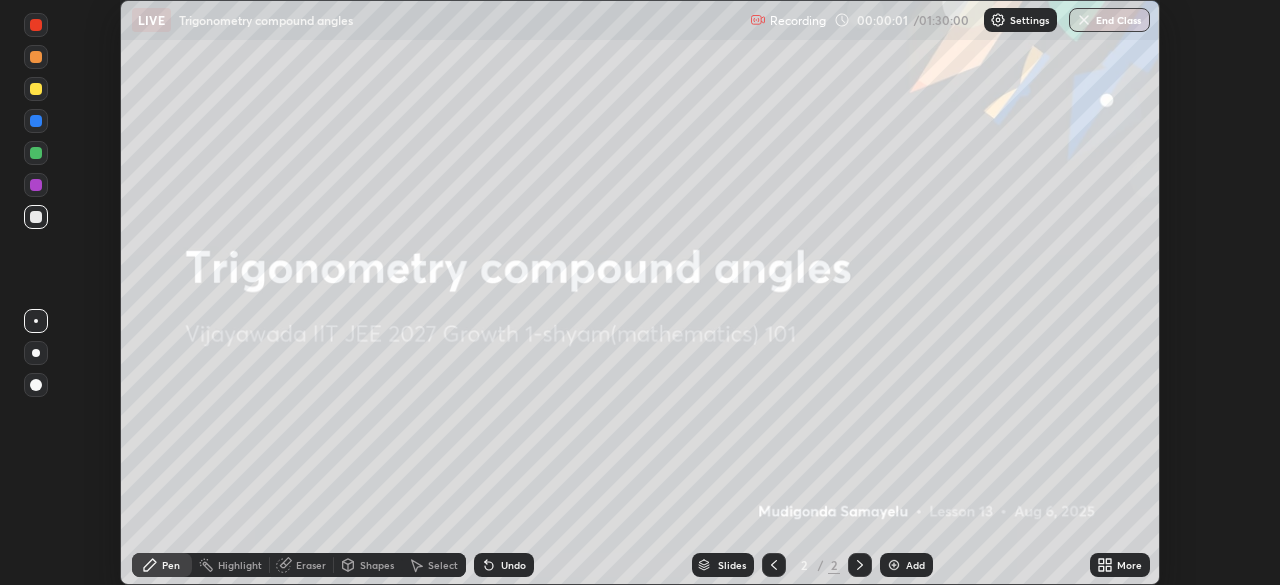 click at bounding box center [894, 565] 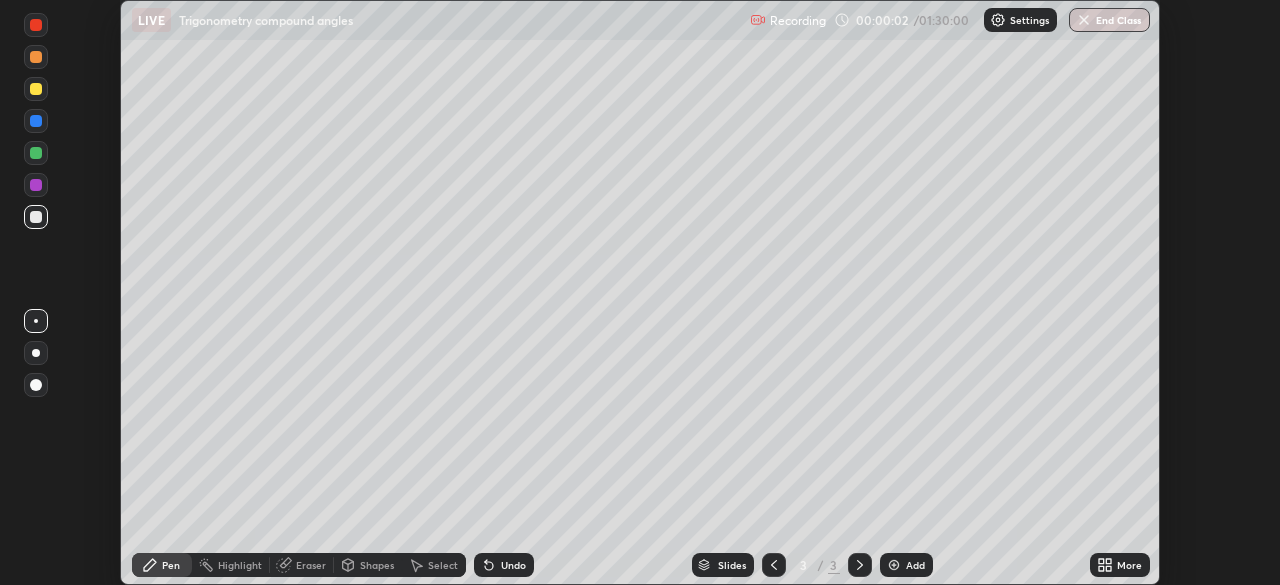 click 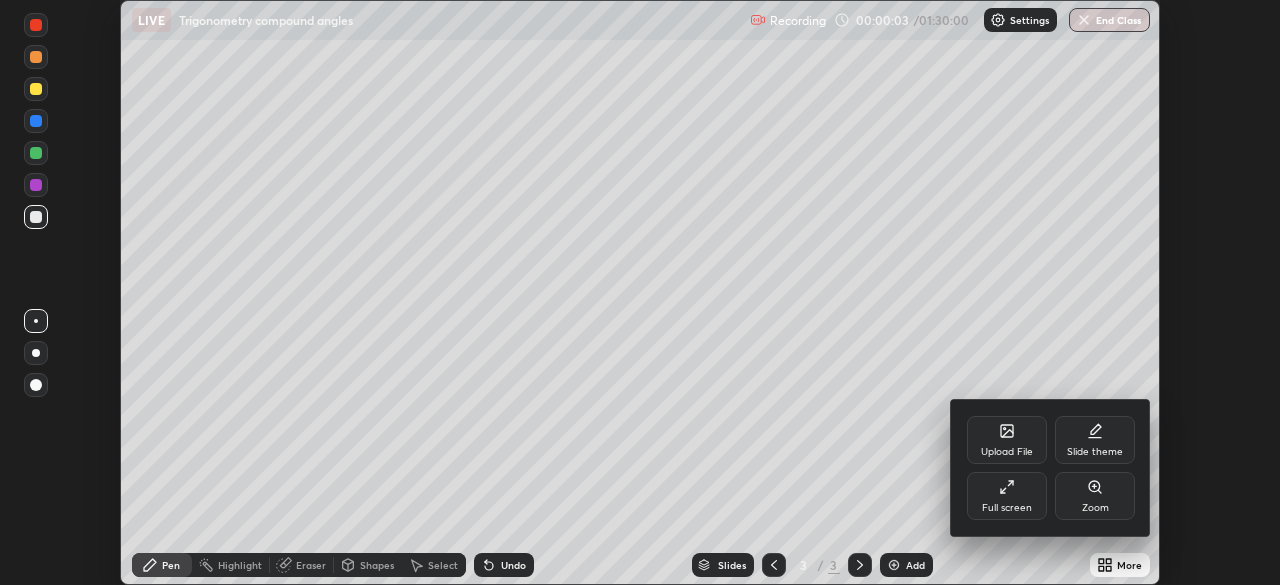 click on "Full screen" at bounding box center (1007, 496) 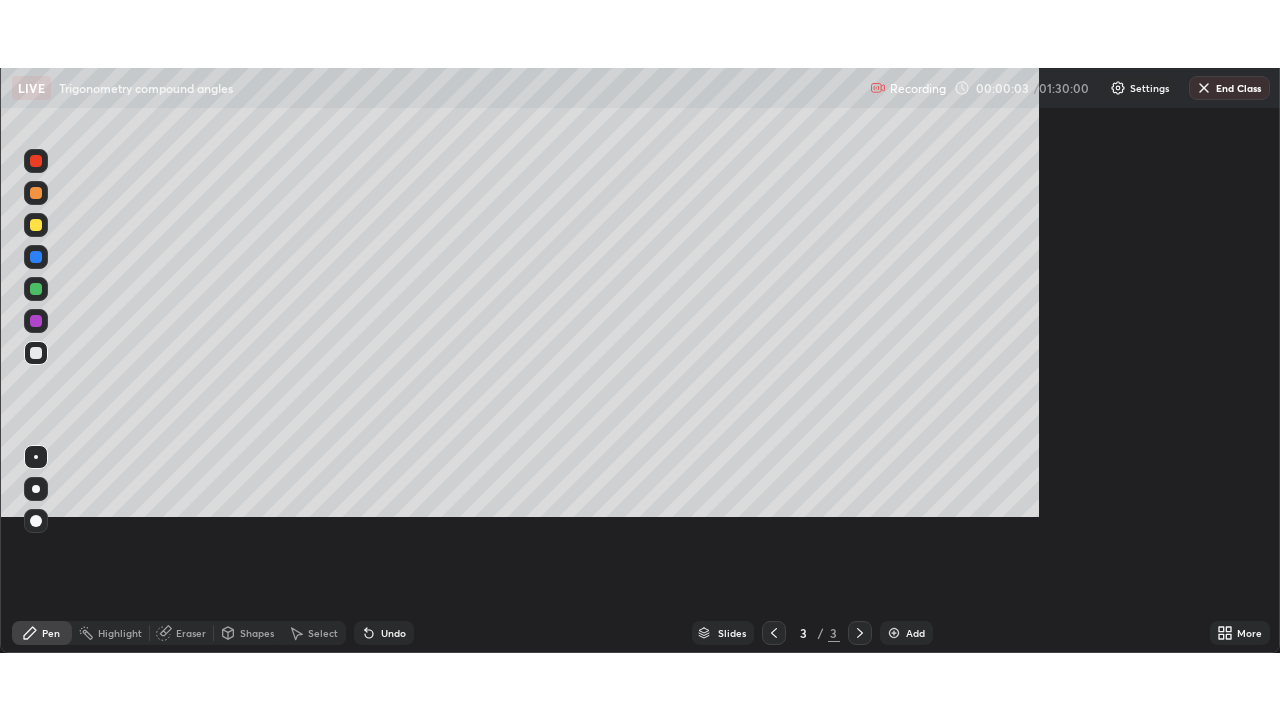 scroll, scrollTop: 99280, scrollLeft: 98720, axis: both 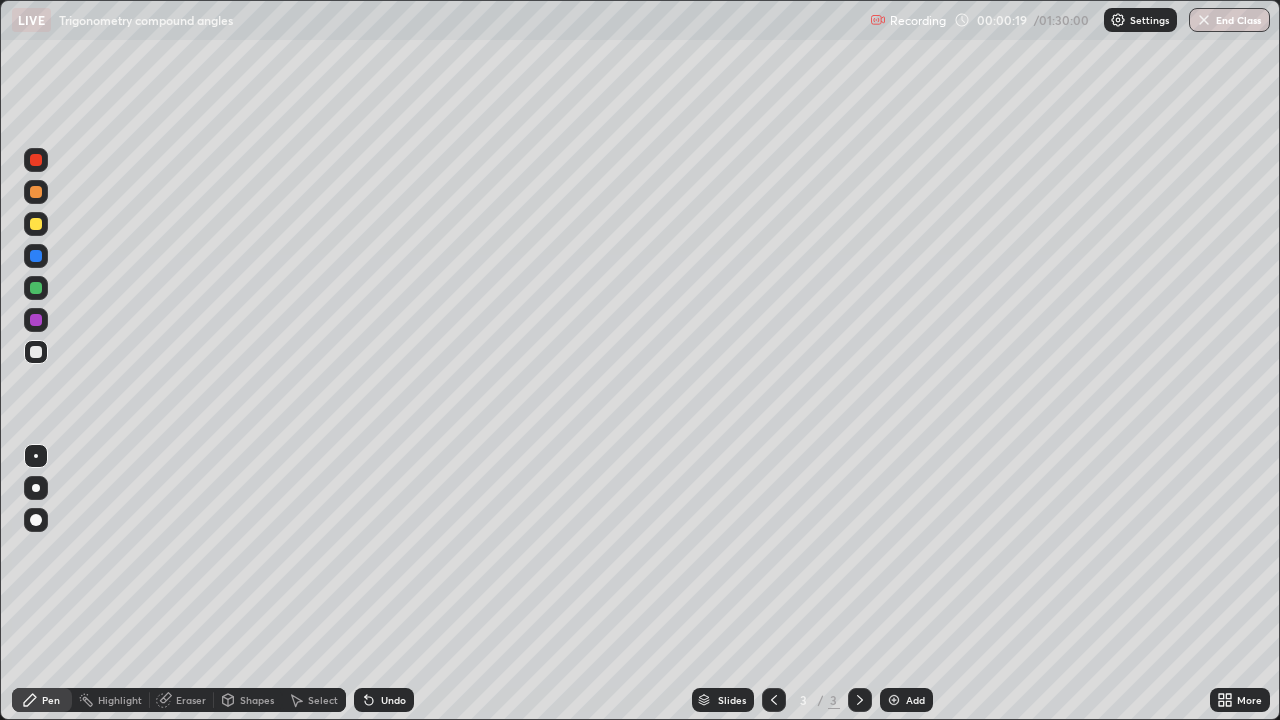 click at bounding box center (36, 488) 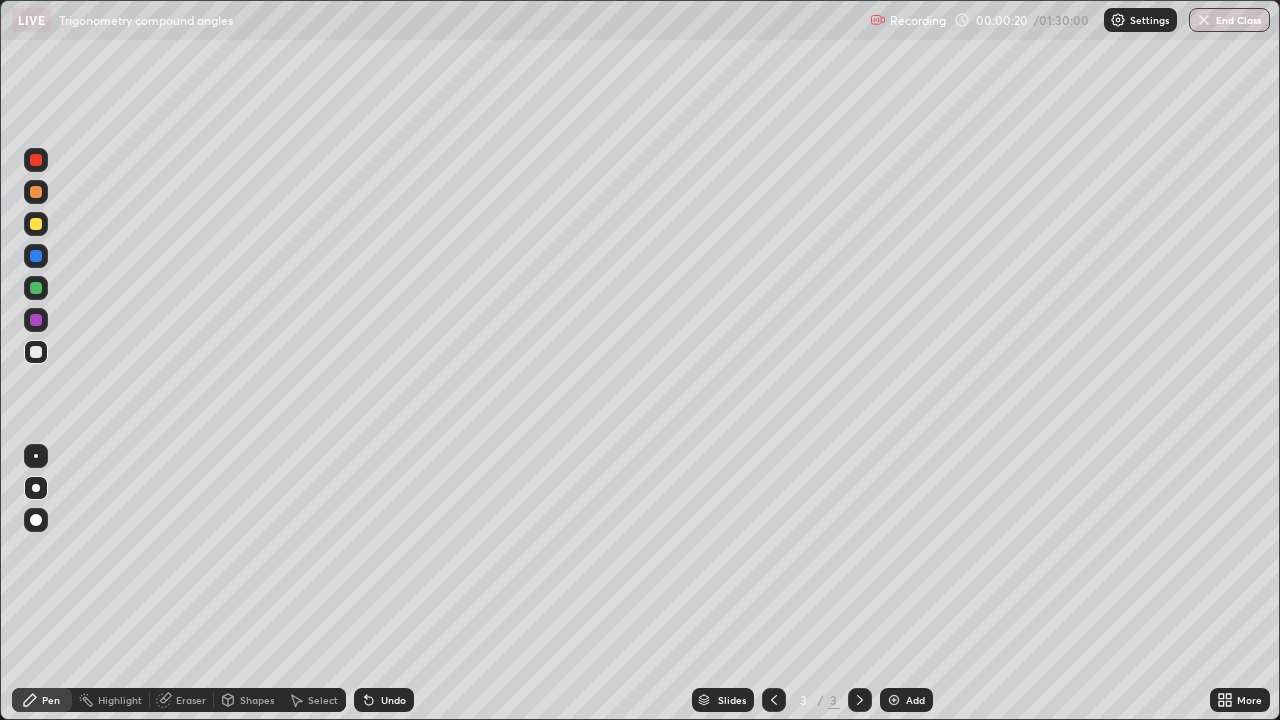 click on "Pen" at bounding box center (51, 700) 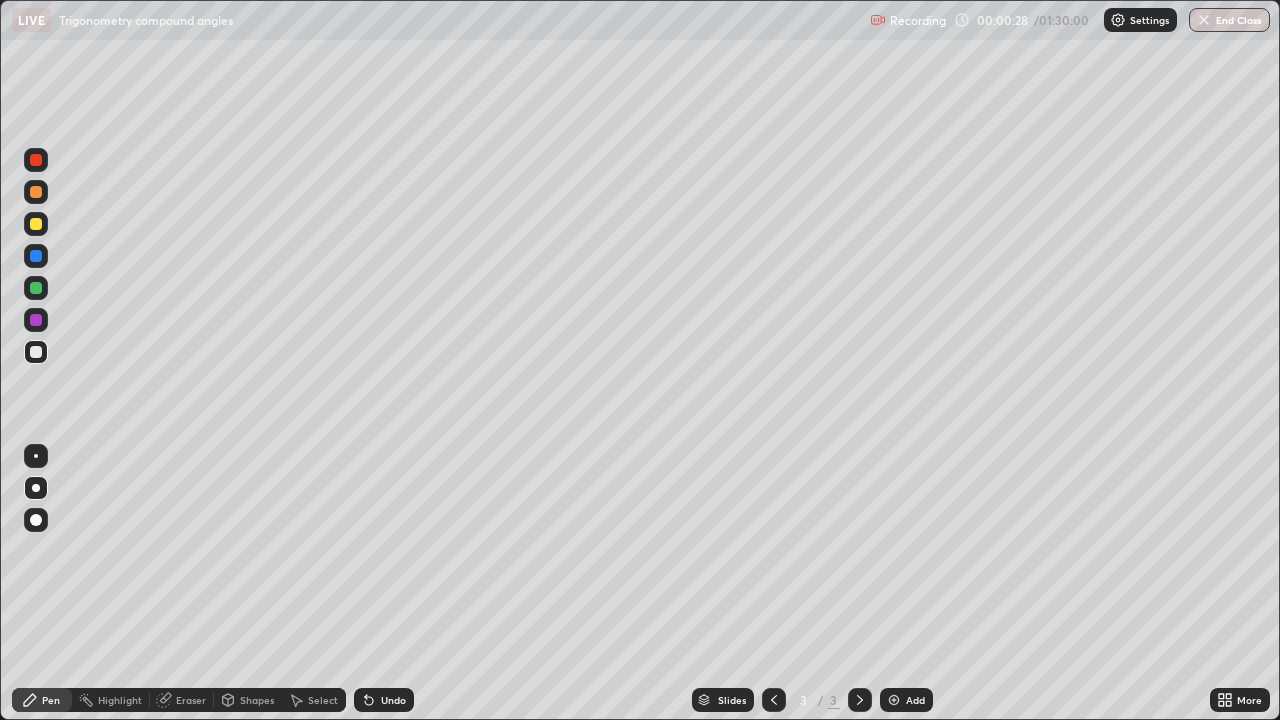 click 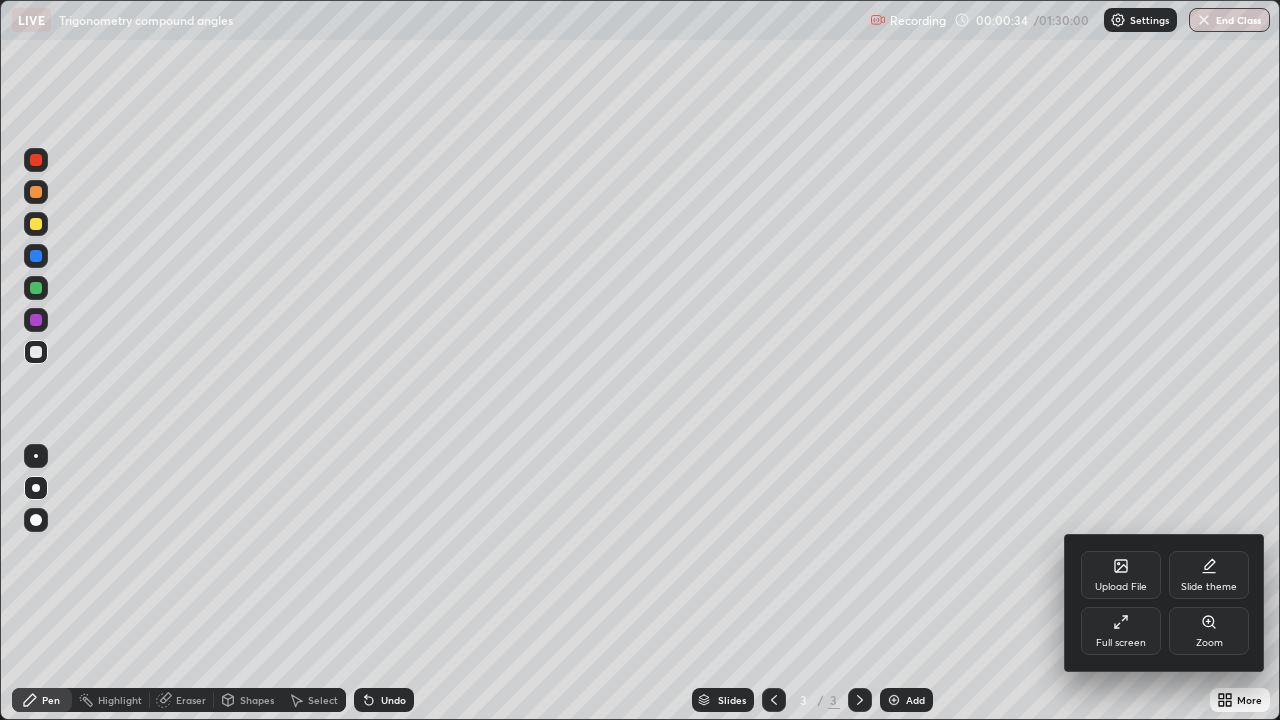 click 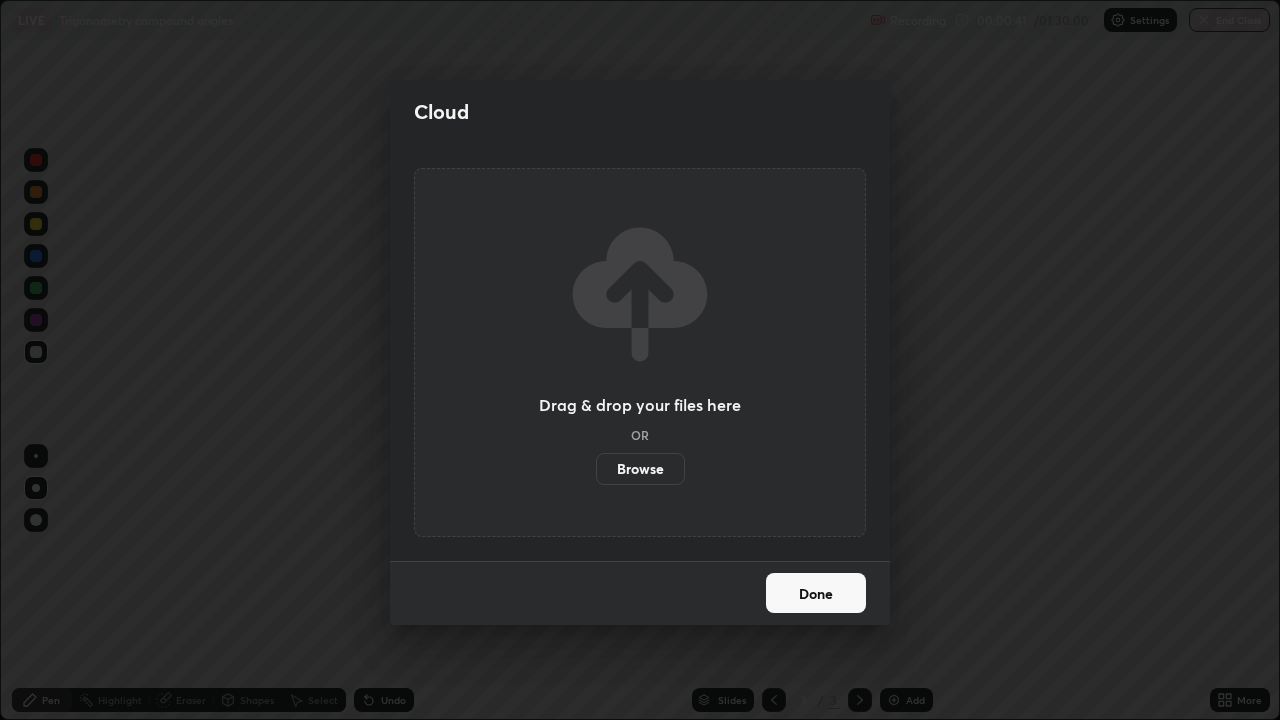 click on "Cloud Drag & drop your files here OR Browse Done" at bounding box center [640, 360] 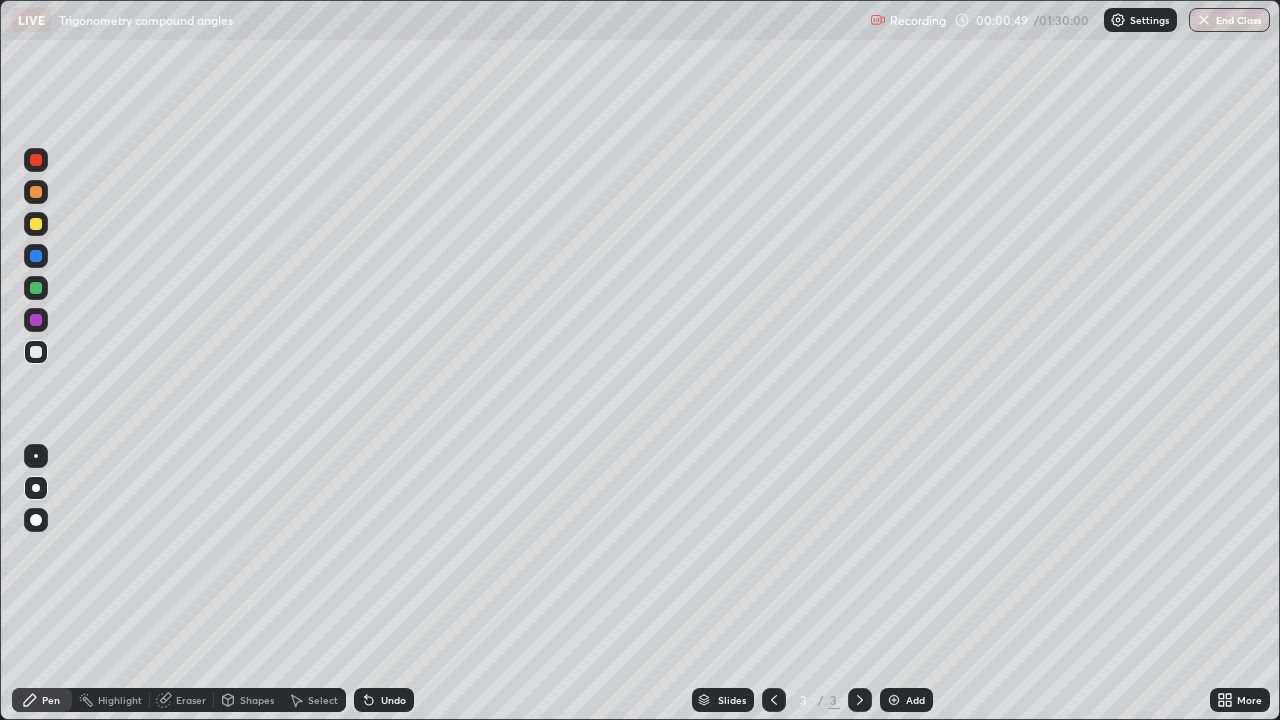 click on "Shapes" at bounding box center (257, 700) 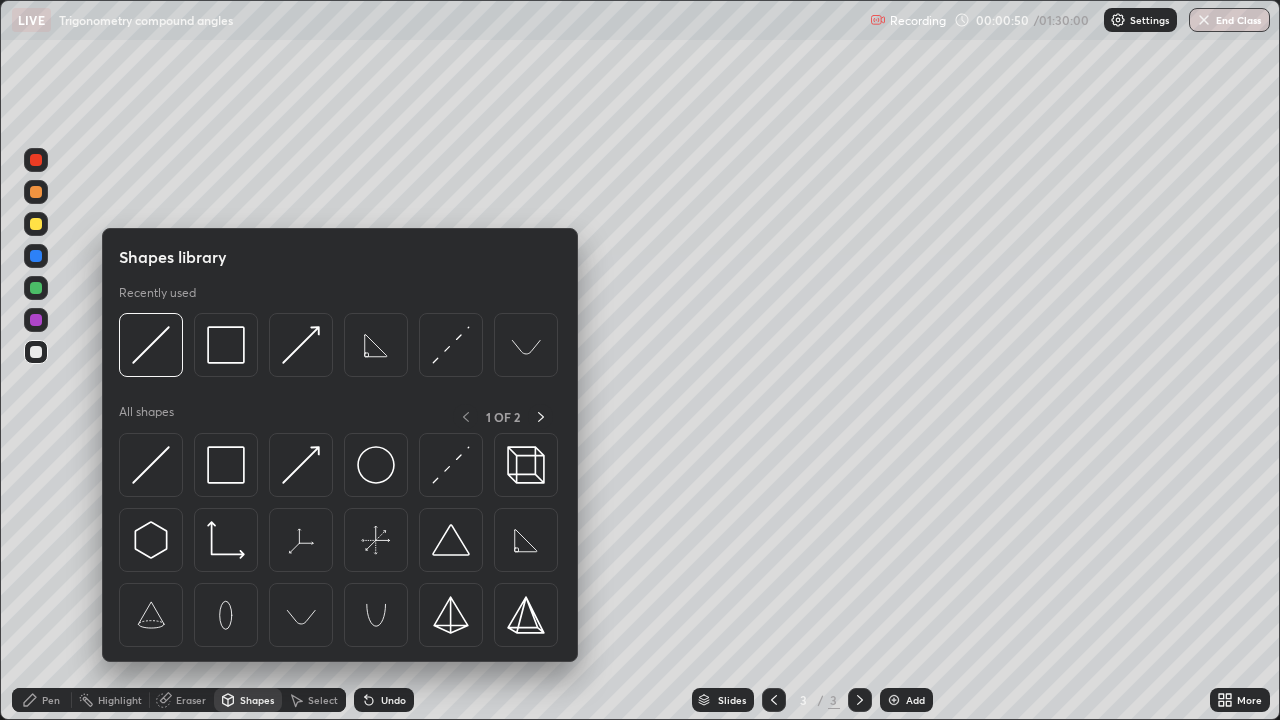 click on "Pen" at bounding box center (42, 700) 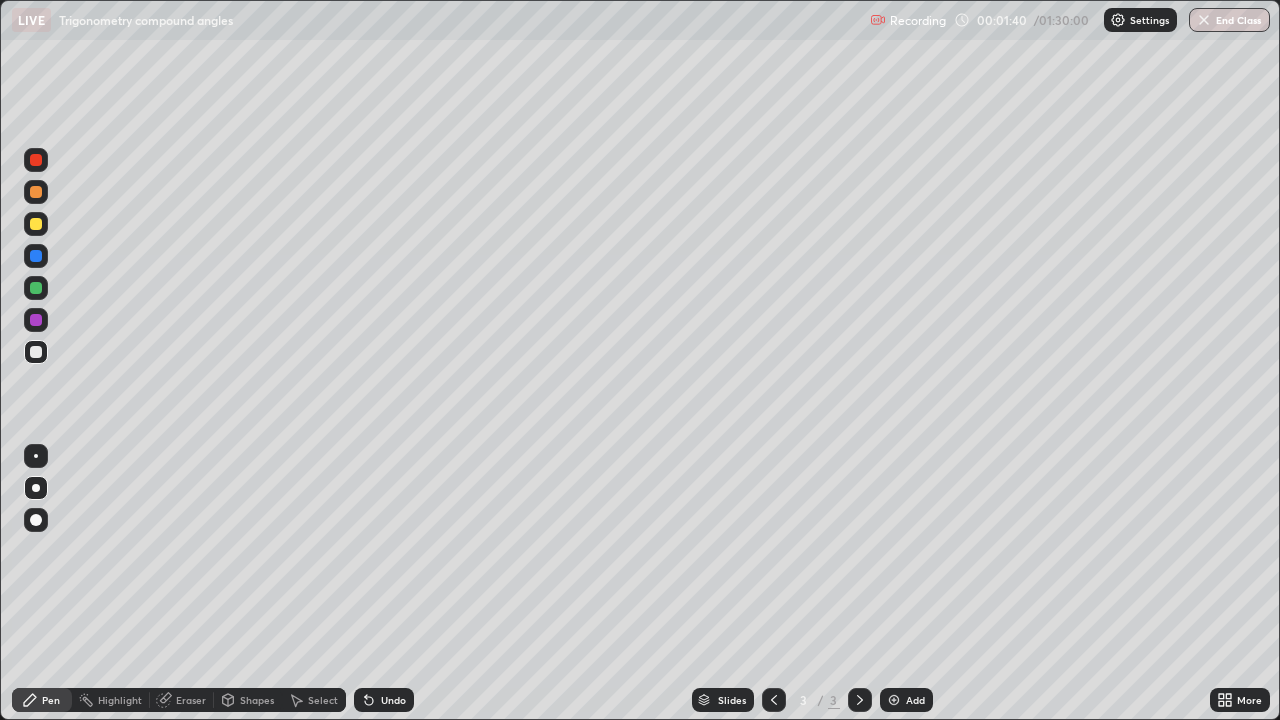 click 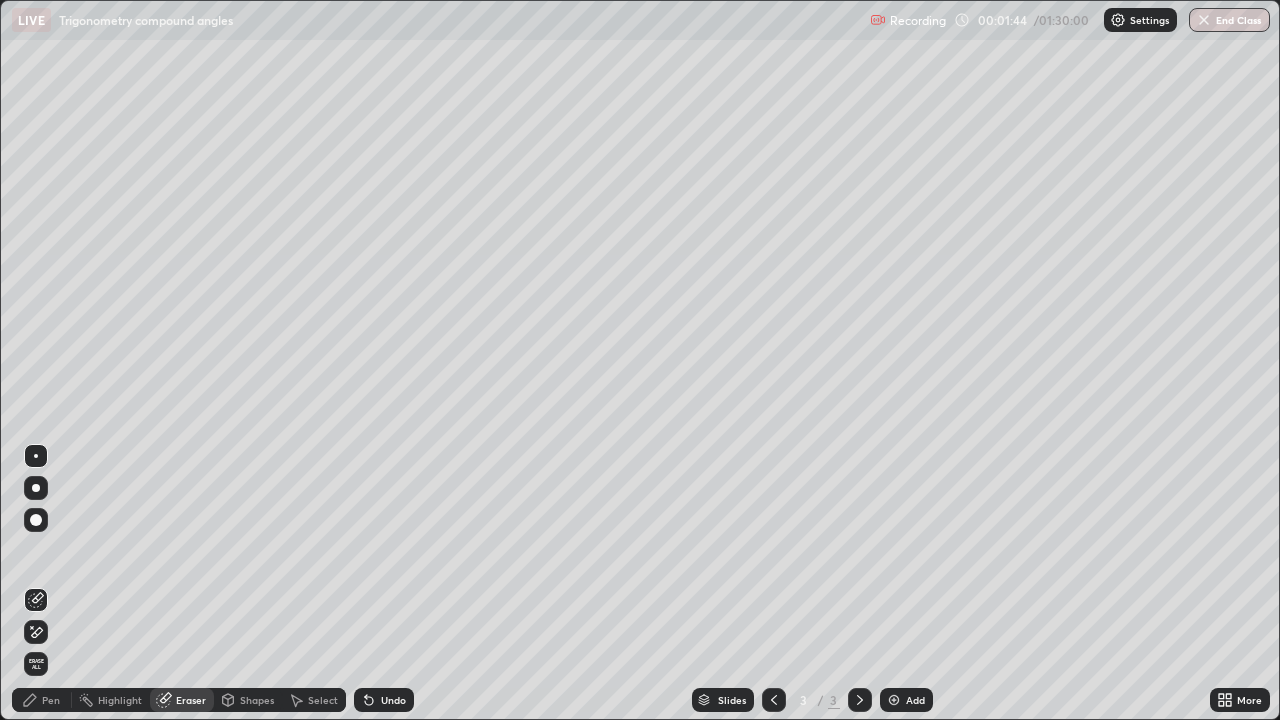 click on "Pen" at bounding box center (42, 700) 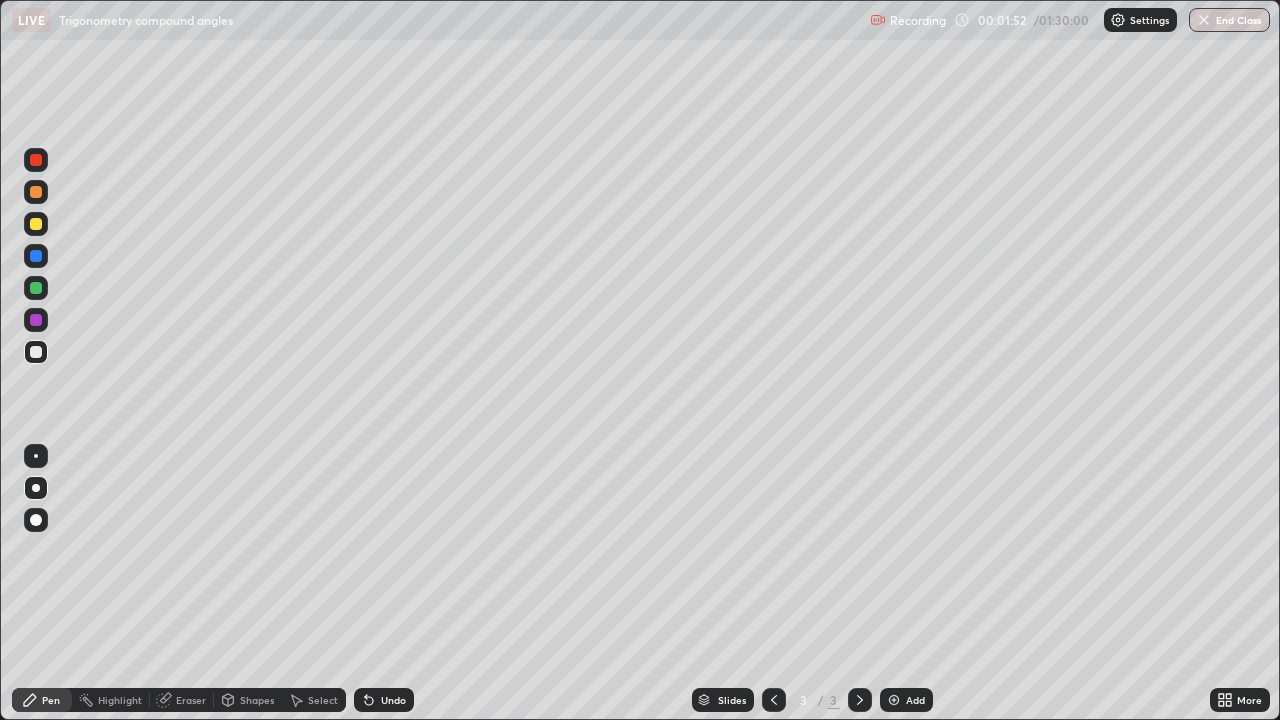 click on "Undo" at bounding box center [393, 700] 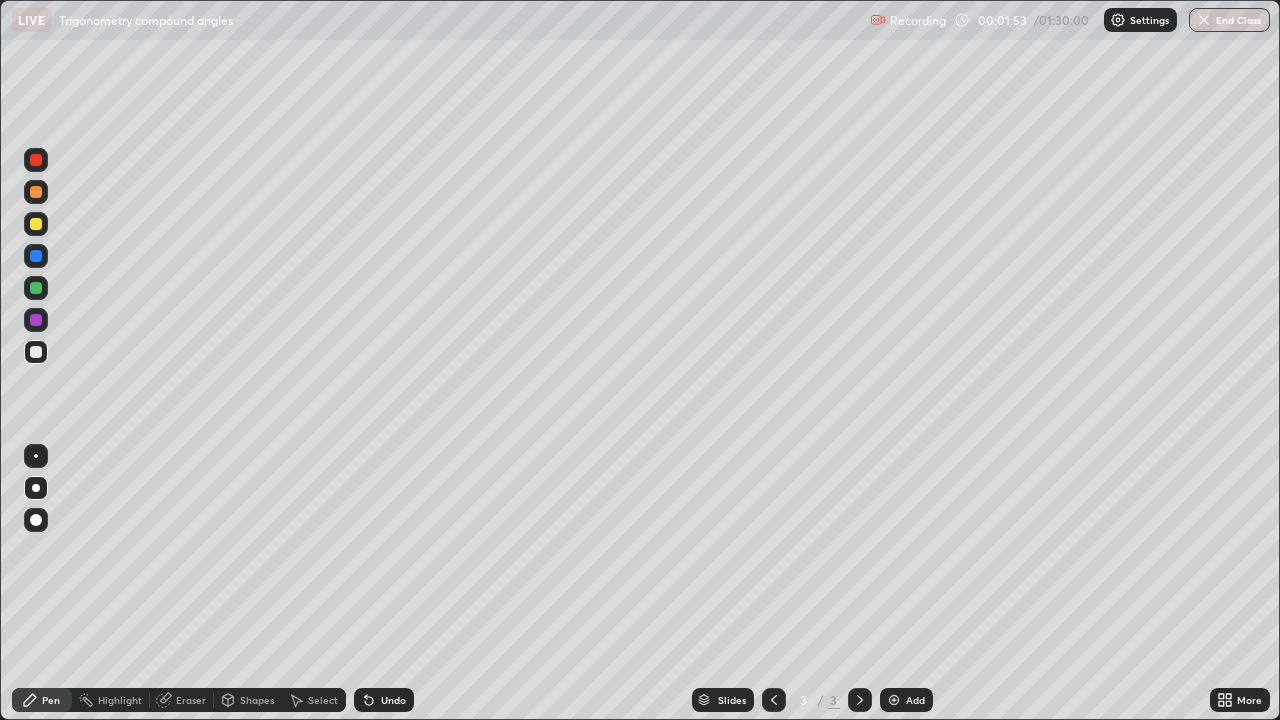 click on "Undo" at bounding box center (384, 700) 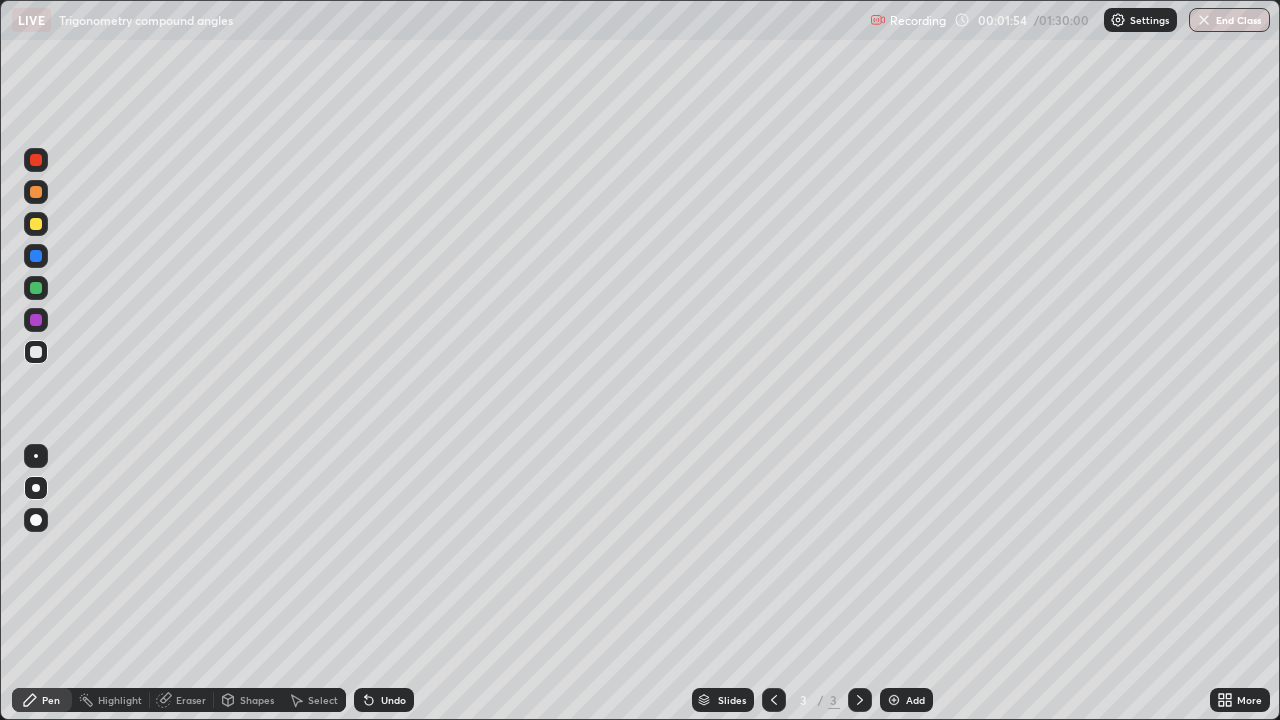 click on "Pen" at bounding box center [51, 700] 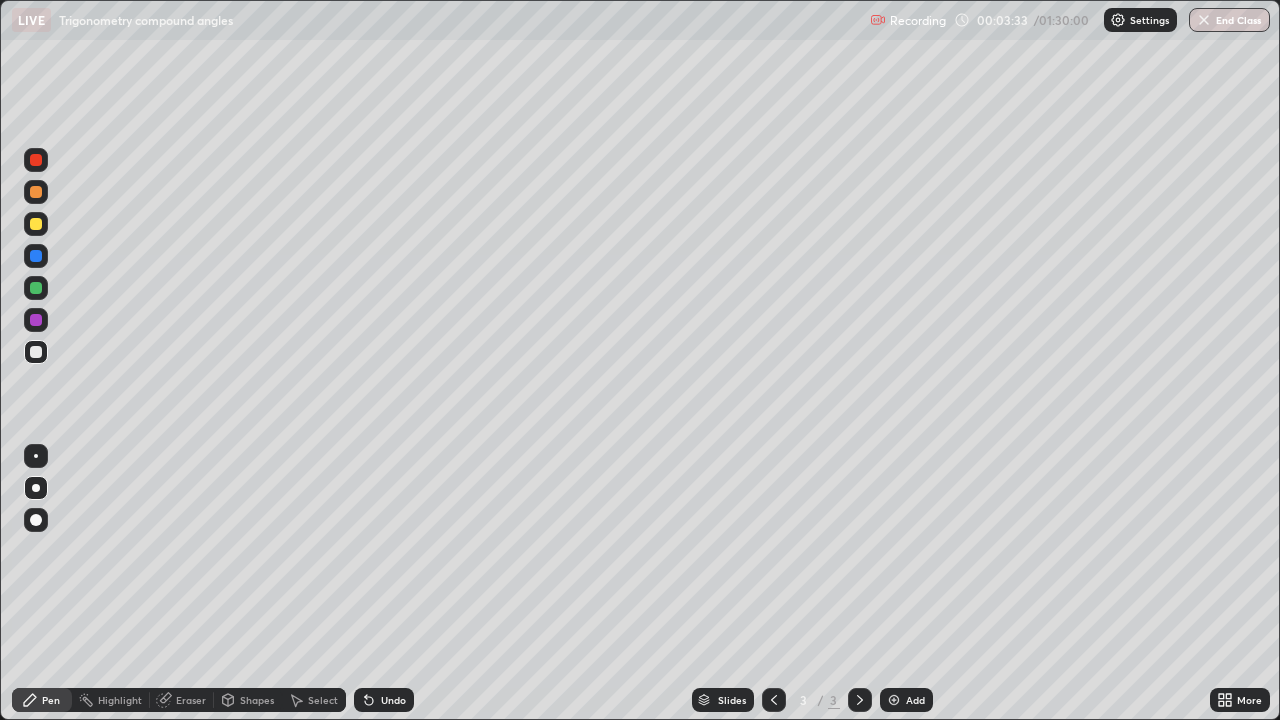 click on "Shapes" at bounding box center (248, 700) 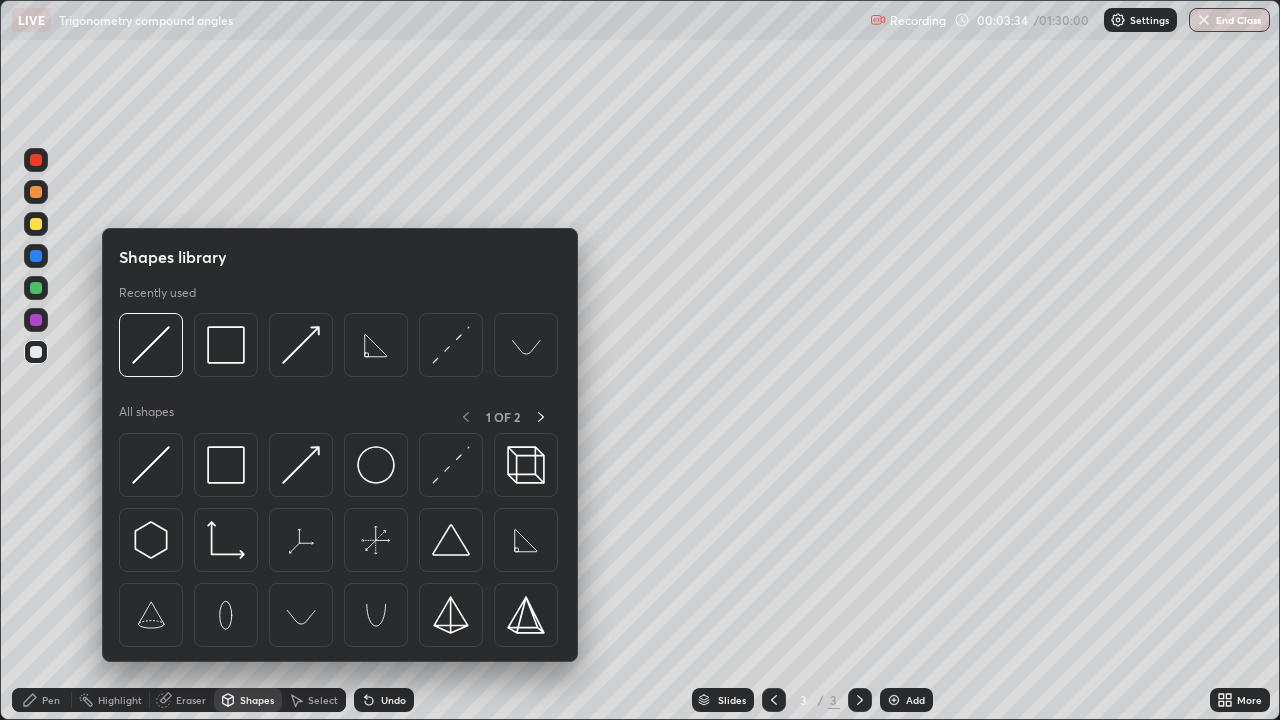 click at bounding box center [36, 288] 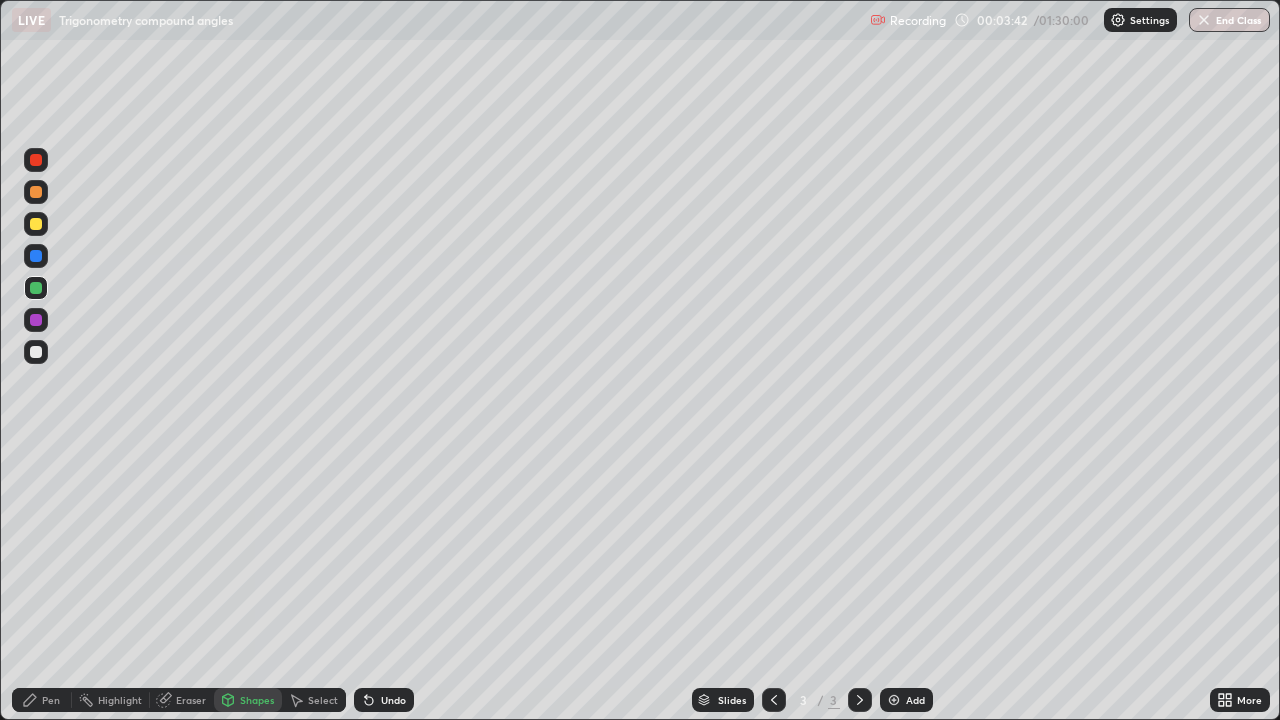 click on "Undo" at bounding box center [393, 700] 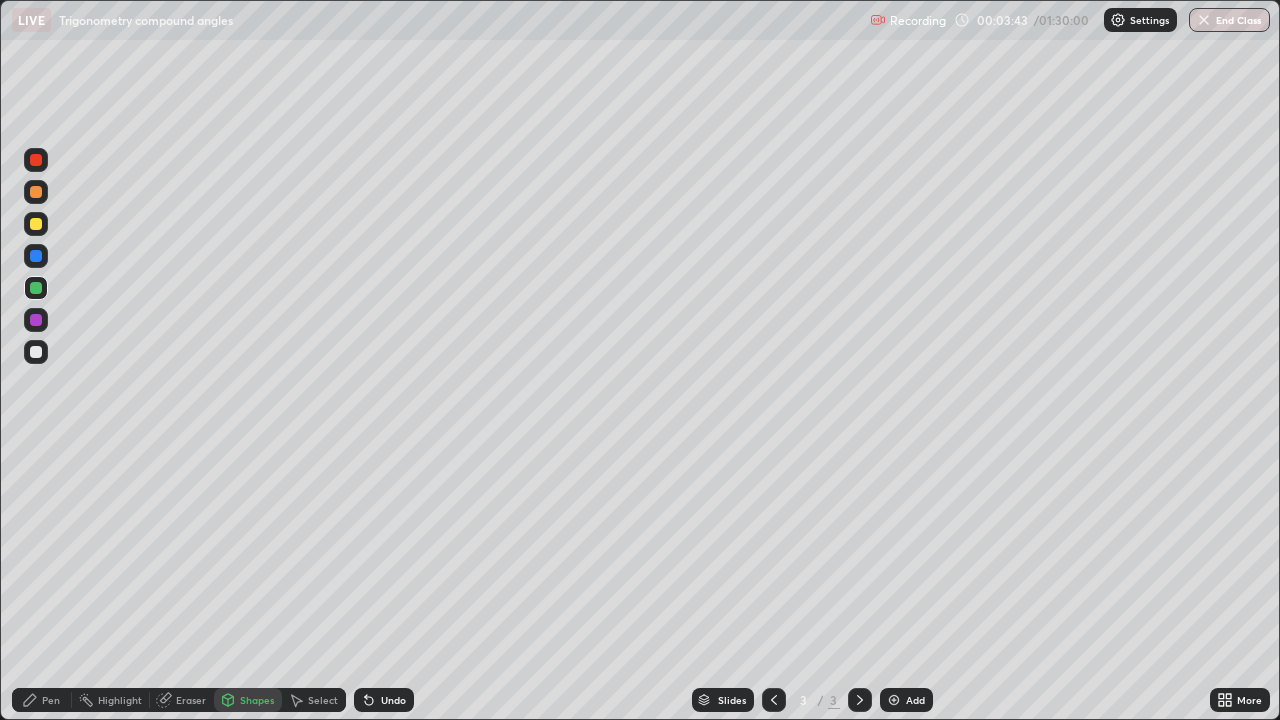 click on "Shapes" at bounding box center (257, 700) 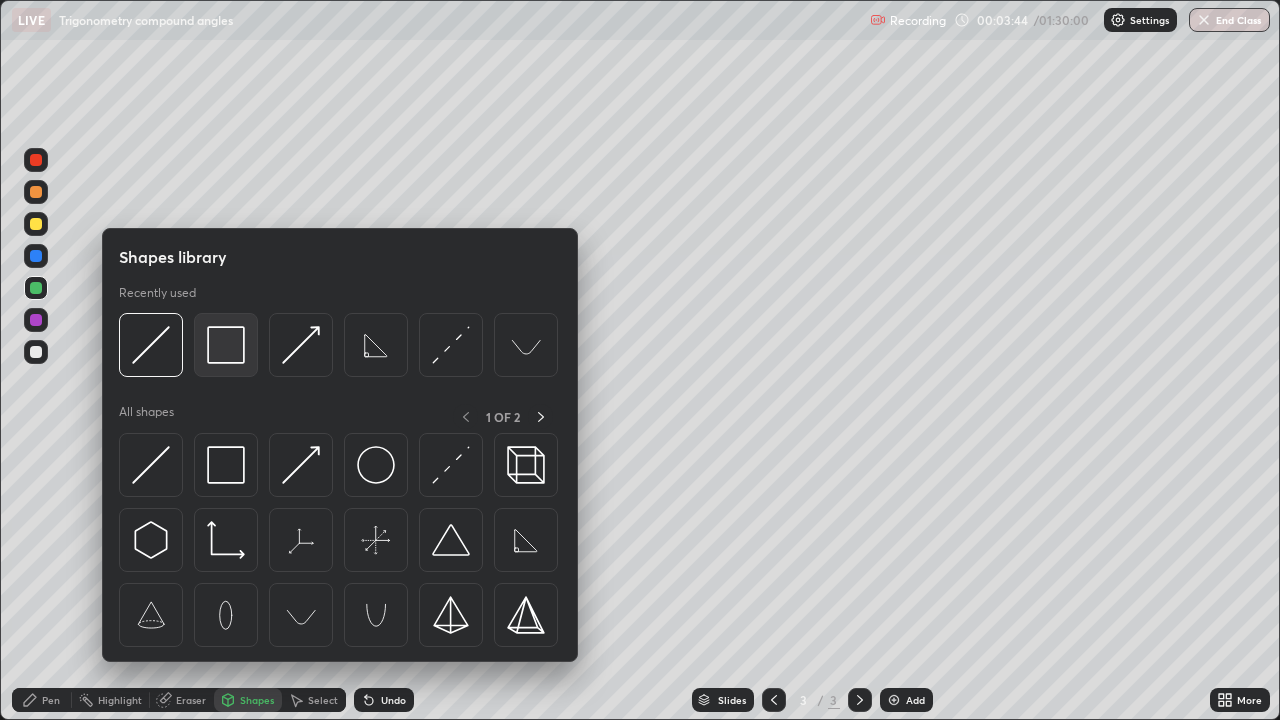 click at bounding box center [226, 345] 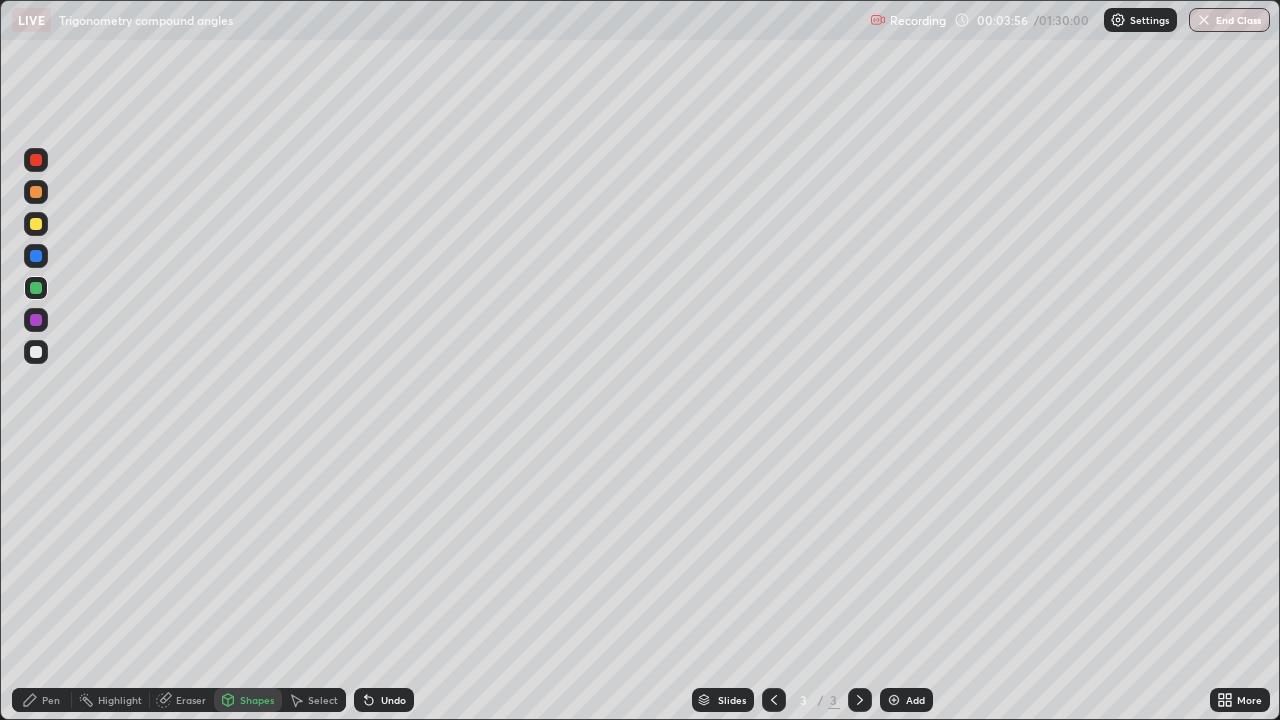 click on "Undo" at bounding box center [393, 700] 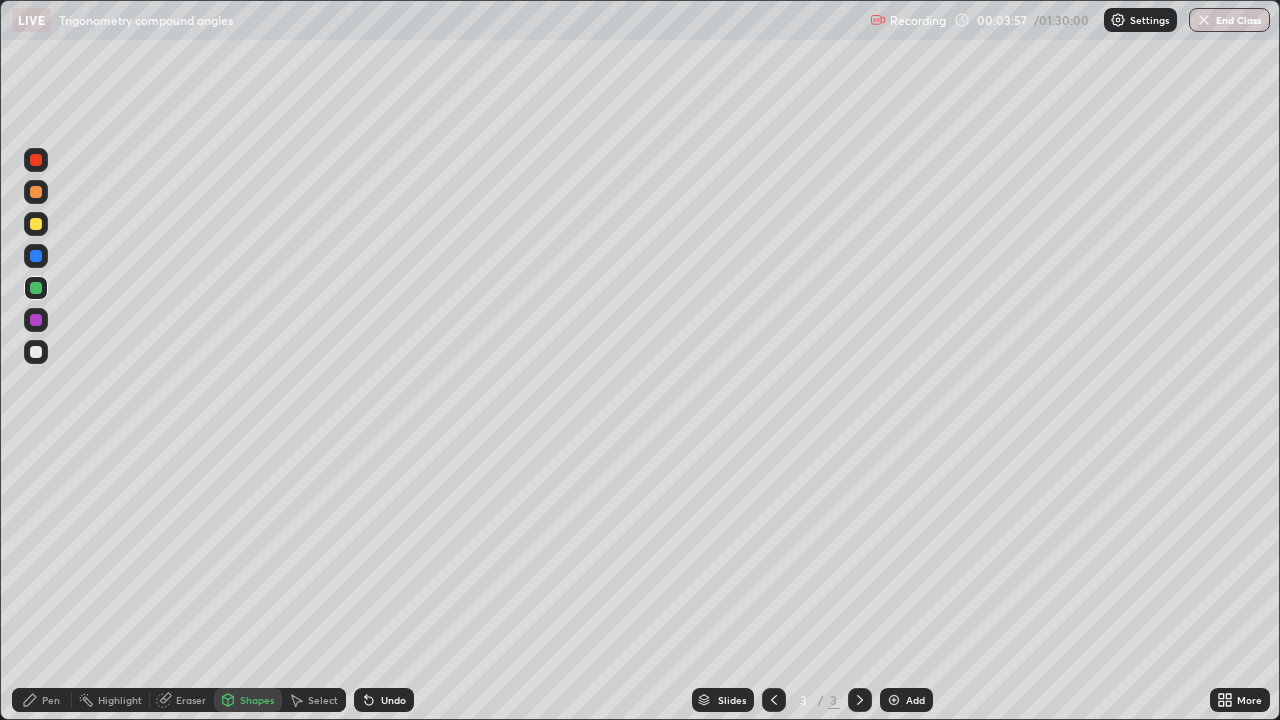 click on "Pen" at bounding box center [51, 700] 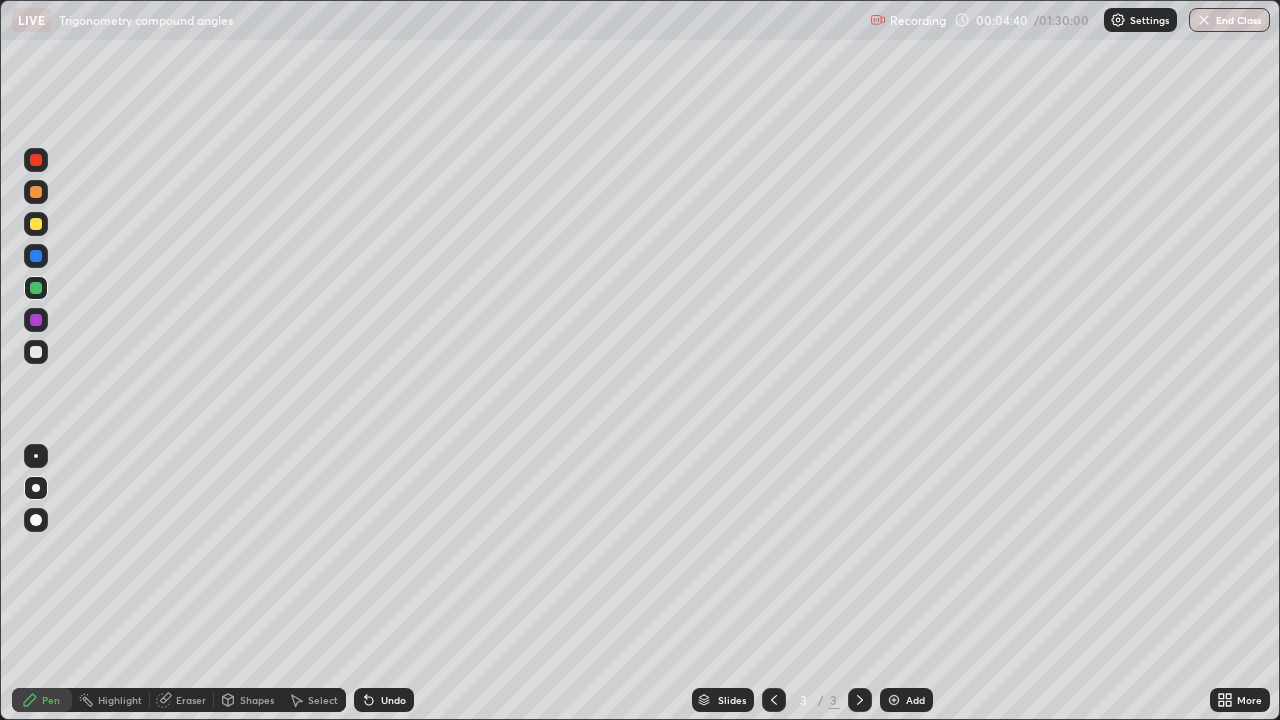 click at bounding box center [36, 224] 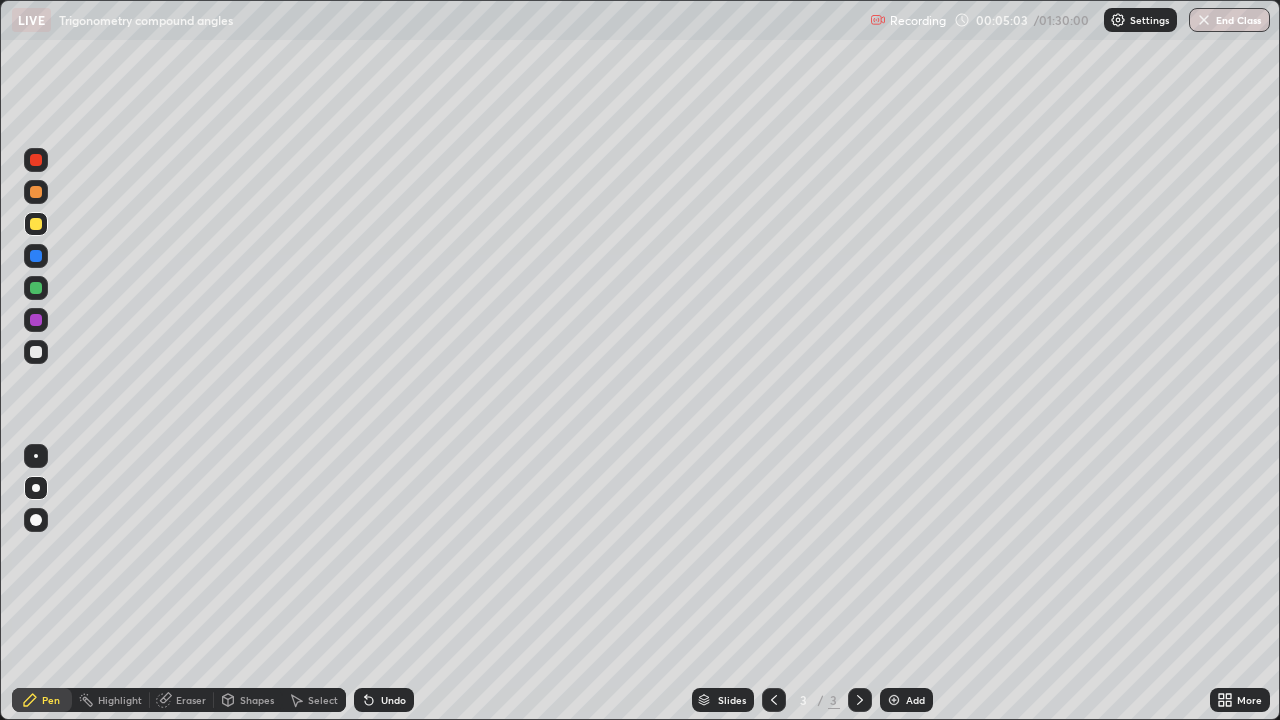 click at bounding box center [36, 288] 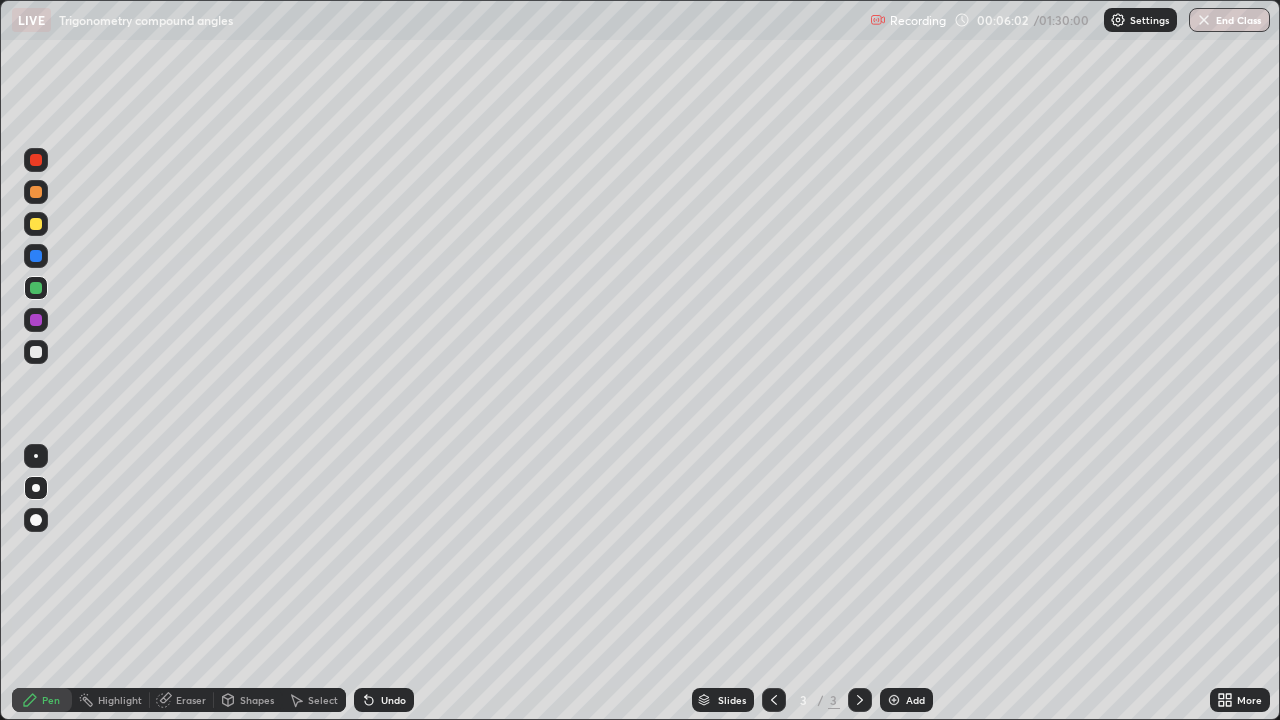 click at bounding box center (36, 256) 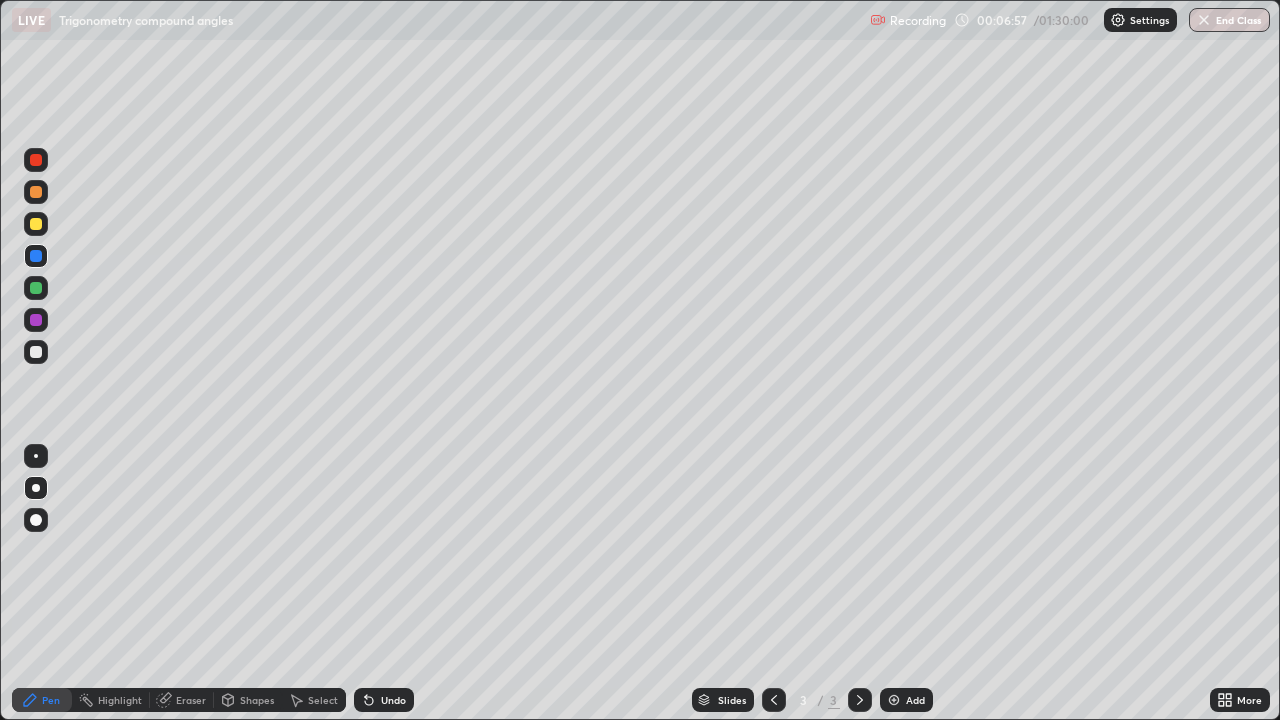 click on "Undo" at bounding box center [393, 700] 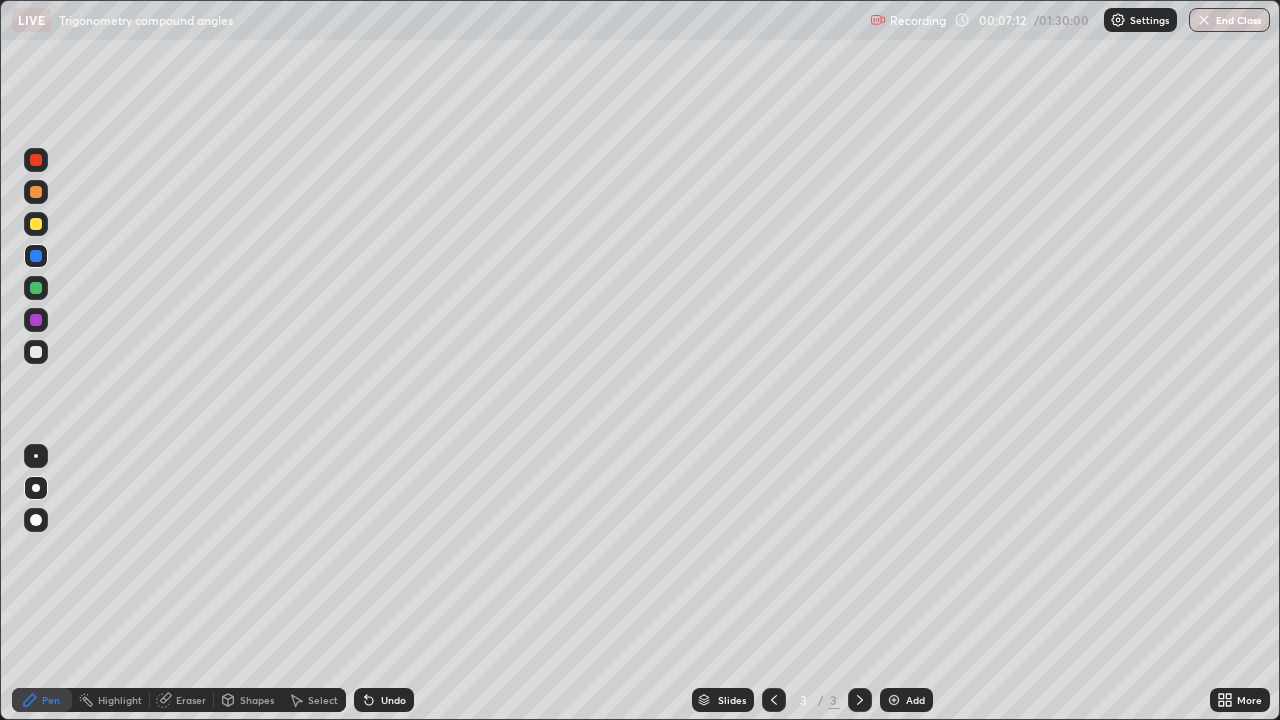 click at bounding box center (36, 224) 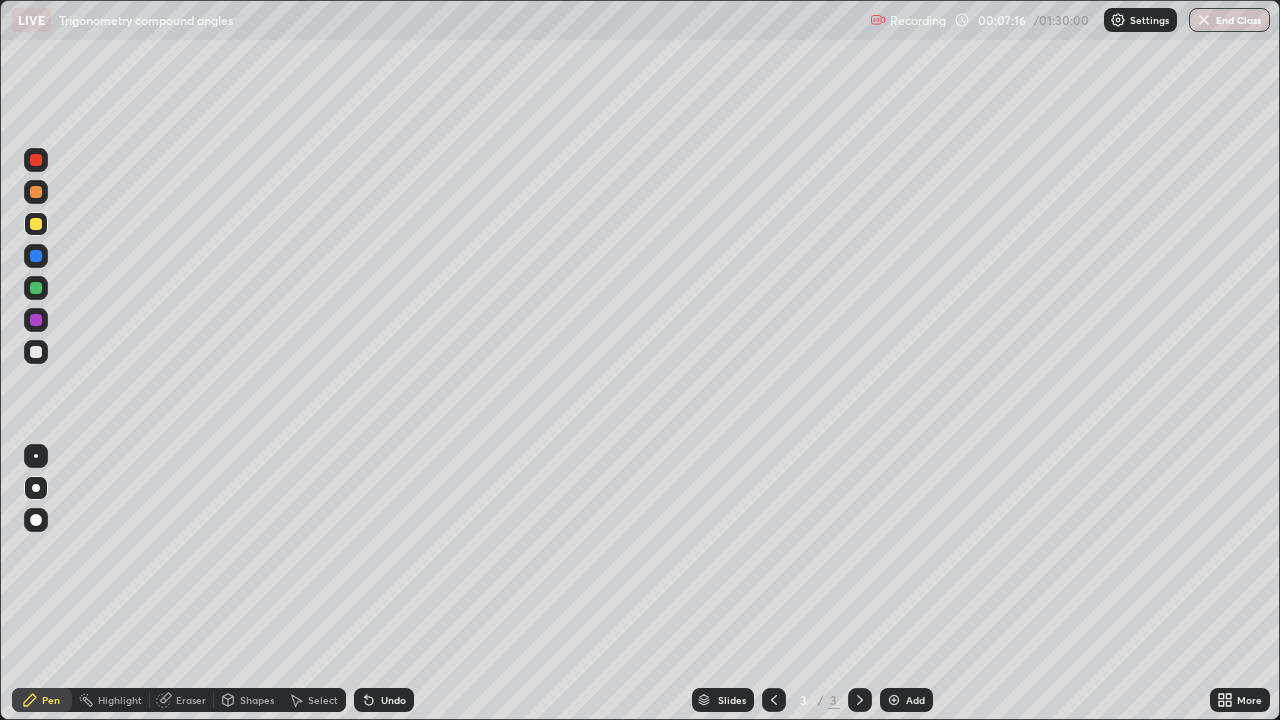 click on "Eraser" at bounding box center (191, 700) 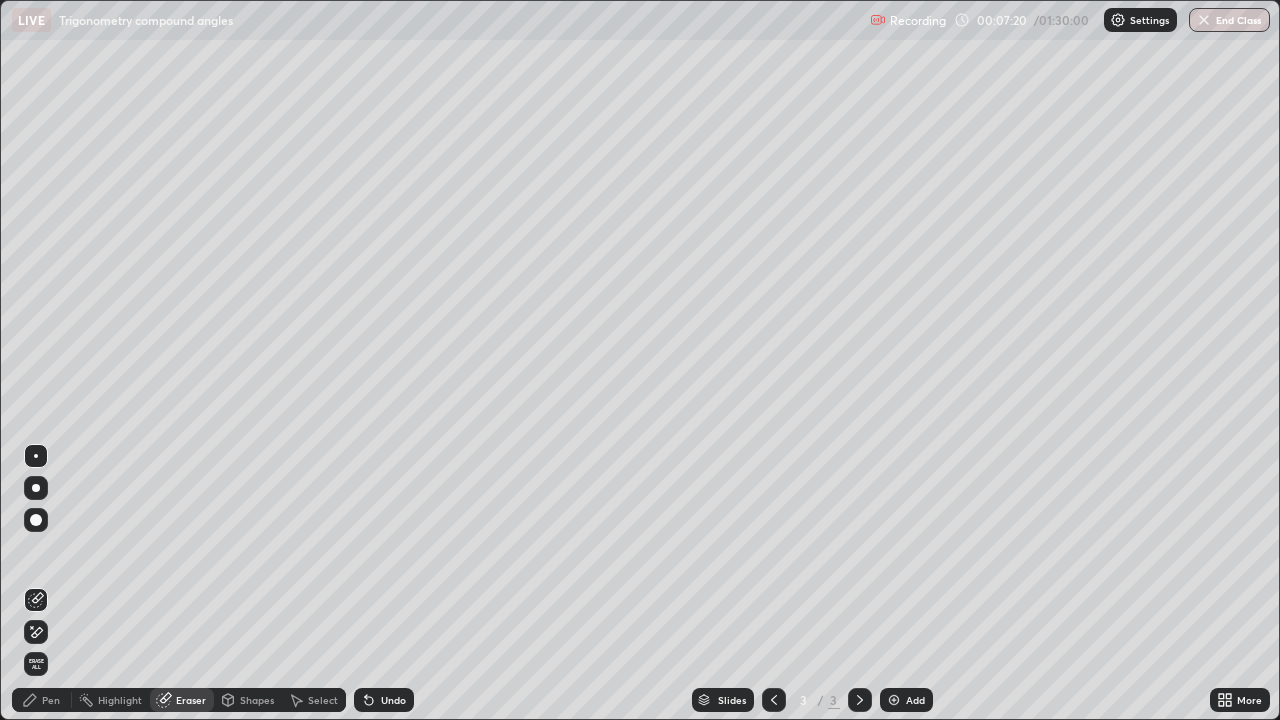 click on "Pen" at bounding box center (51, 700) 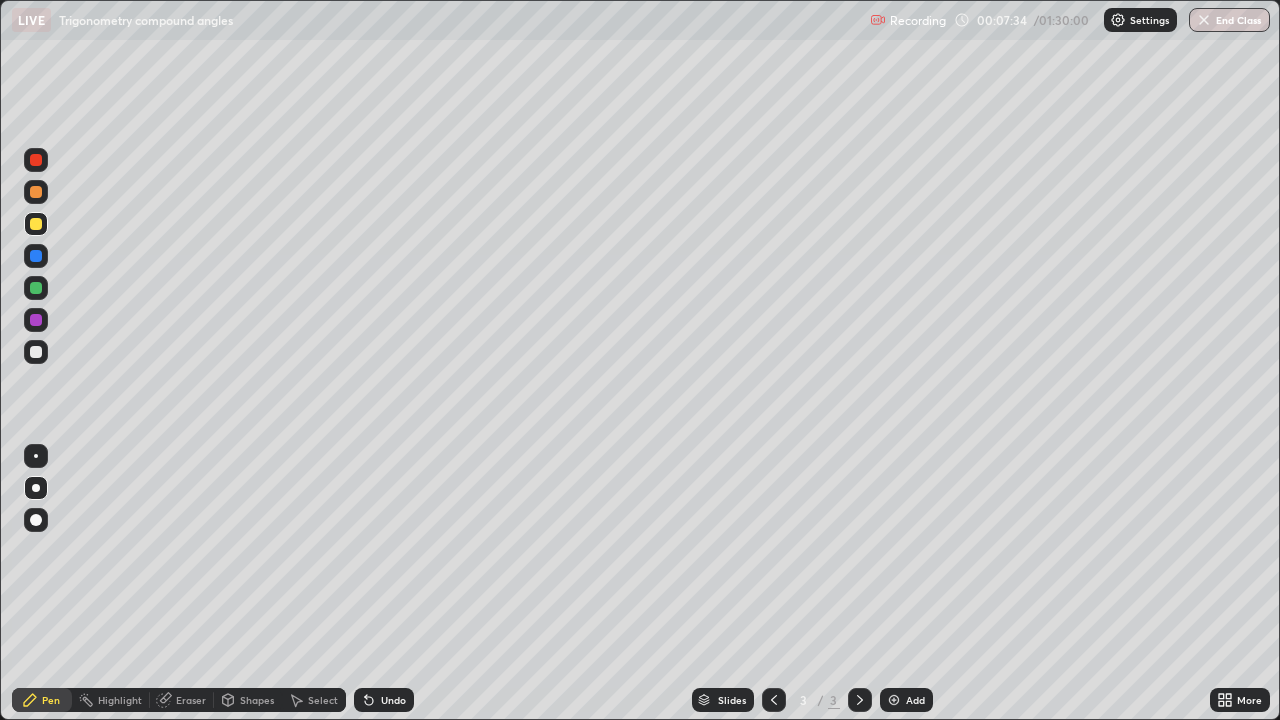 click at bounding box center [36, 256] 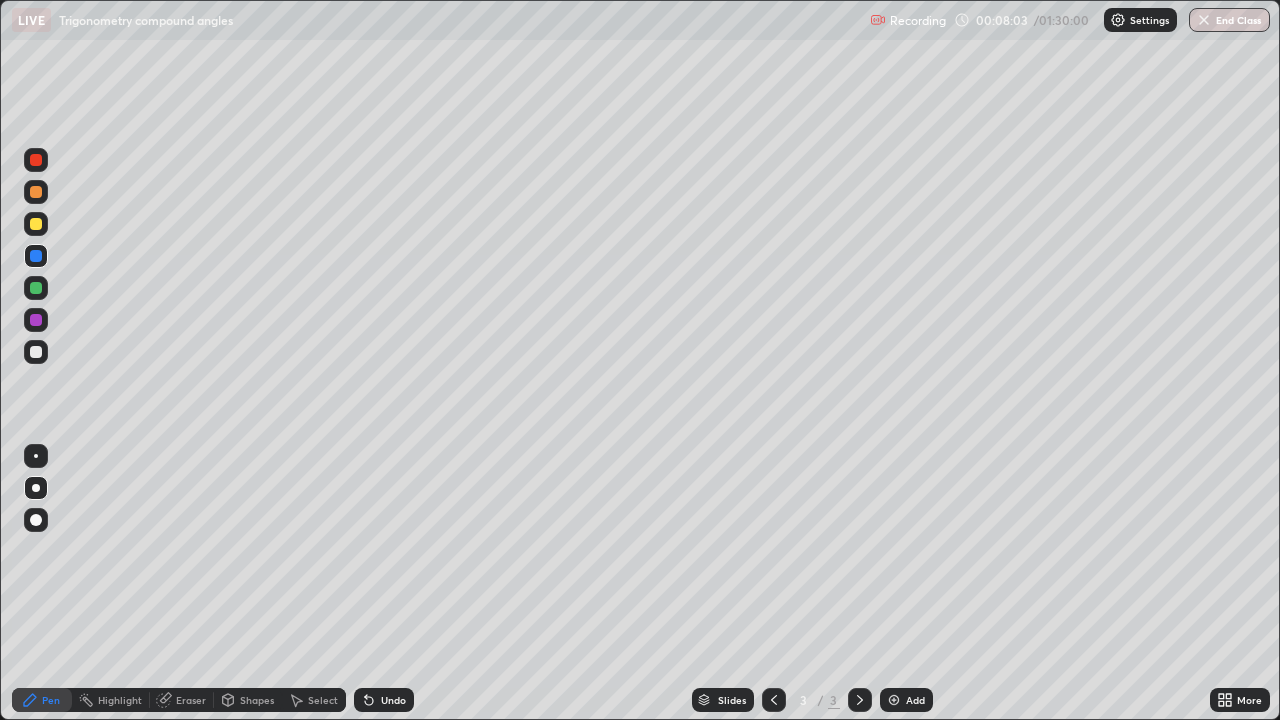 click on "Shapes" at bounding box center (248, 700) 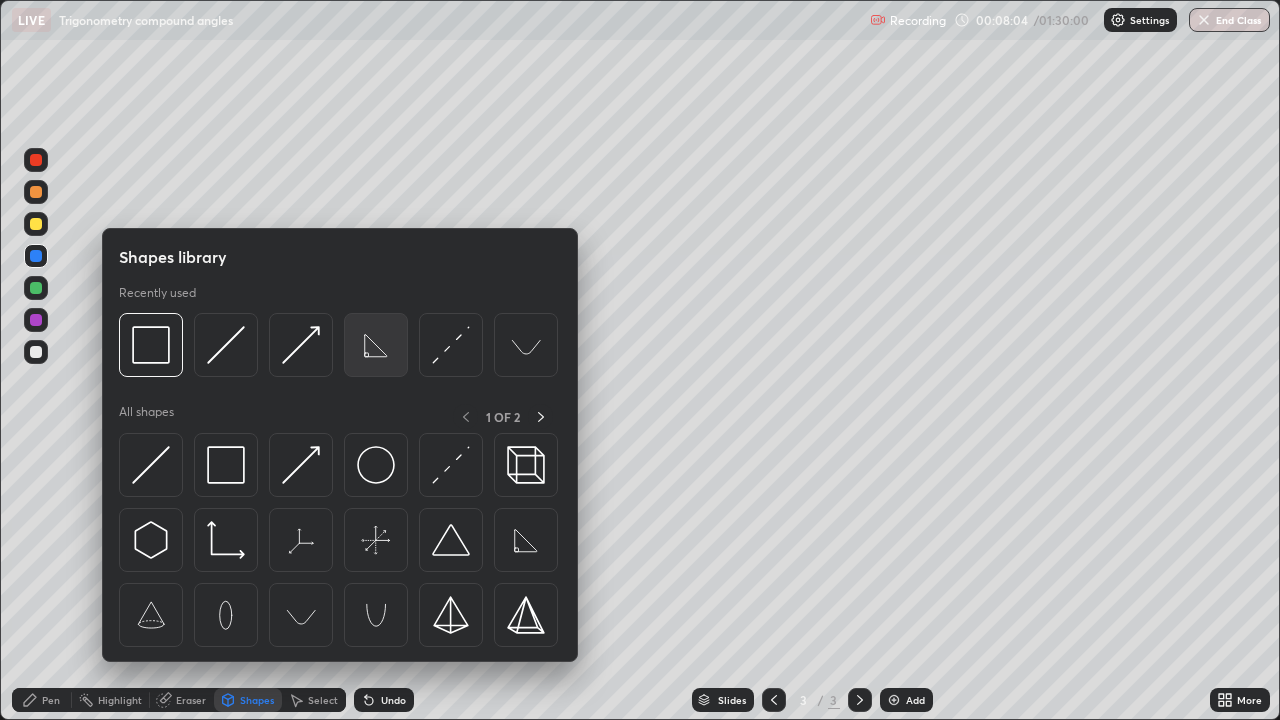 click at bounding box center [376, 345] 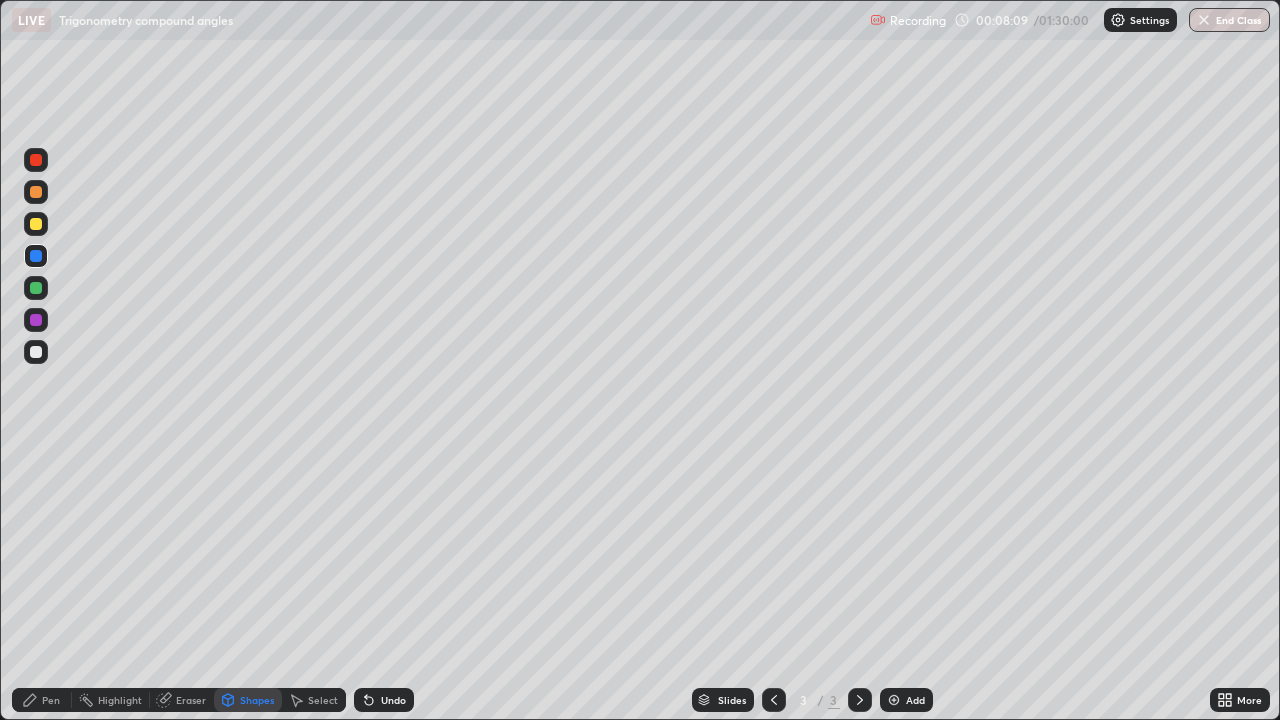 click at bounding box center [36, 192] 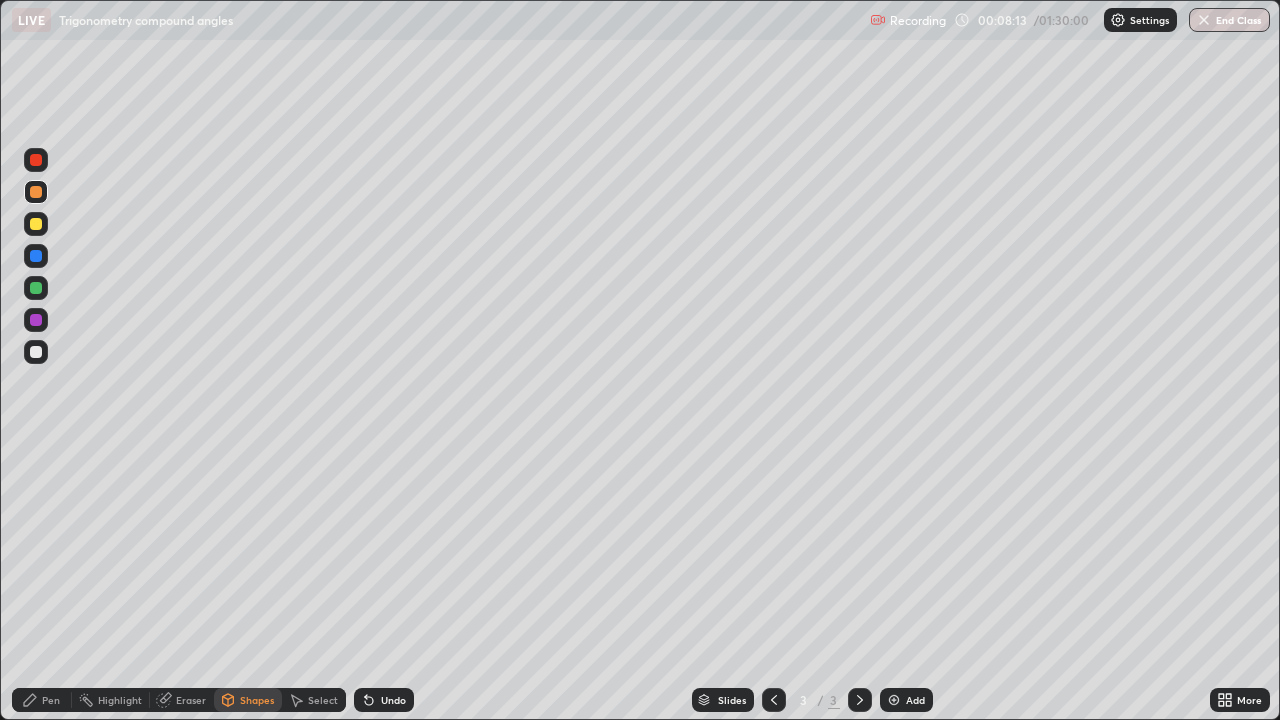 click on "Undo" at bounding box center (393, 700) 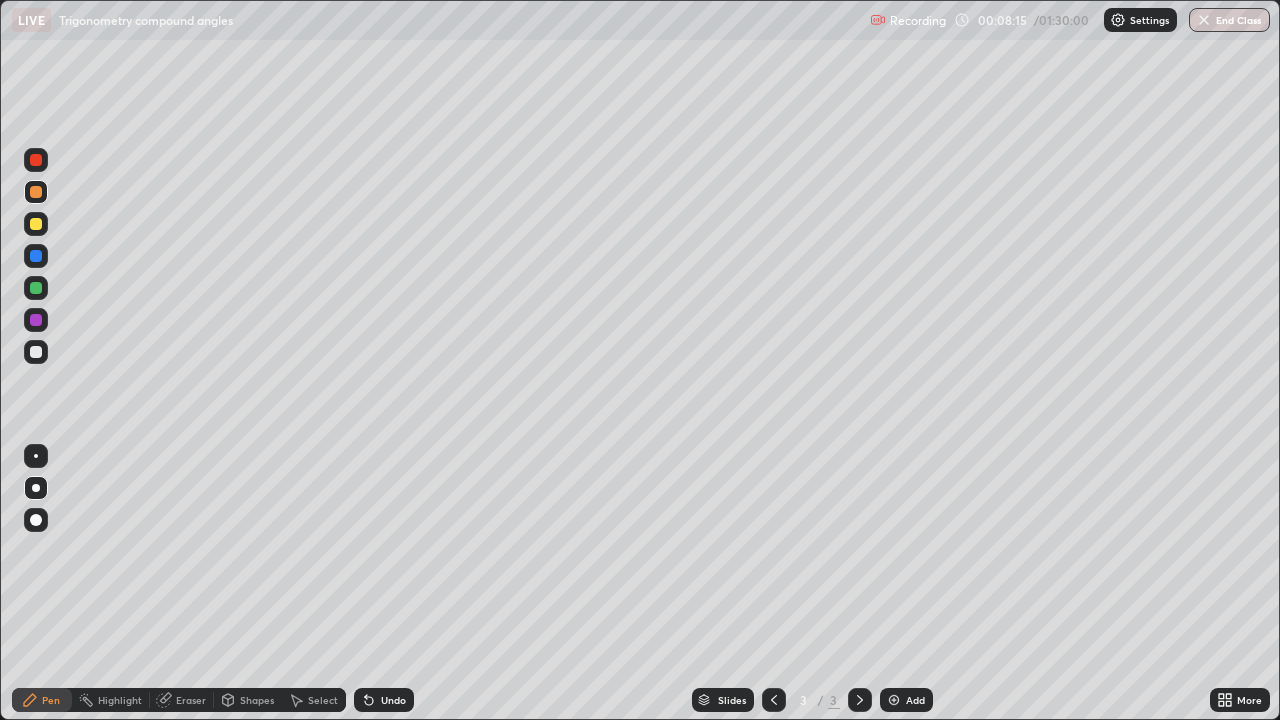 click at bounding box center [36, 224] 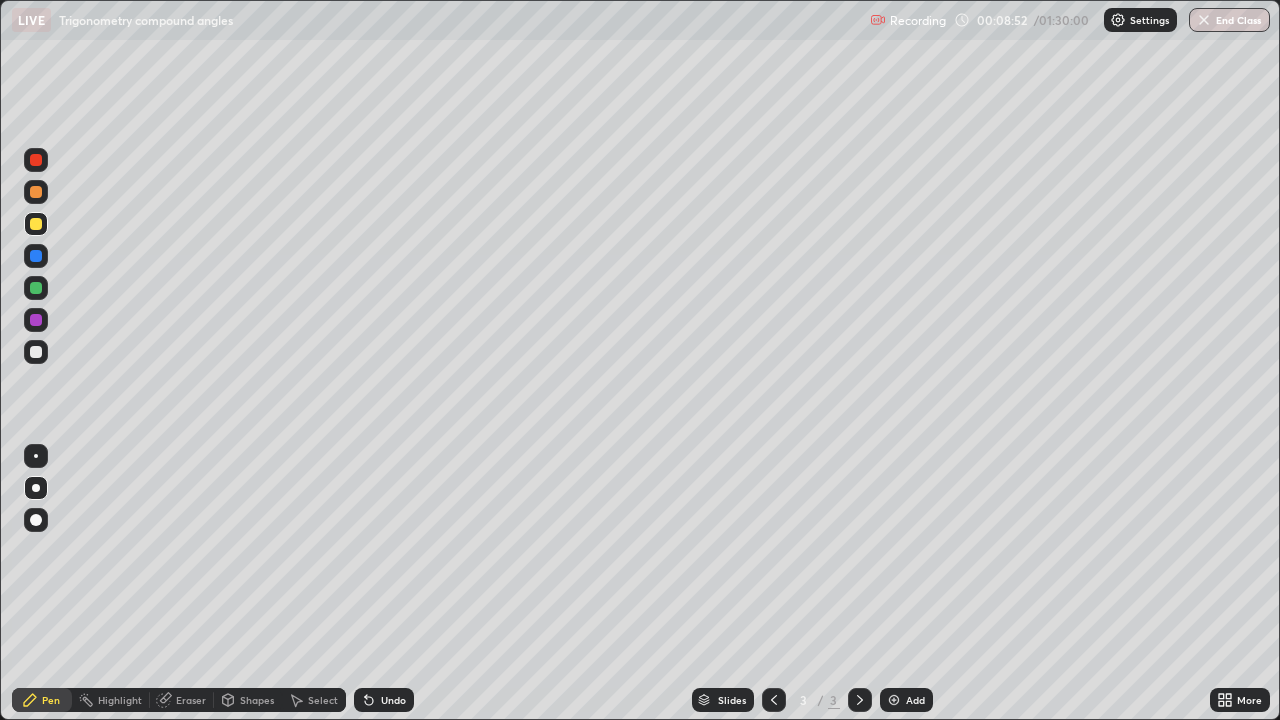 click at bounding box center [36, 192] 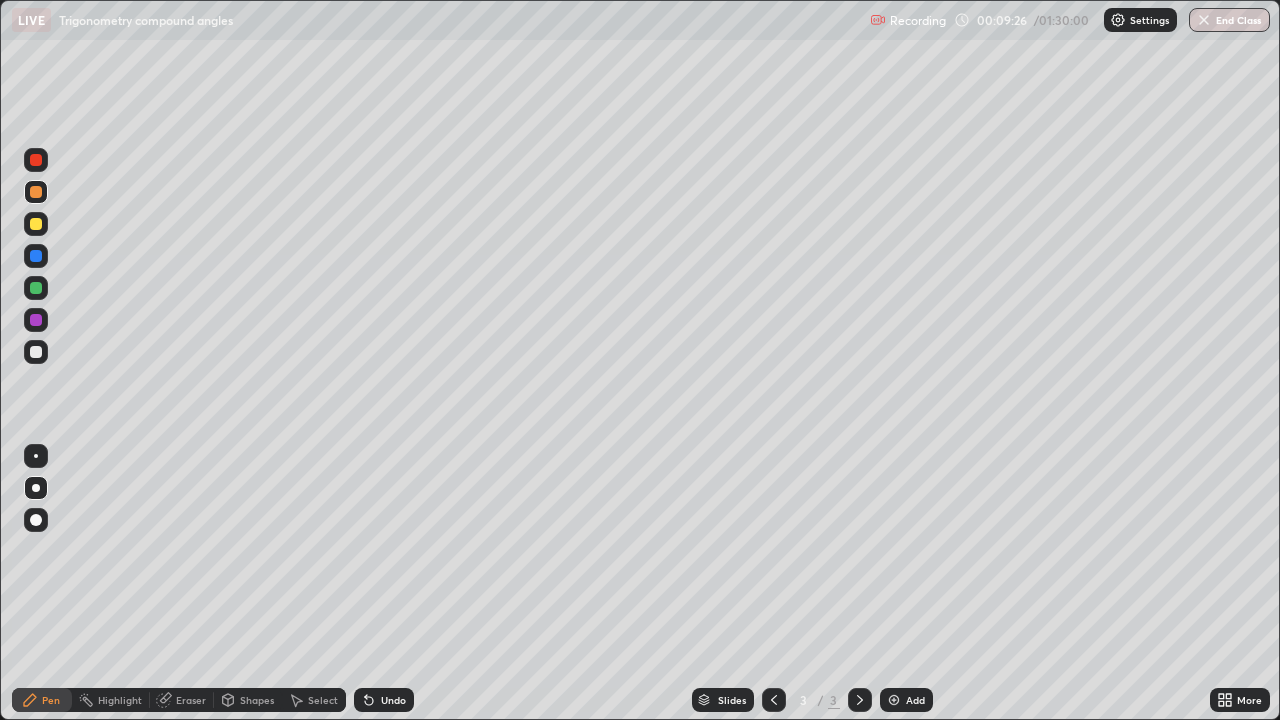 click on "Shapes" at bounding box center [248, 700] 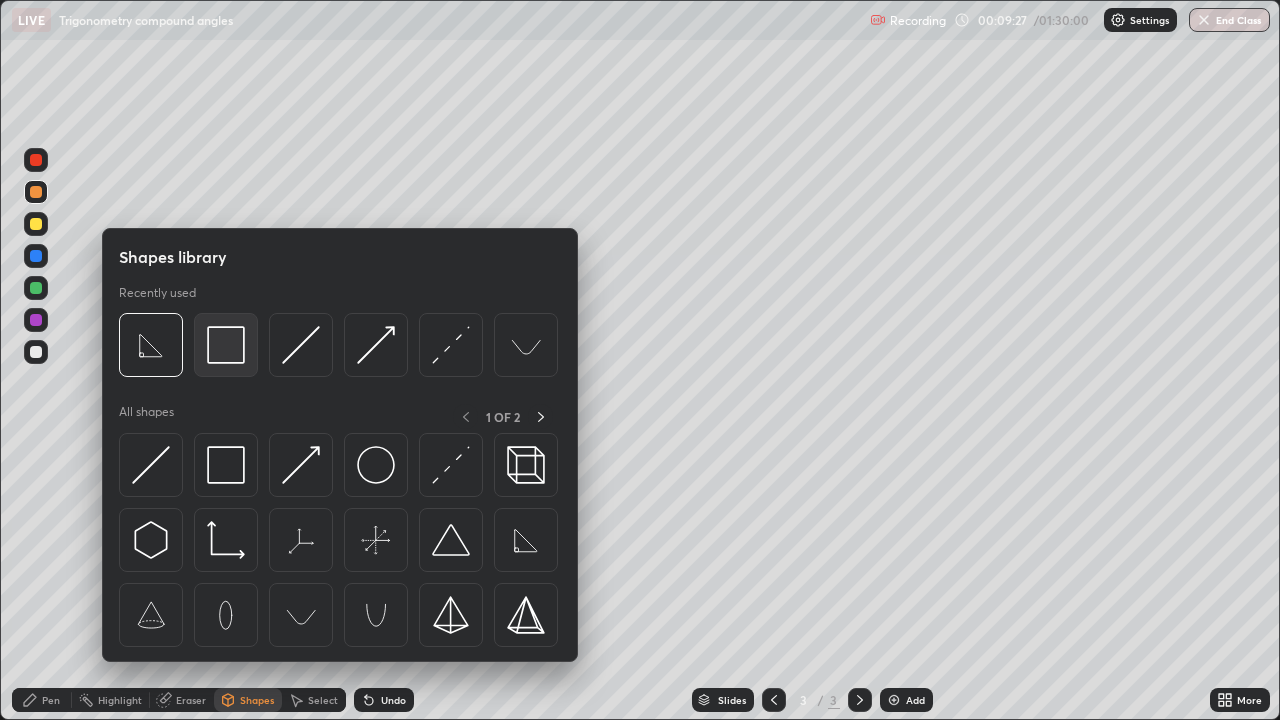 click at bounding box center [226, 345] 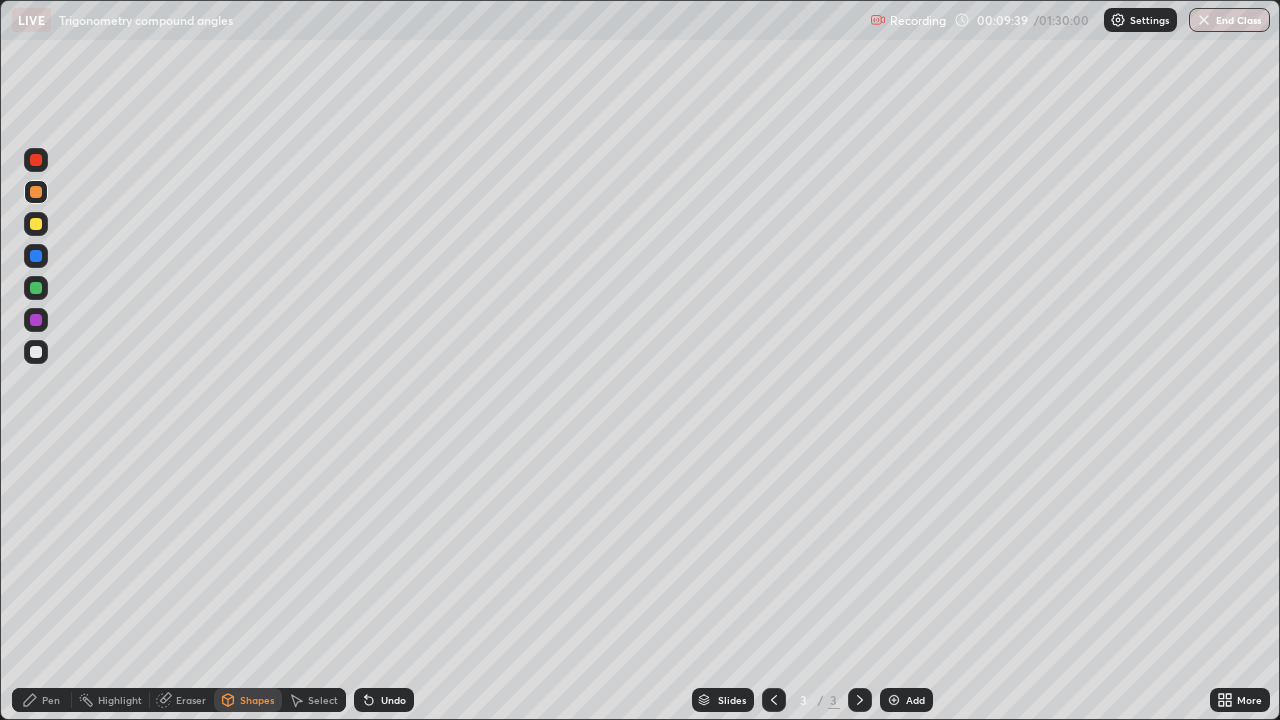 click at bounding box center (894, 700) 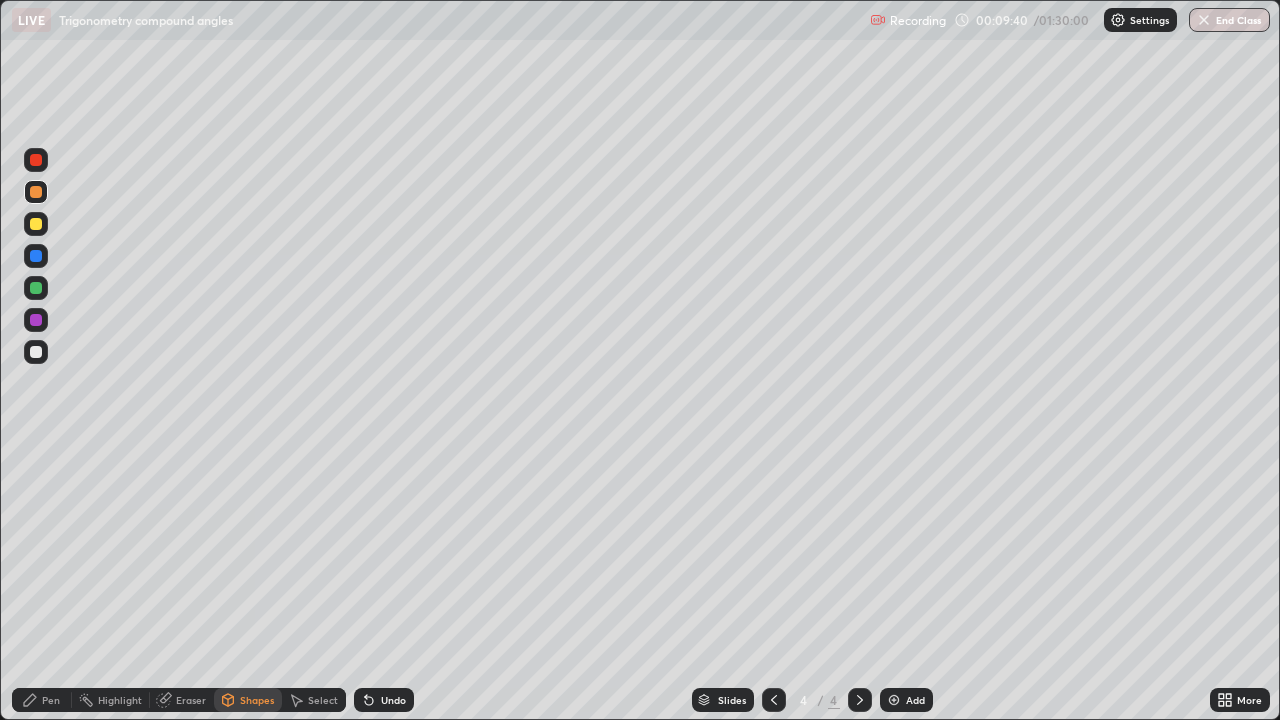 click at bounding box center (36, 352) 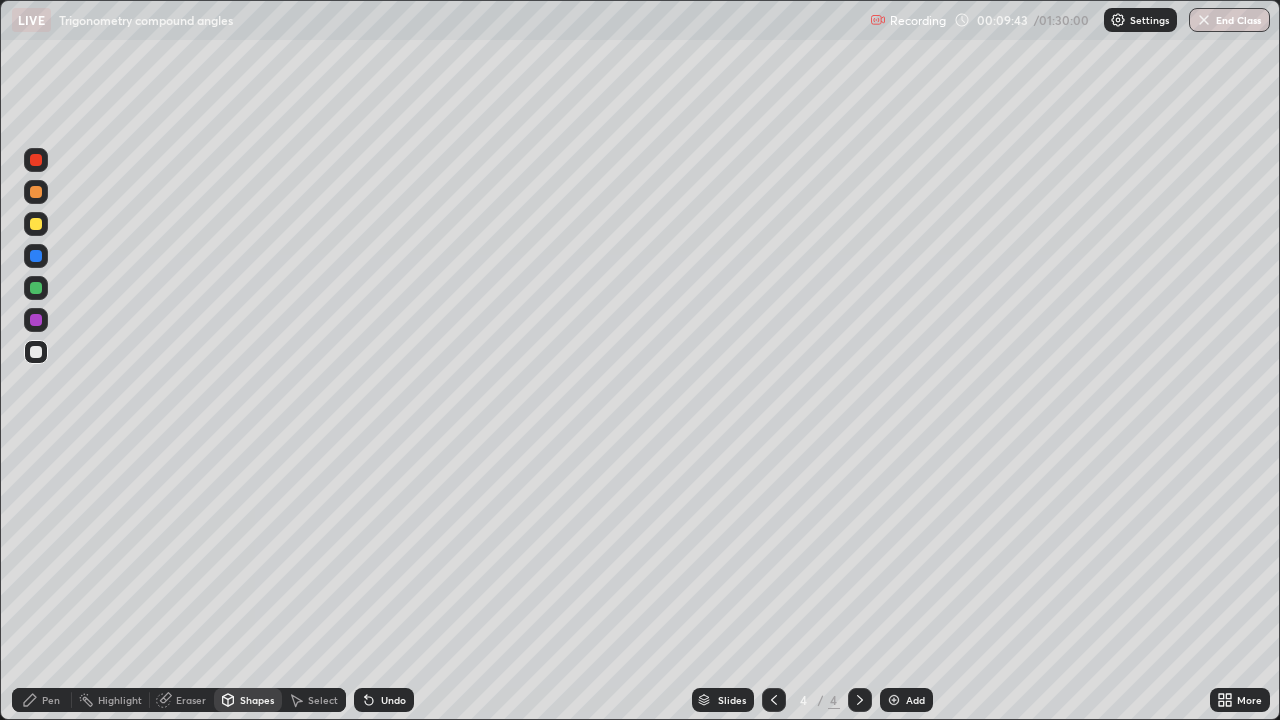 click on "Undo" at bounding box center (393, 700) 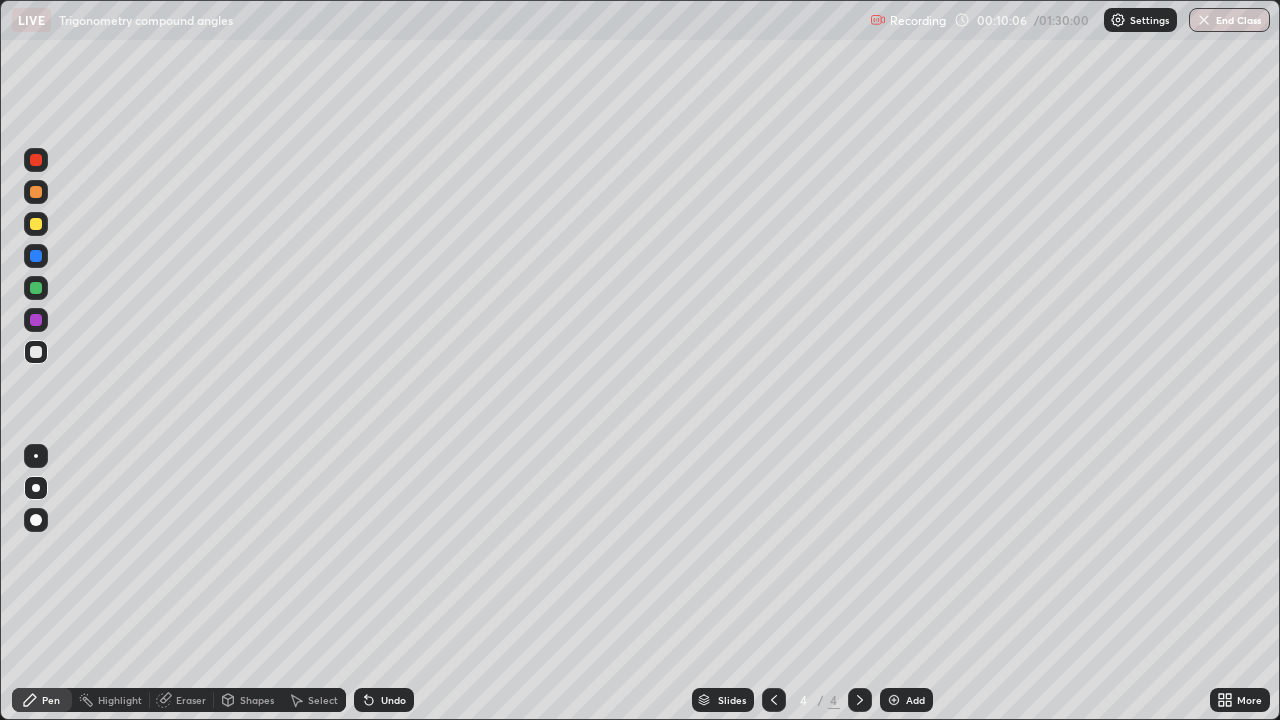 click 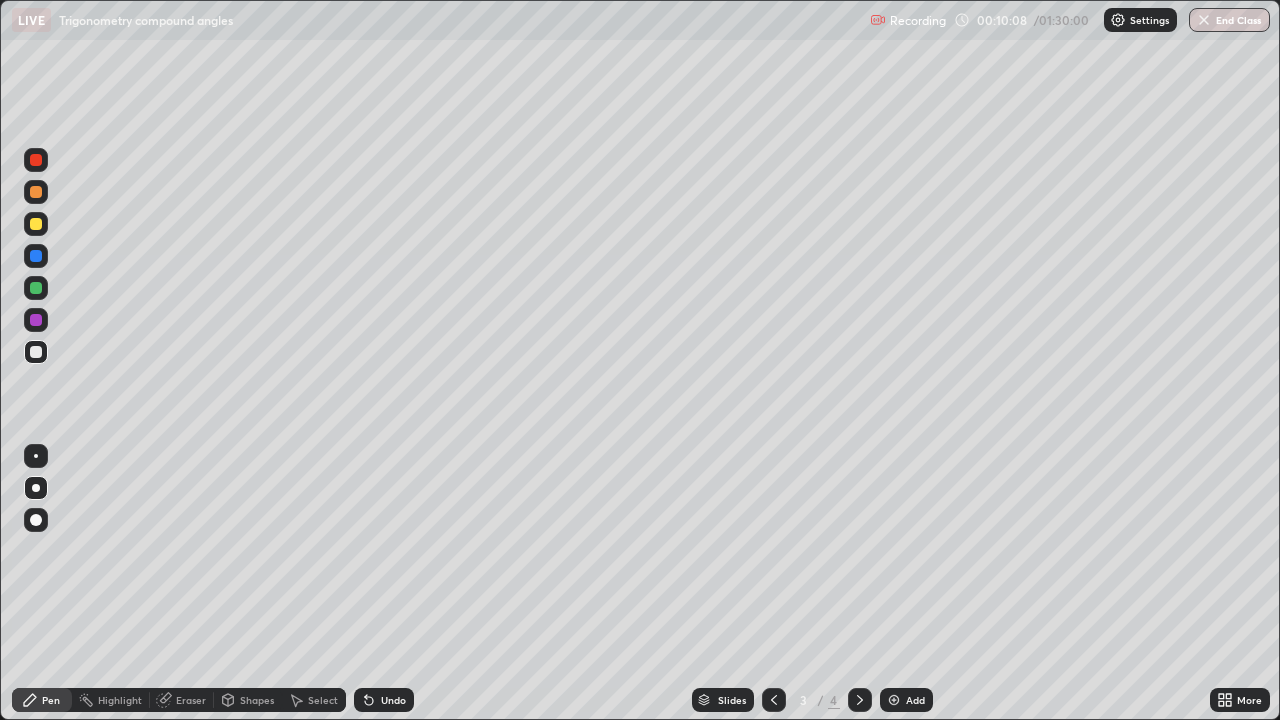 click 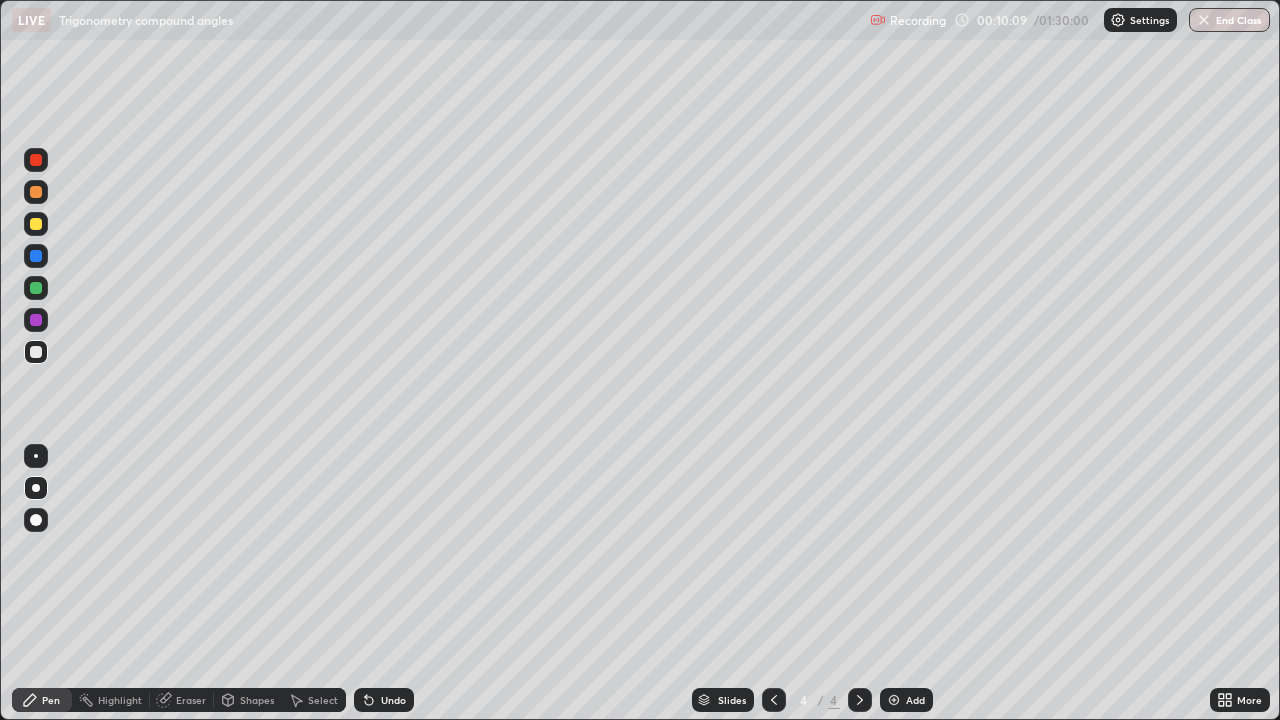click on "Undo" at bounding box center [393, 700] 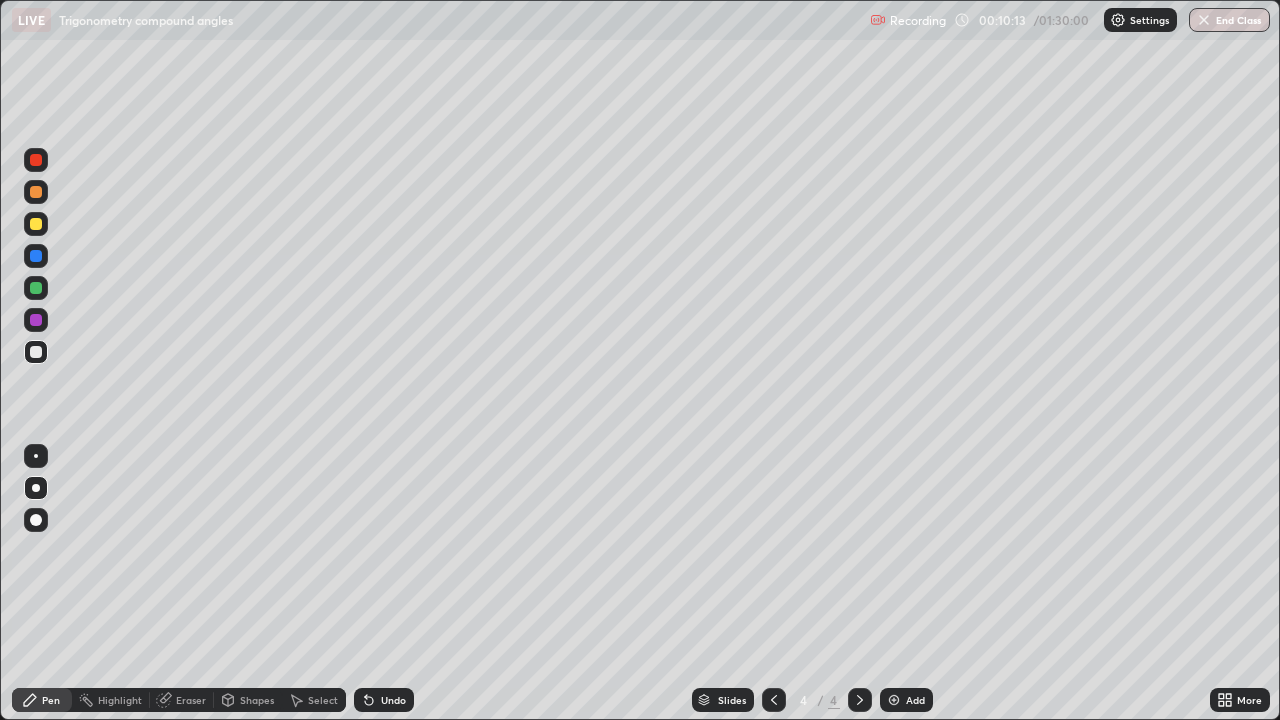 click 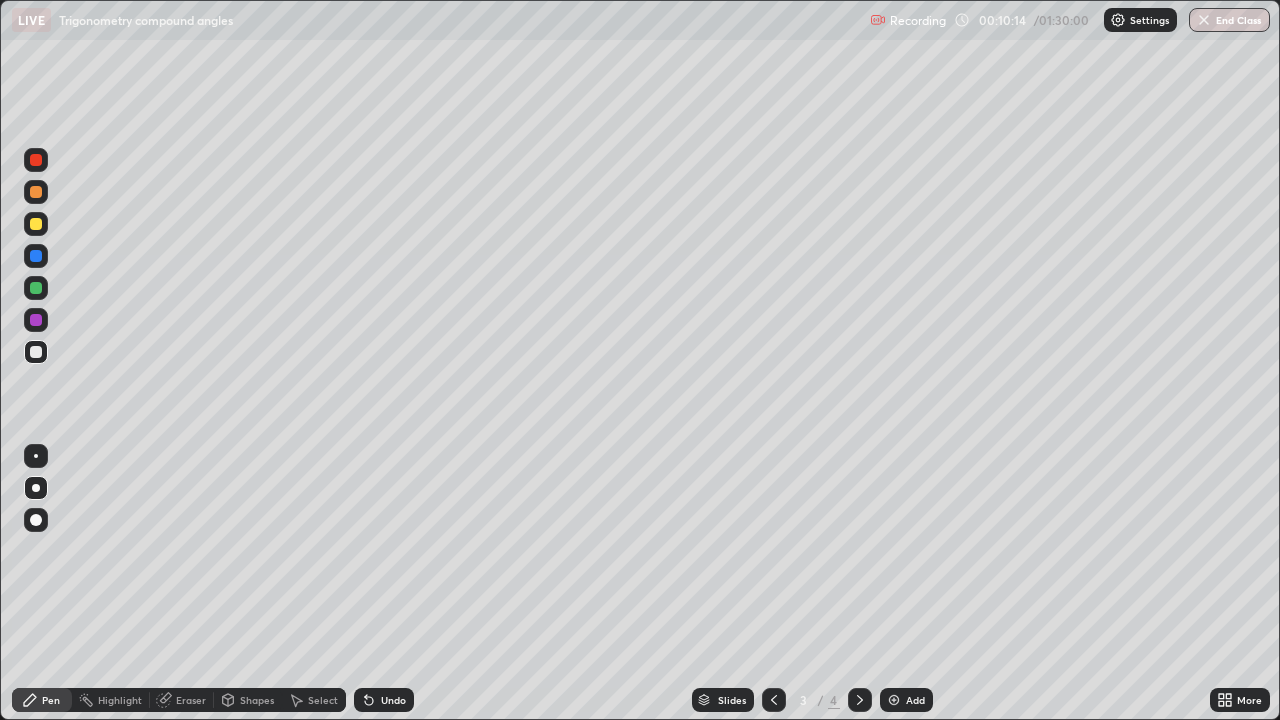 click 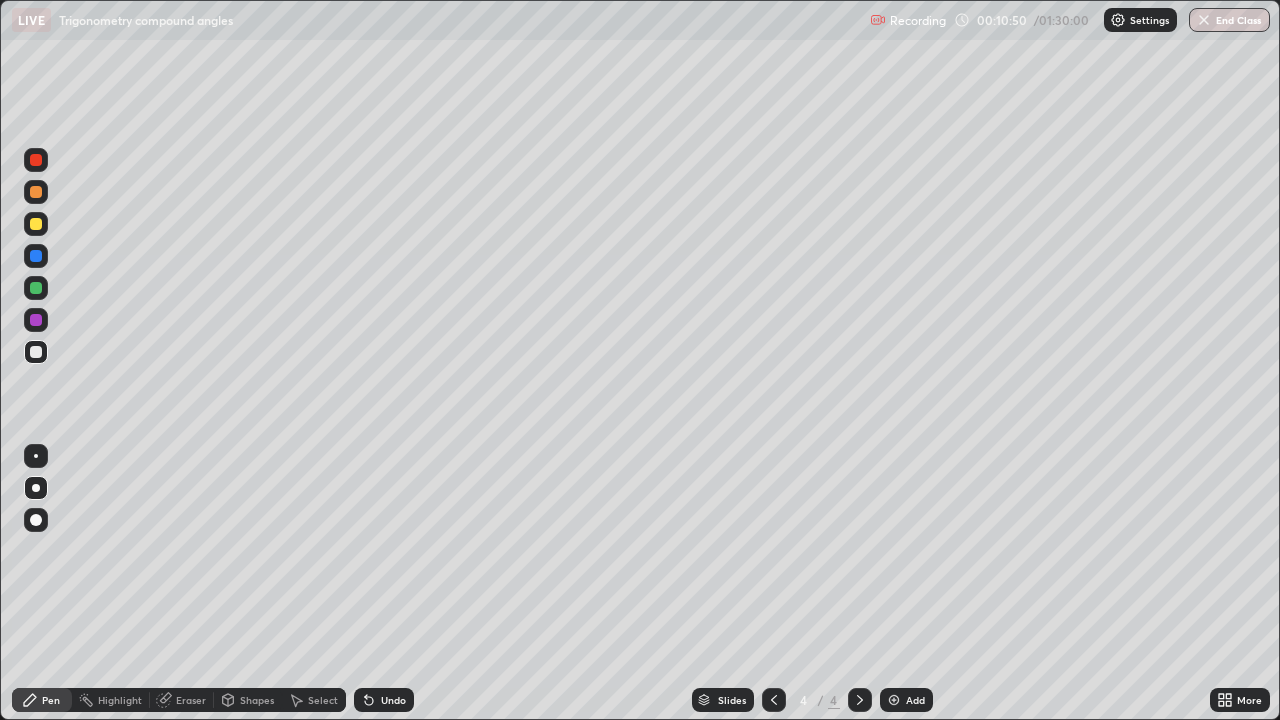 click 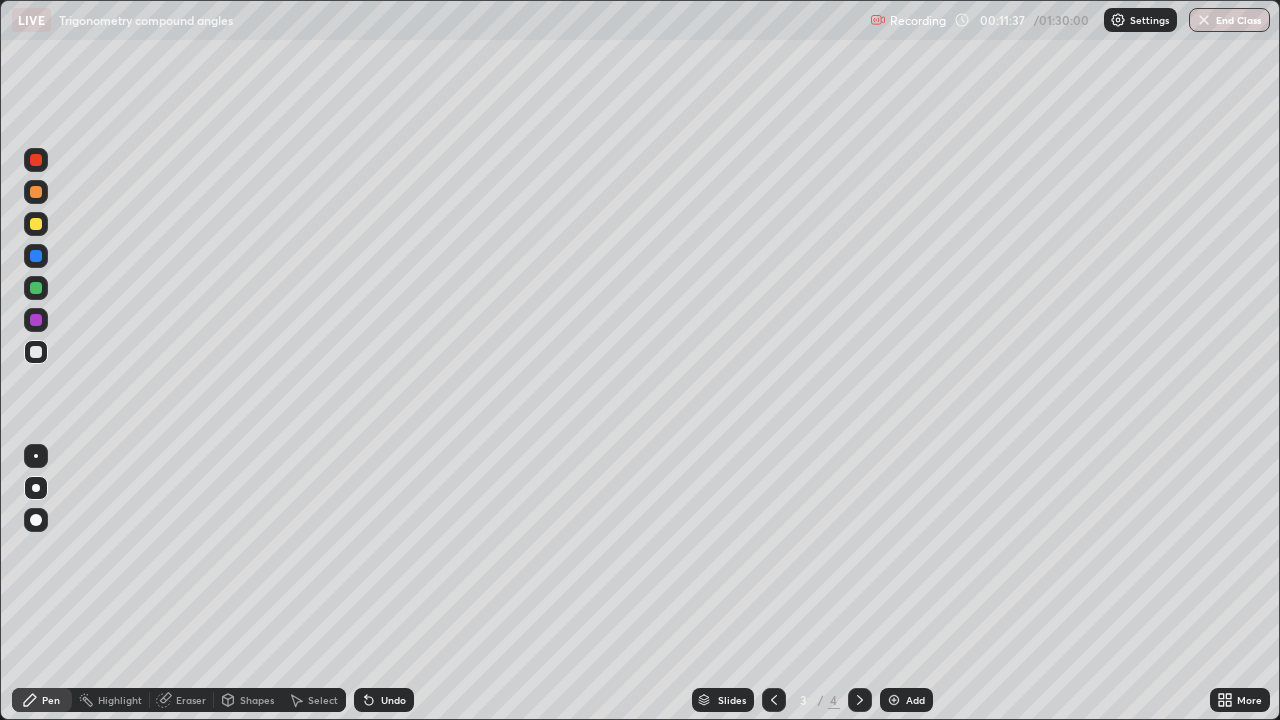 click at bounding box center [860, 700] 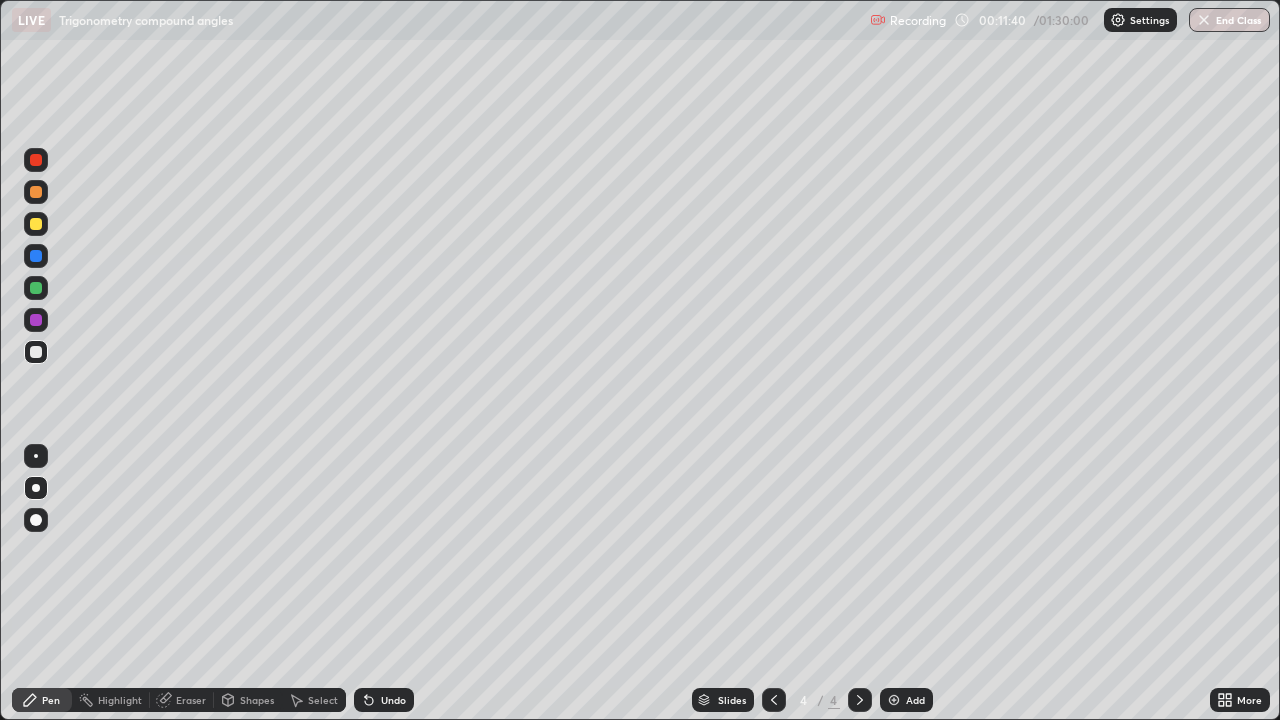 click 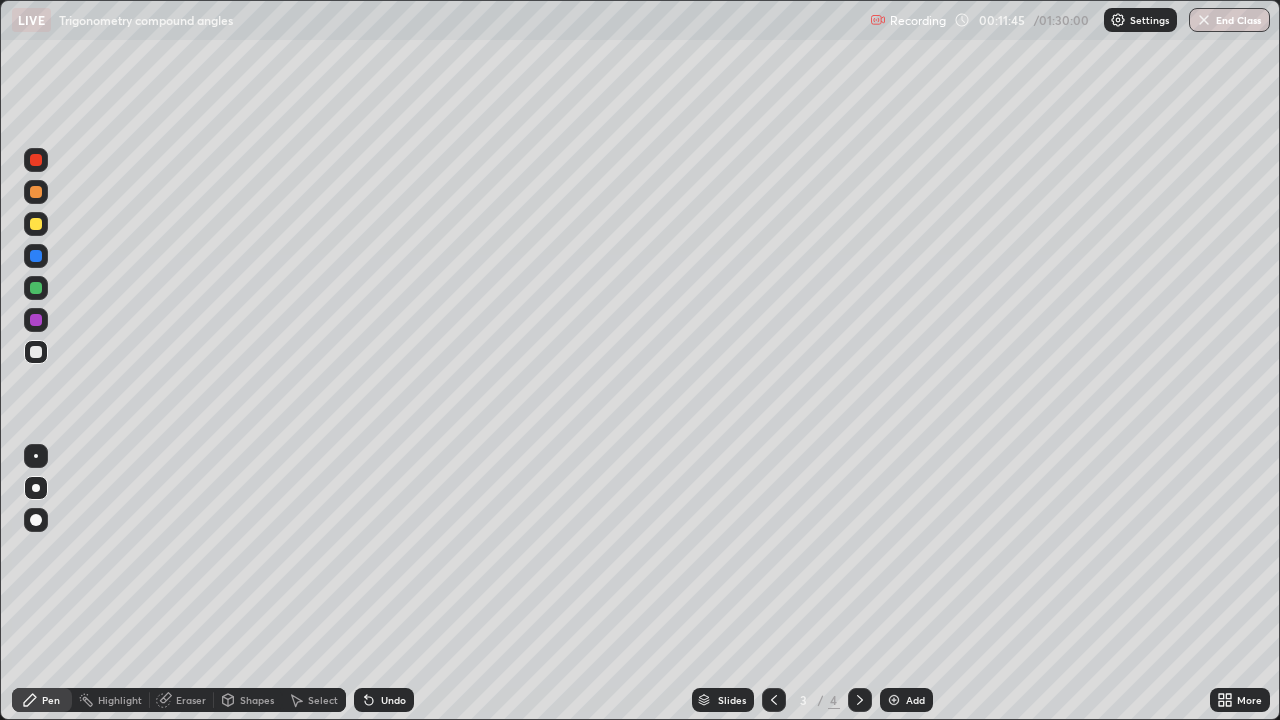 click 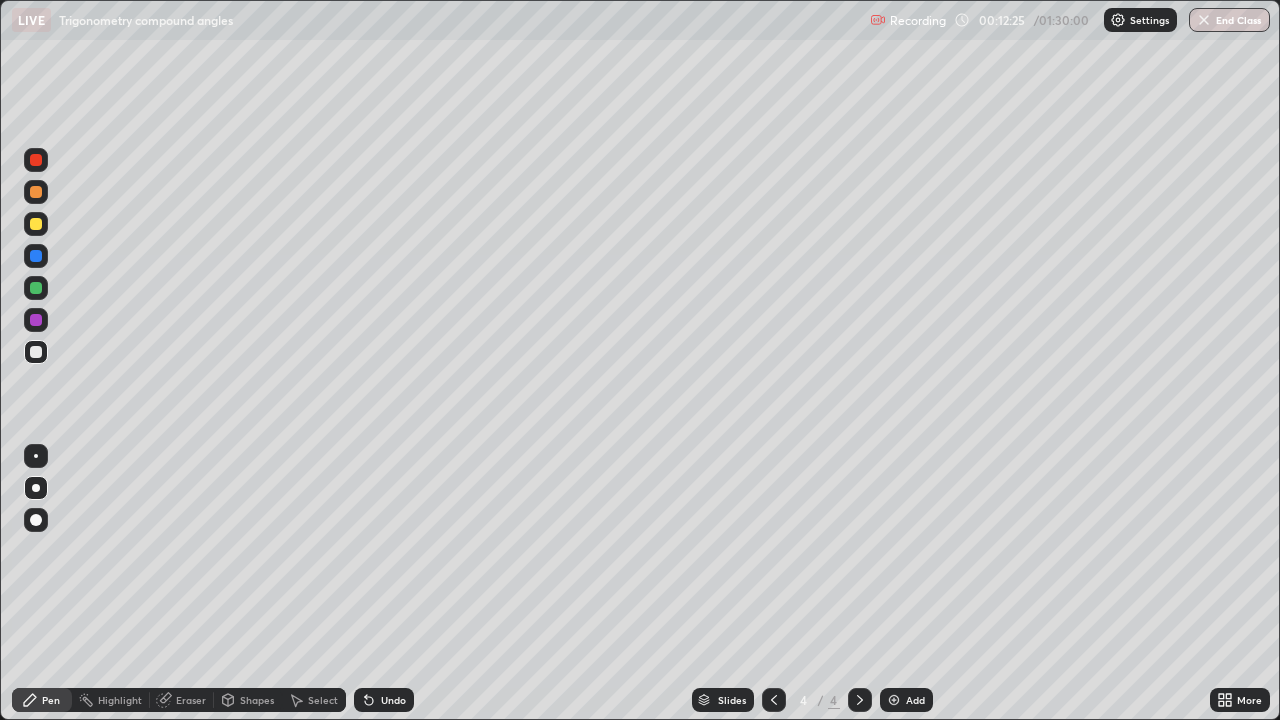 click at bounding box center (894, 700) 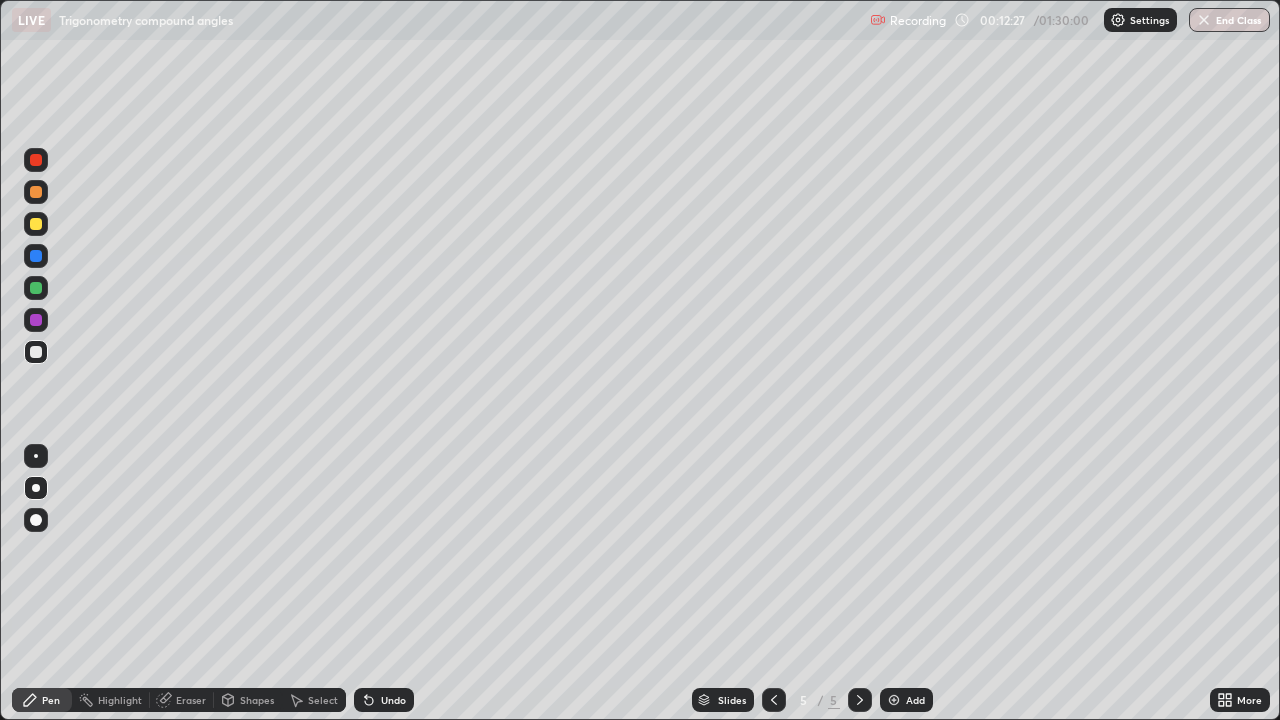 click 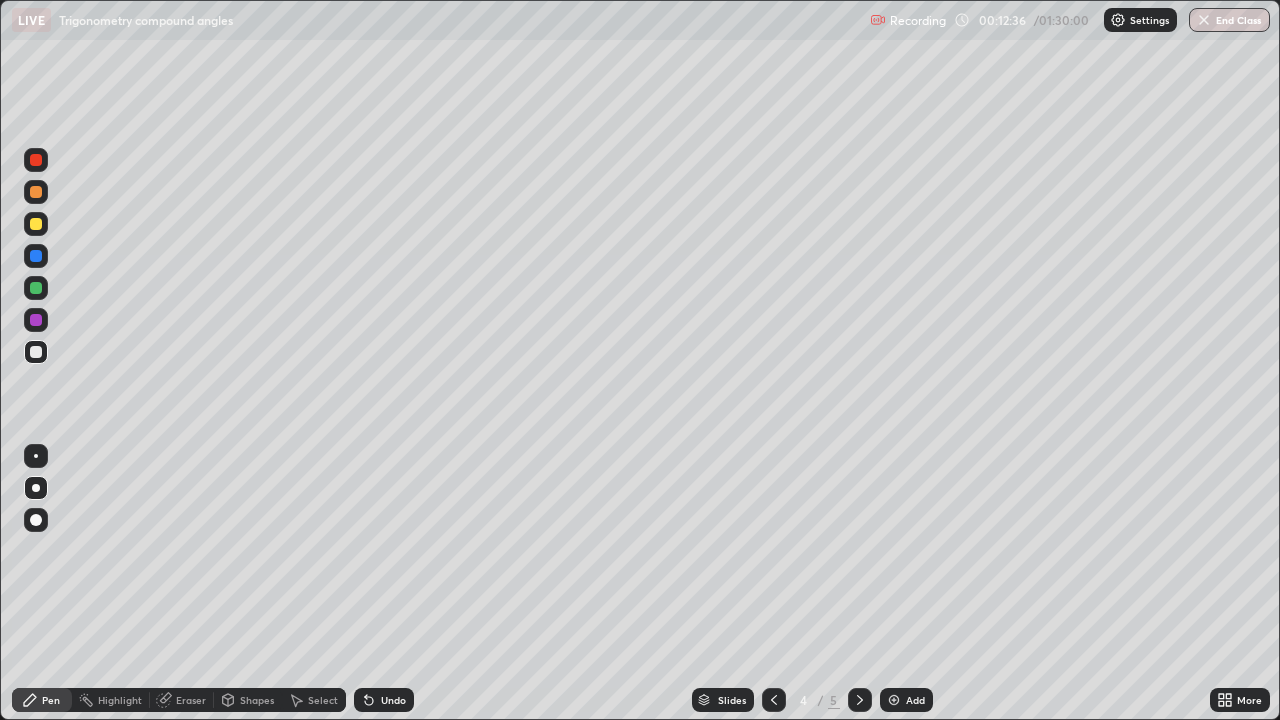 click 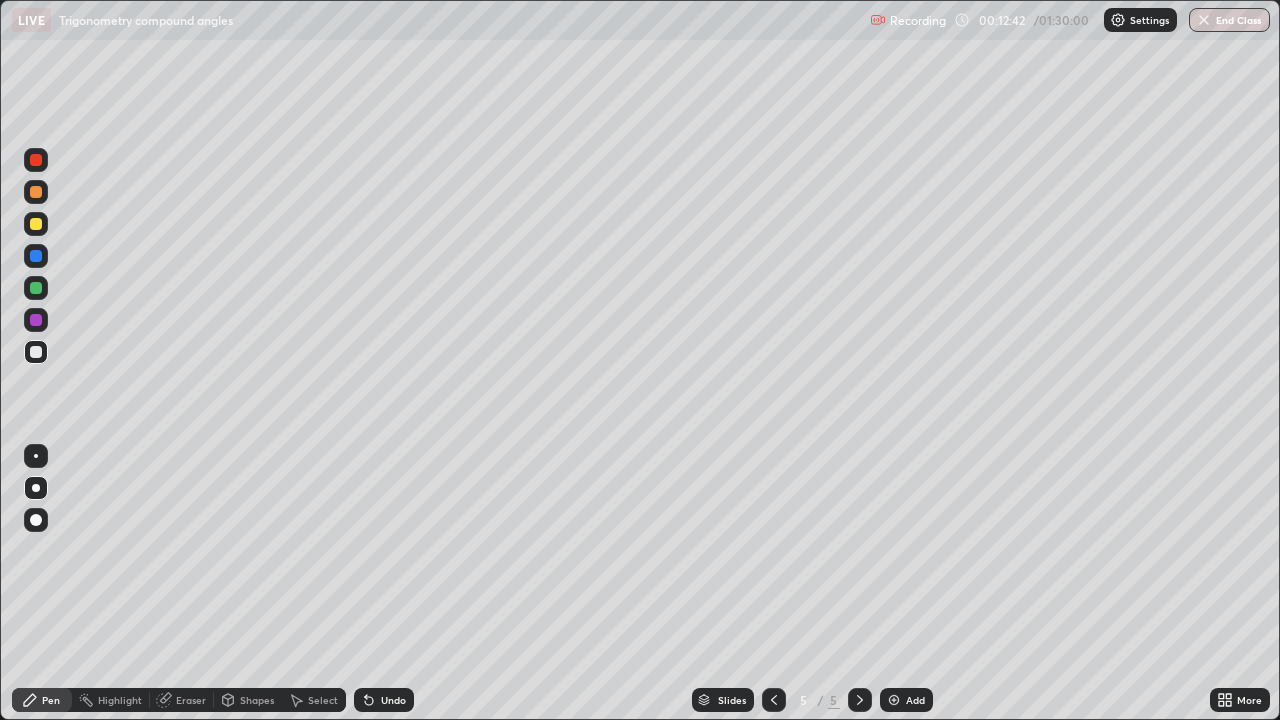 click at bounding box center [36, 352] 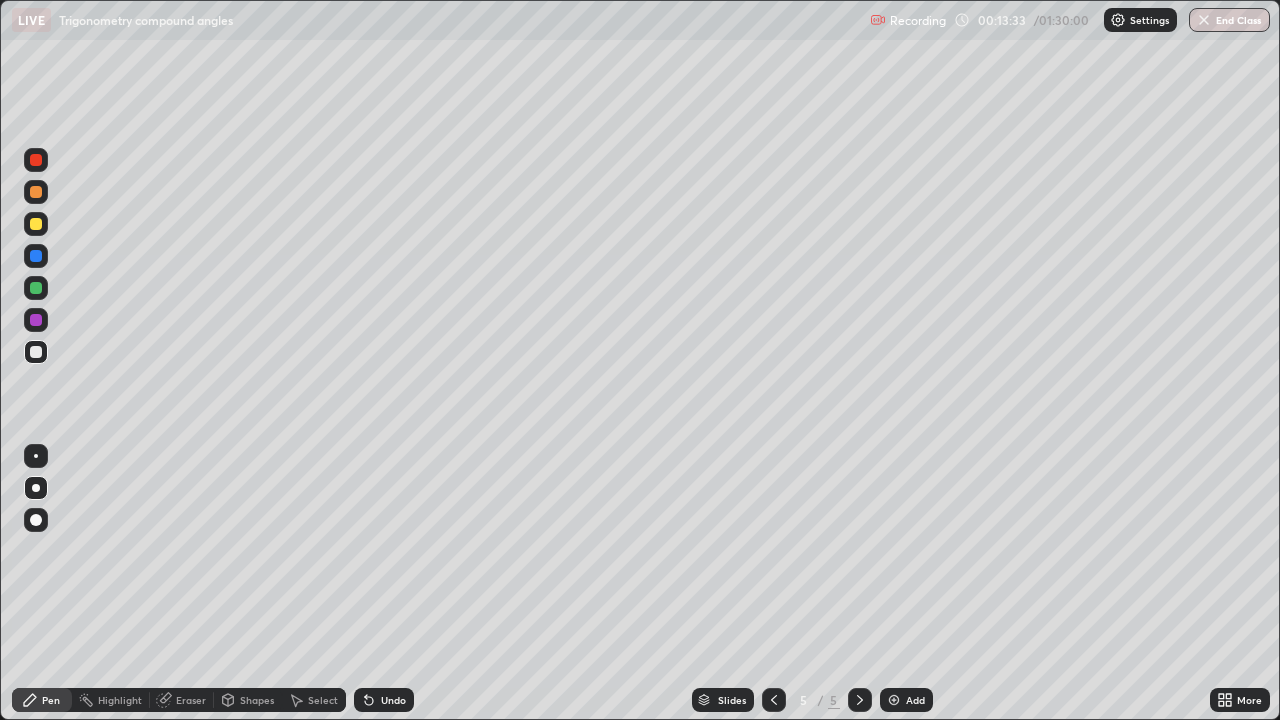 click on "Shapes" at bounding box center (257, 700) 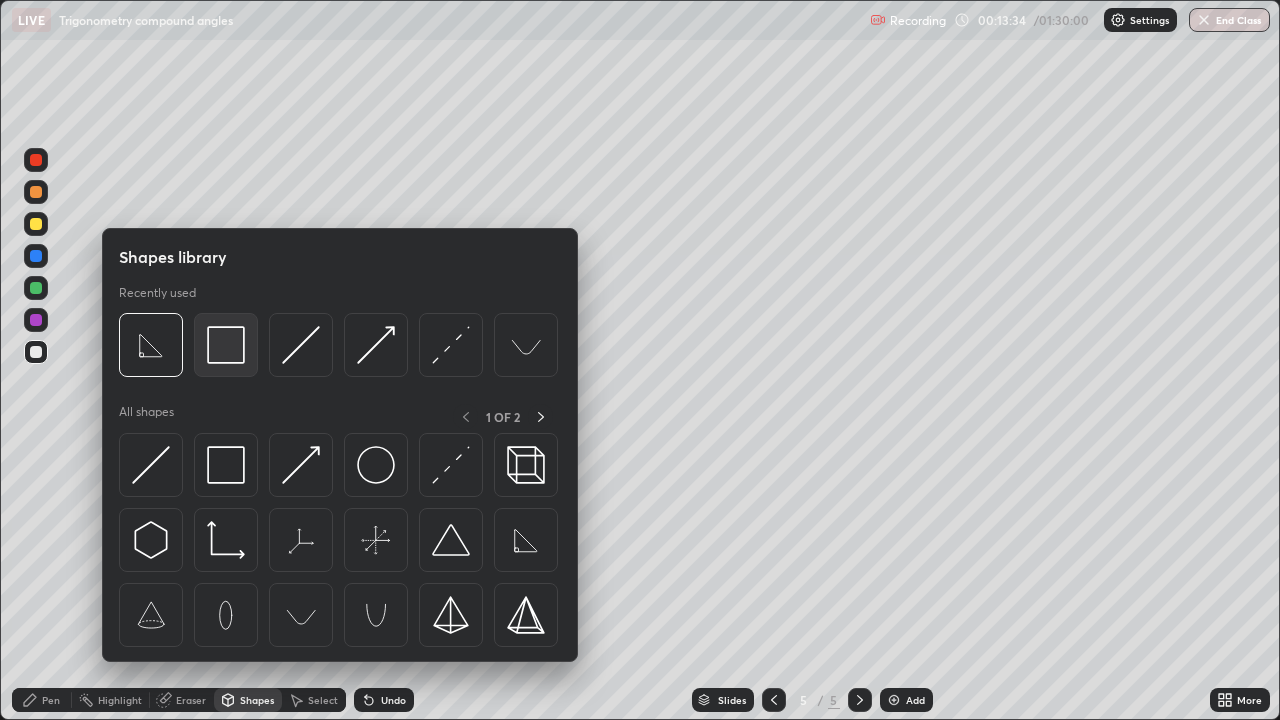 click at bounding box center [226, 345] 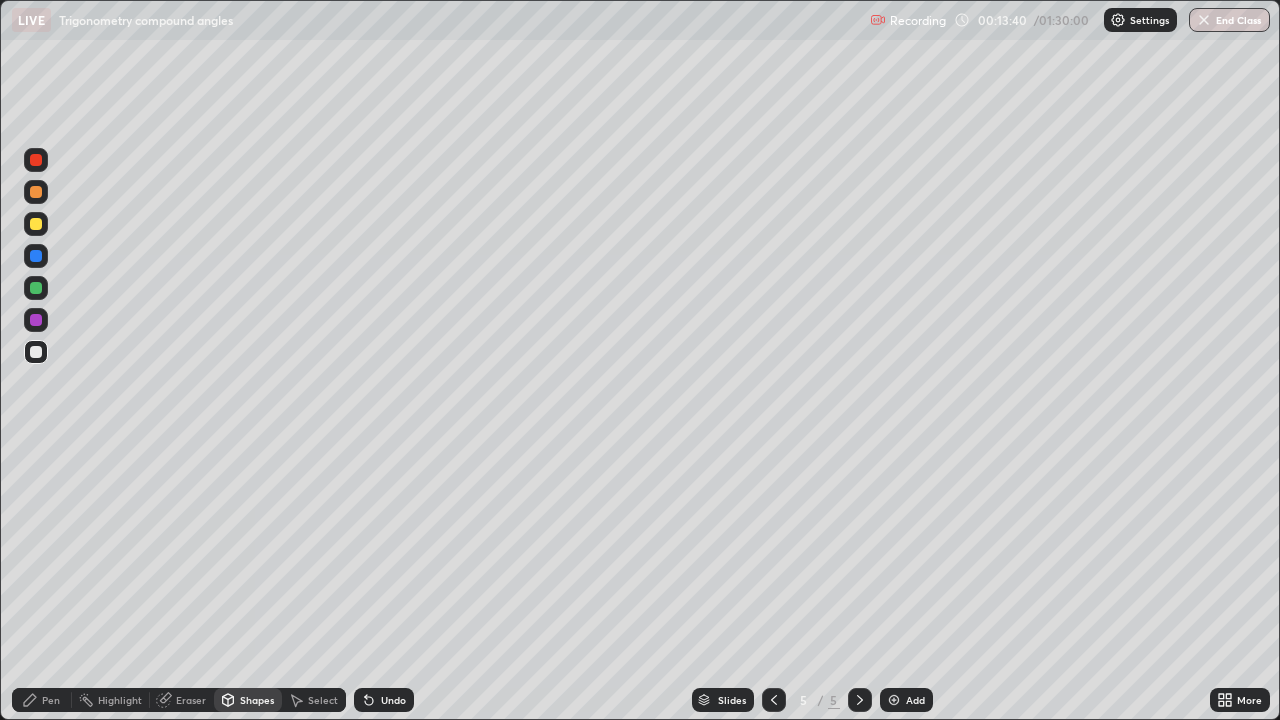 click on "Pen" at bounding box center [51, 700] 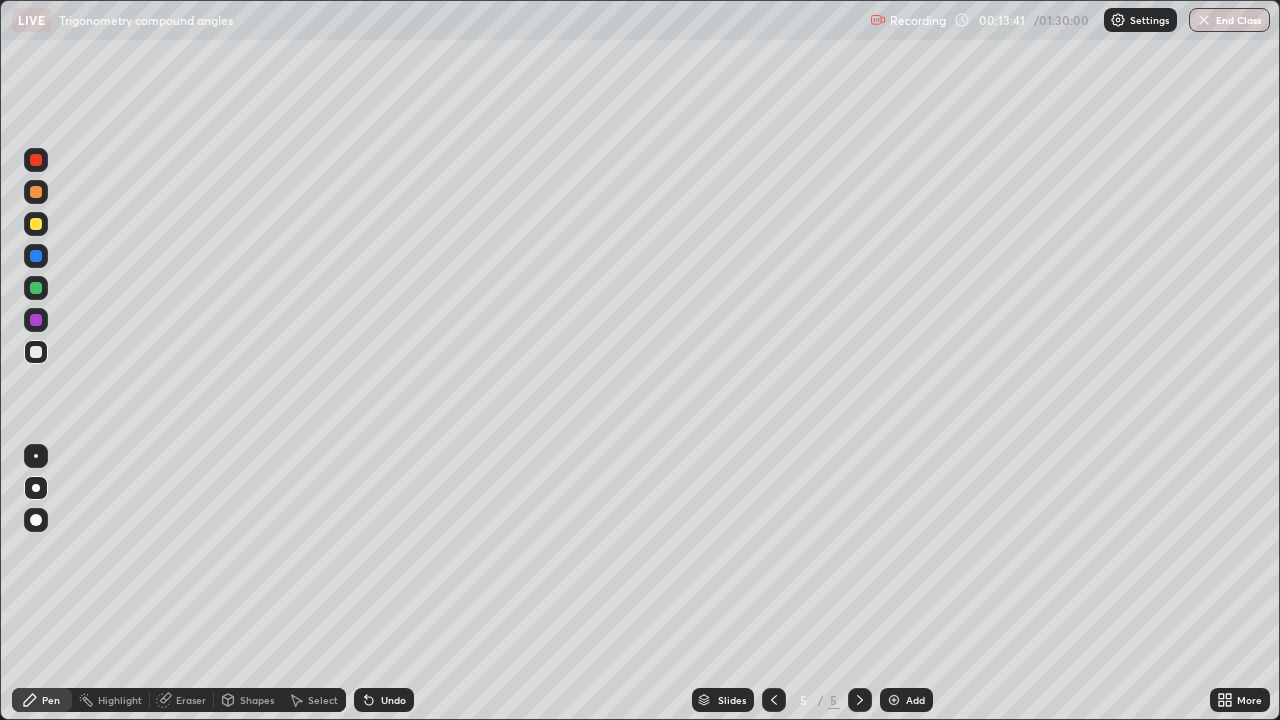click at bounding box center [36, 256] 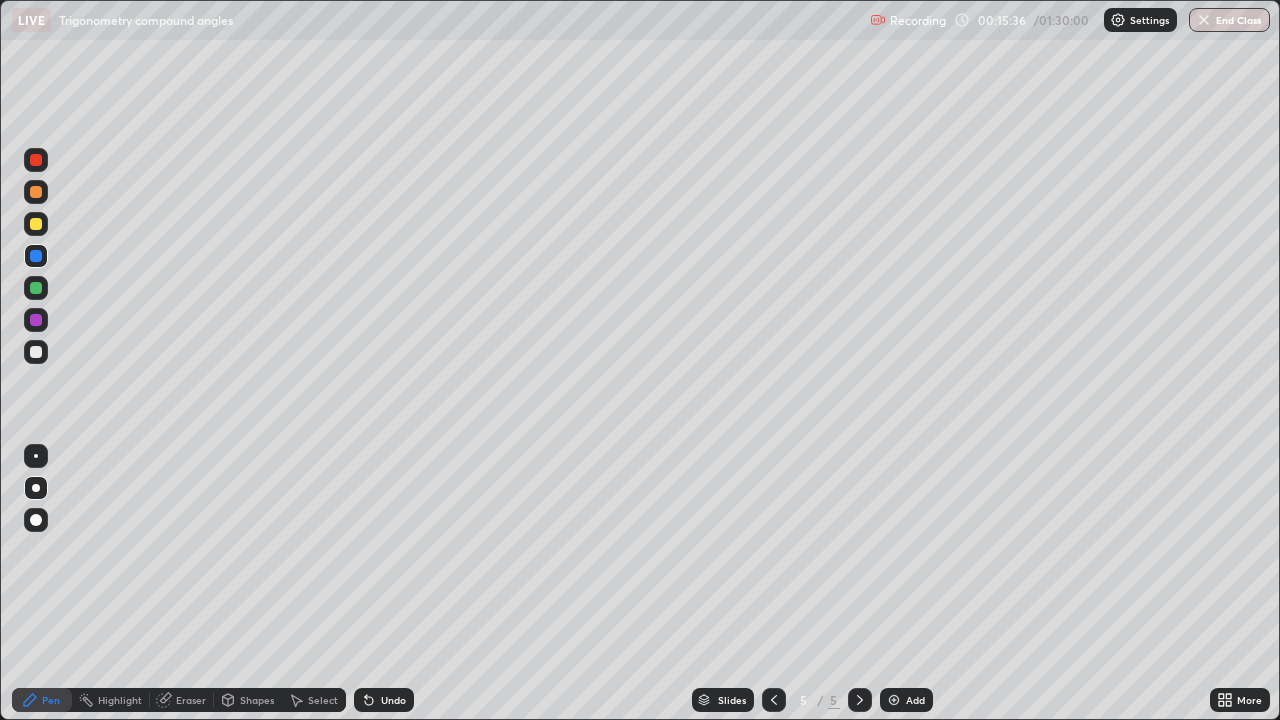 click 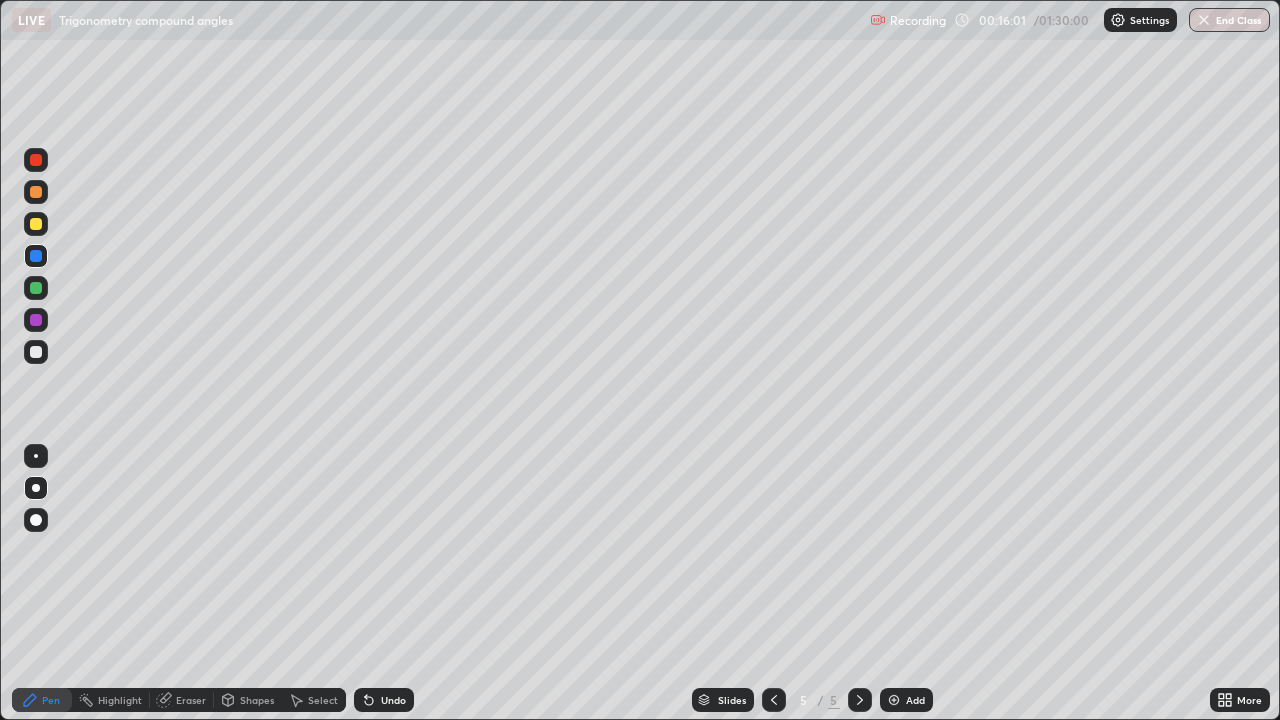 click at bounding box center [36, 320] 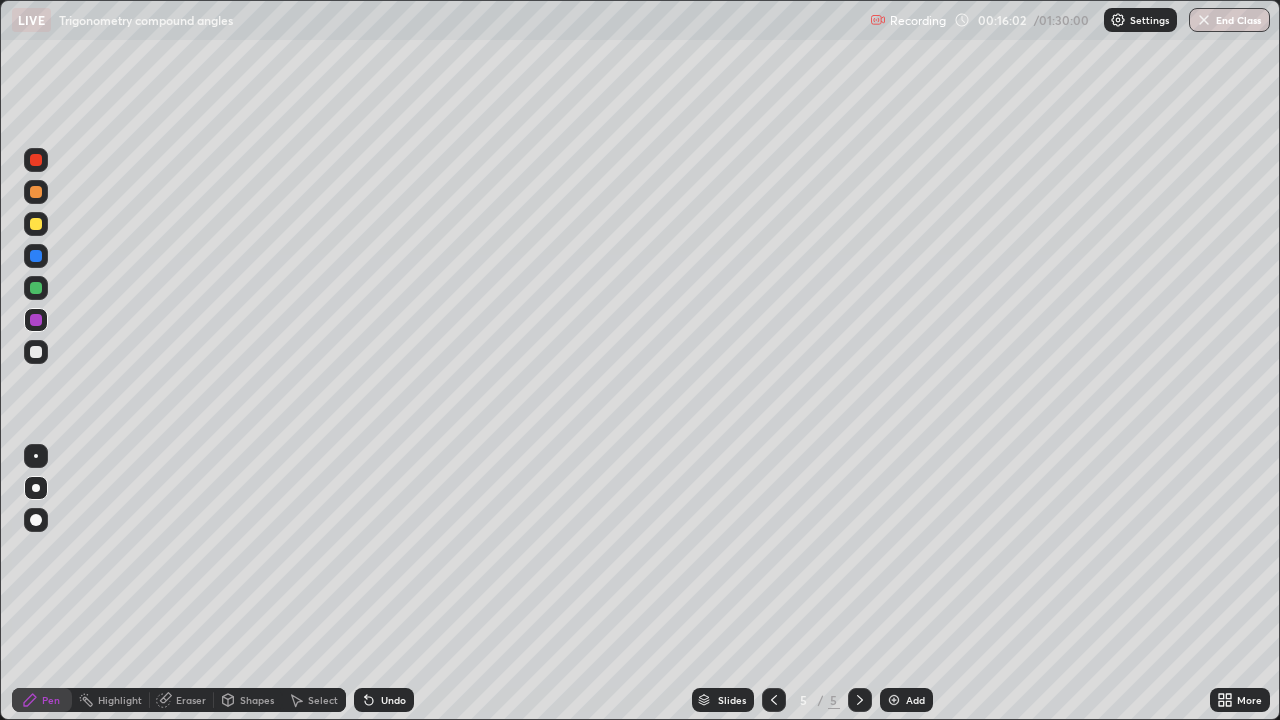 click at bounding box center (36, 192) 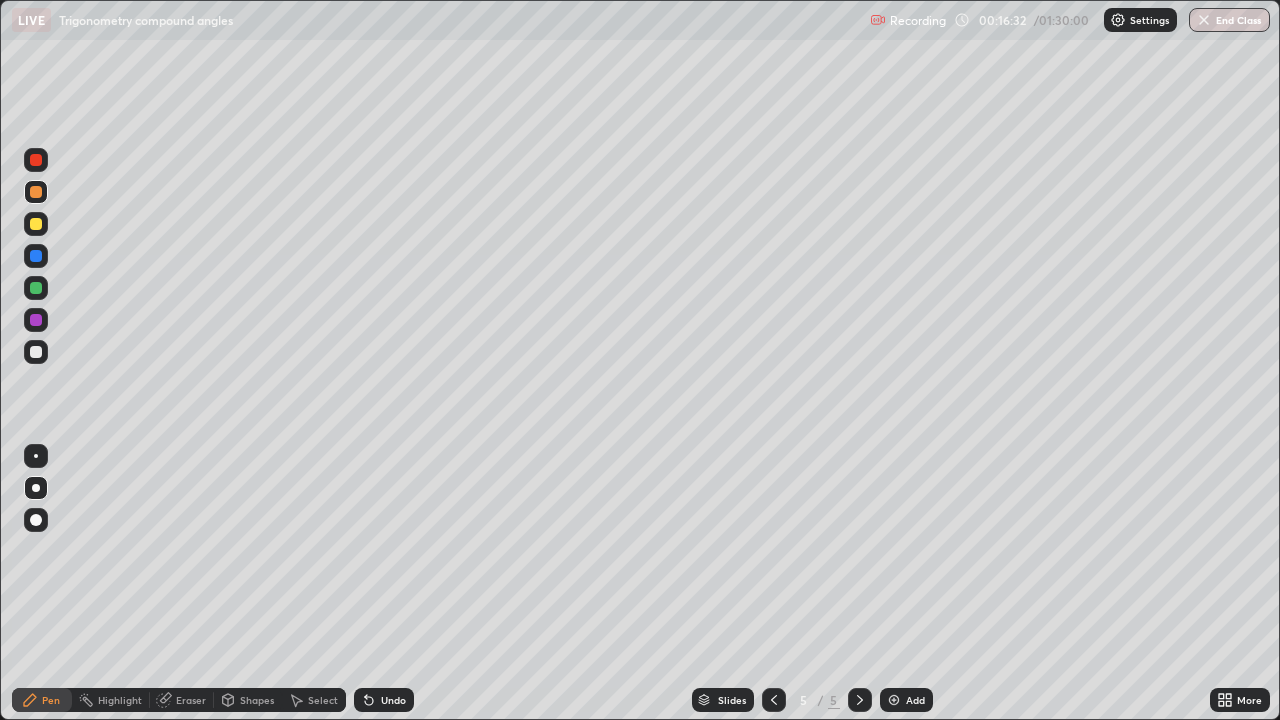 click on "Shapes" at bounding box center [257, 700] 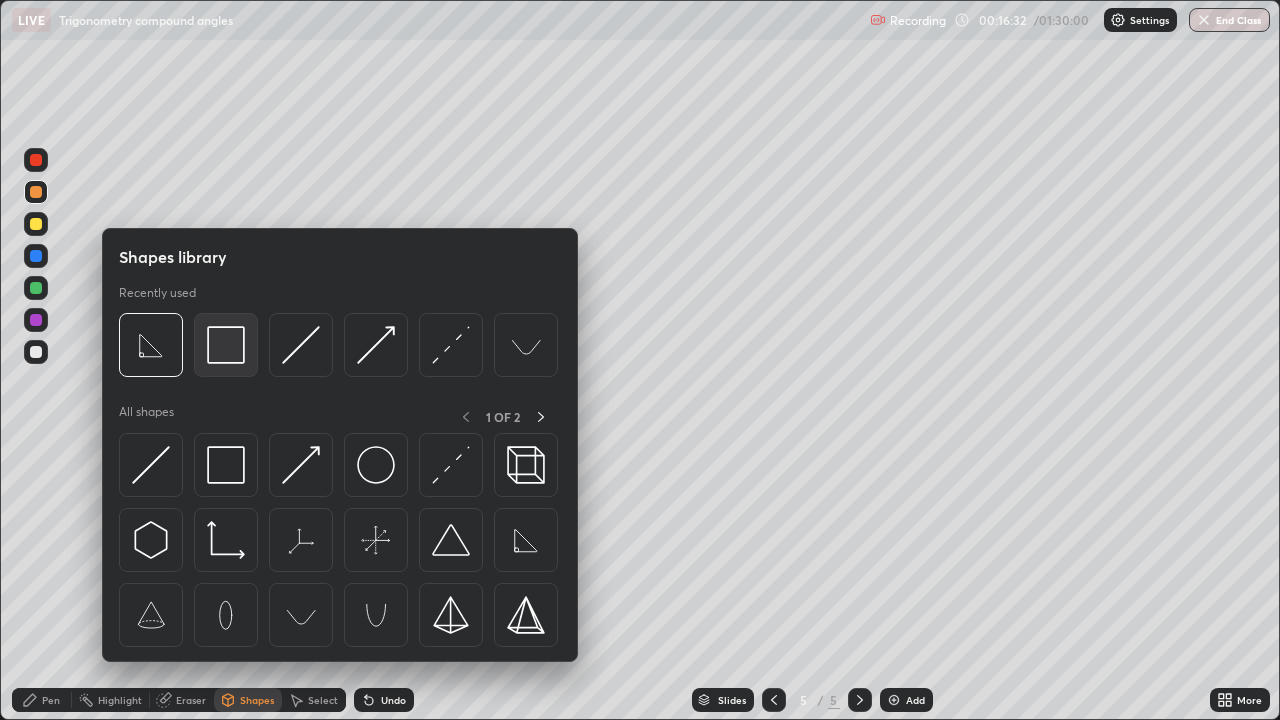 click at bounding box center (226, 345) 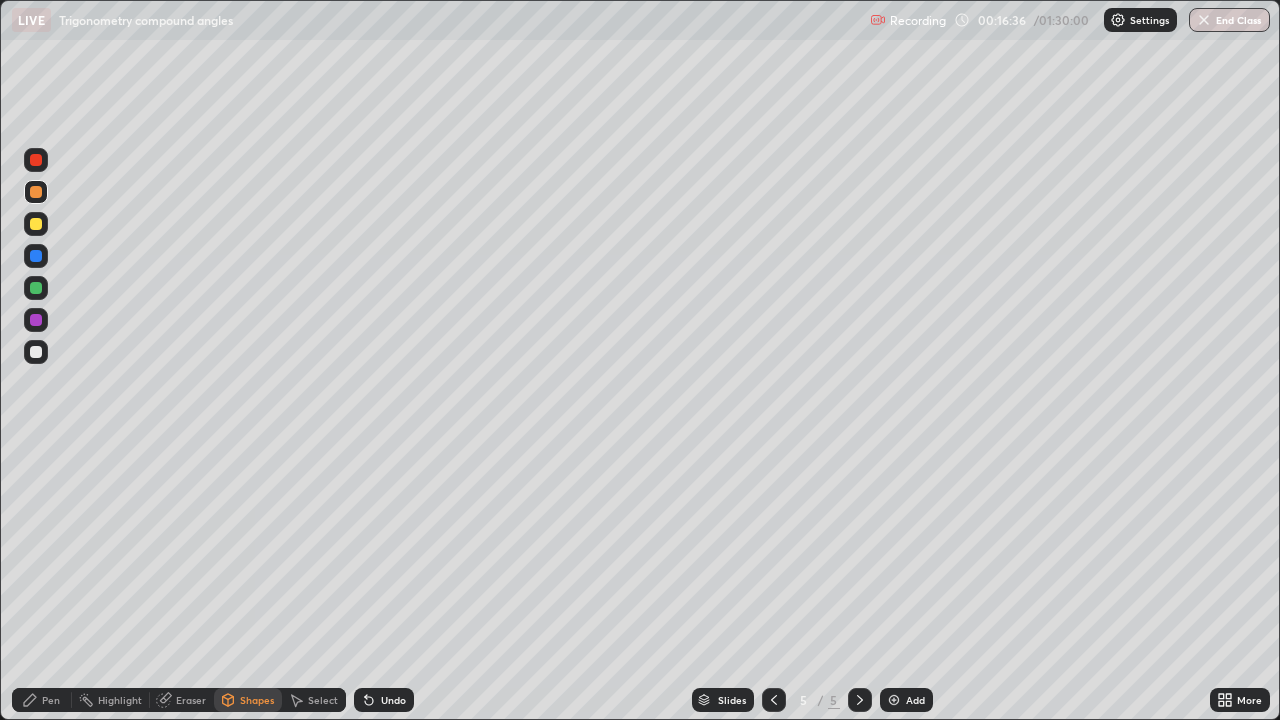 click on "Pen" at bounding box center (42, 700) 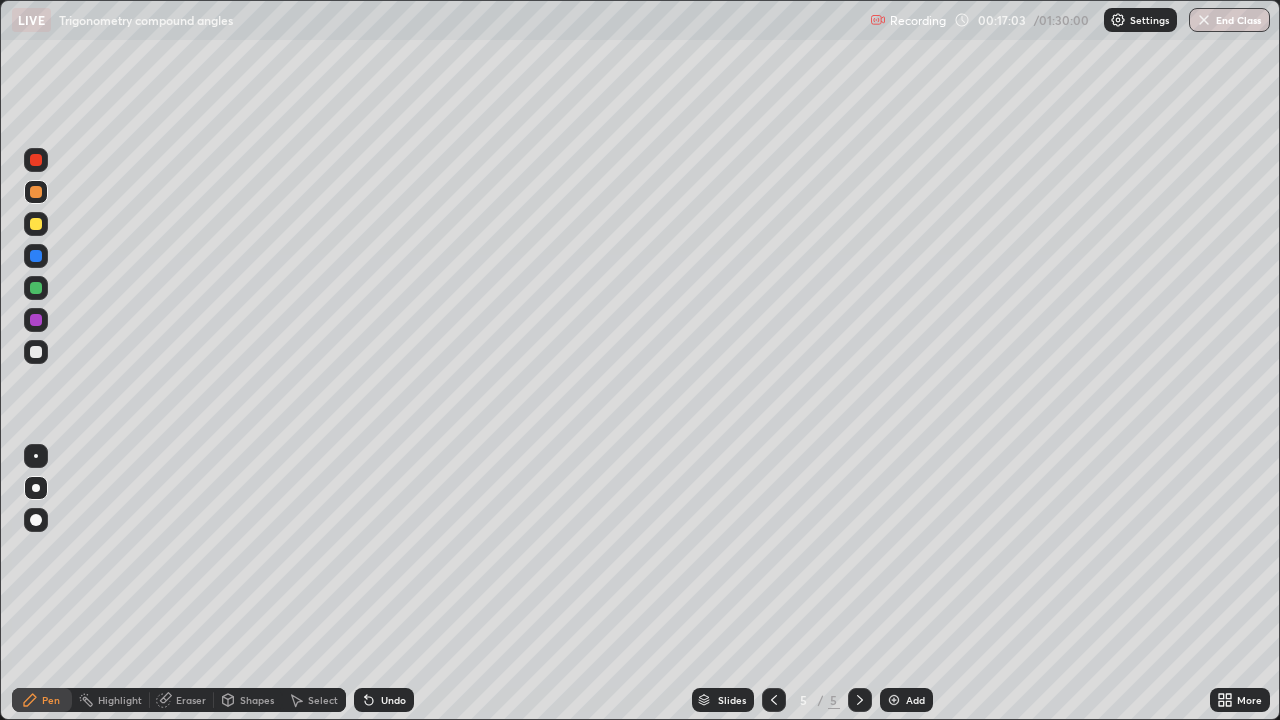 click on "Undo" at bounding box center [393, 700] 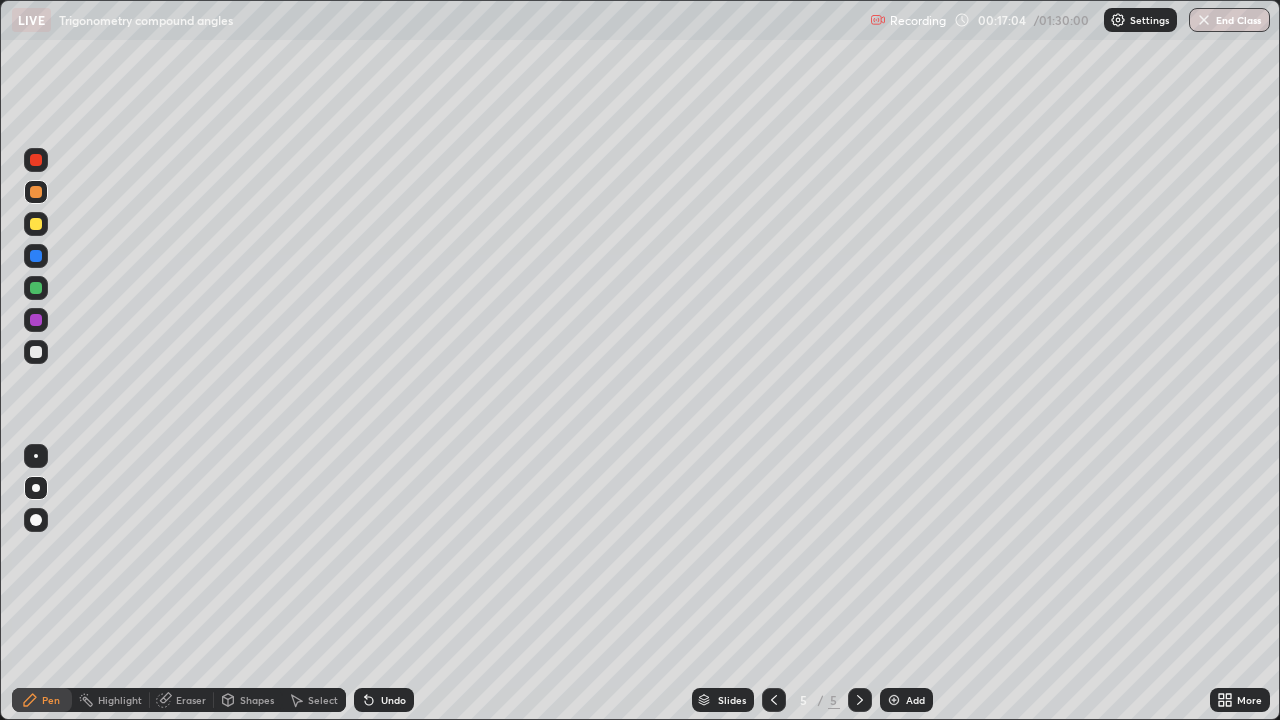 click at bounding box center [36, 256] 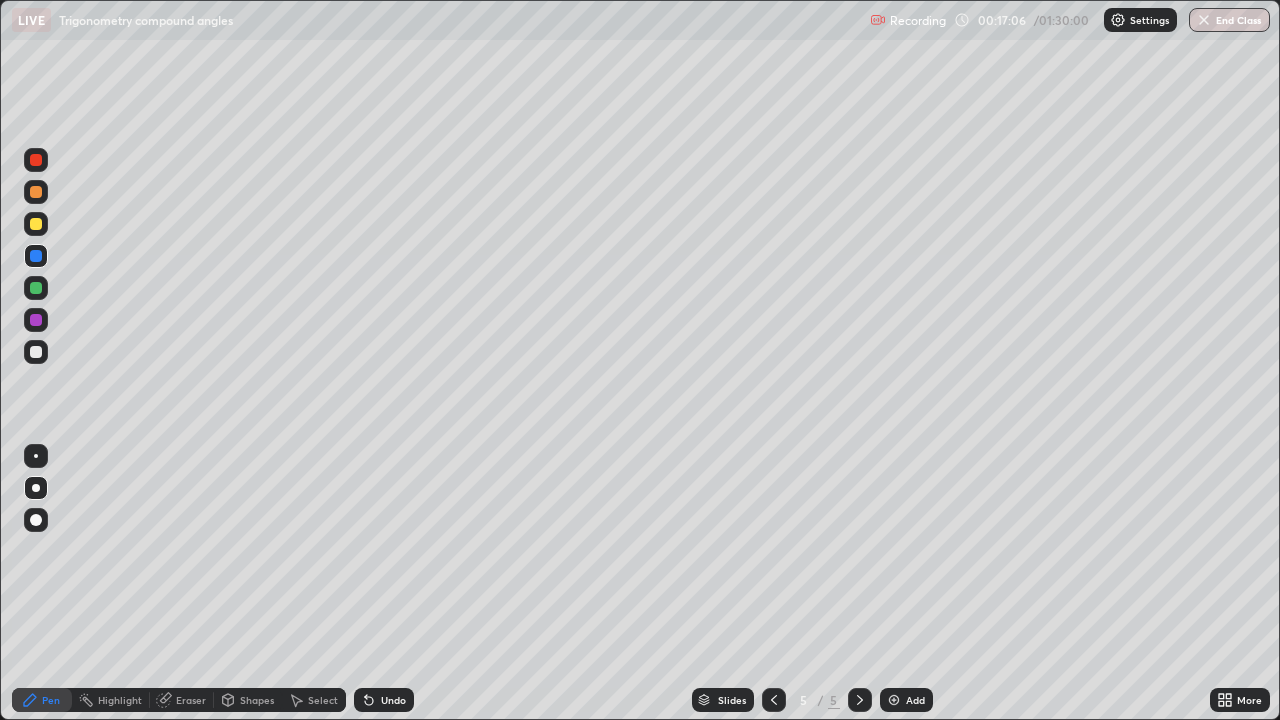 click on "Undo" at bounding box center [393, 700] 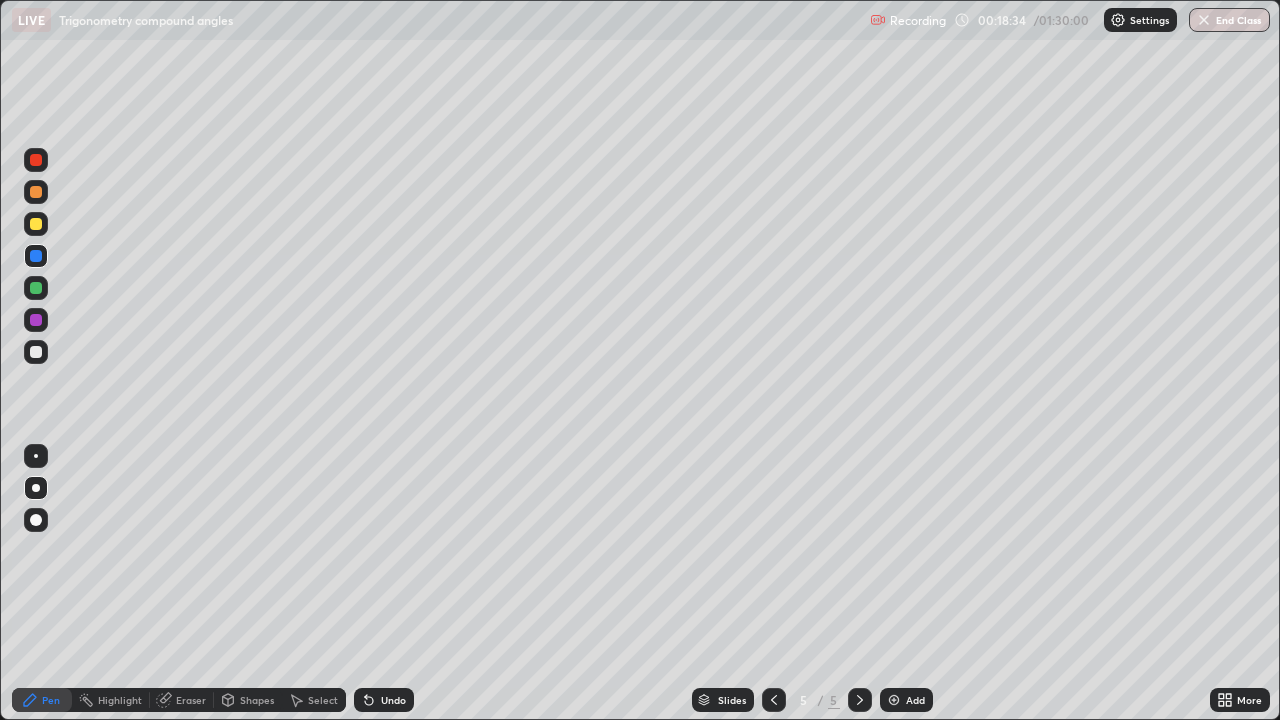 click at bounding box center (36, 224) 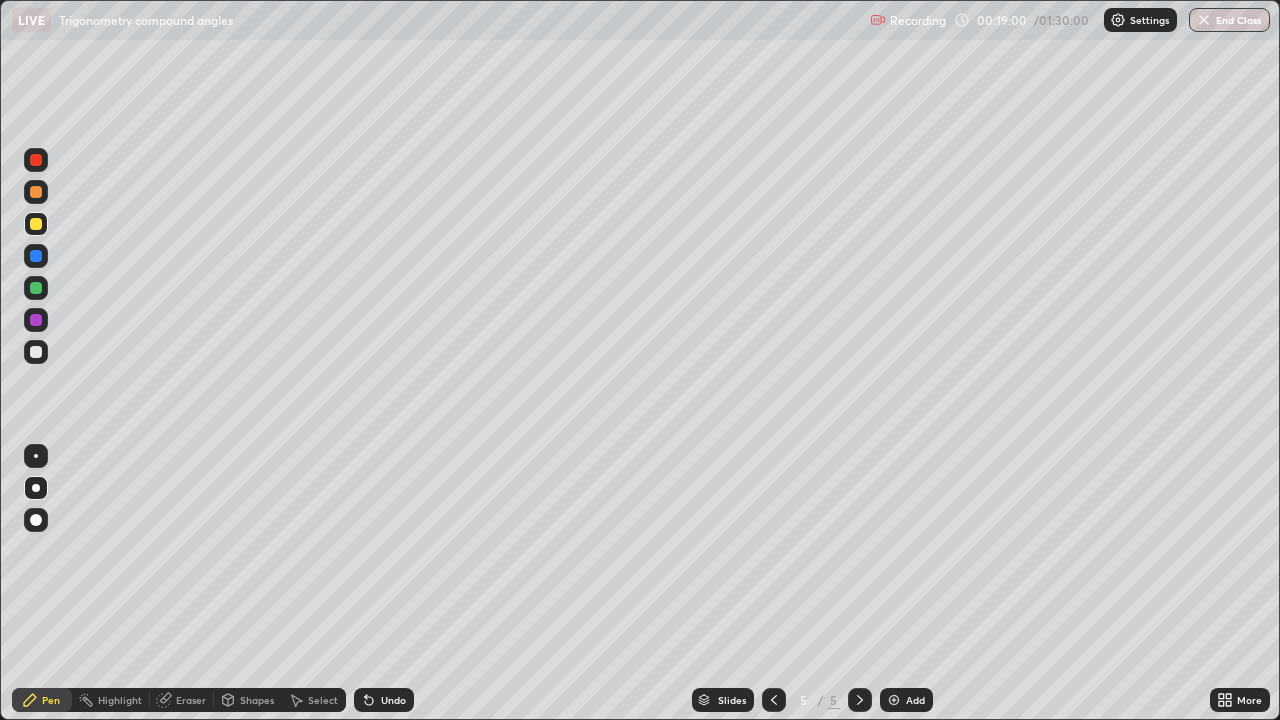 click on "Shapes" at bounding box center [257, 700] 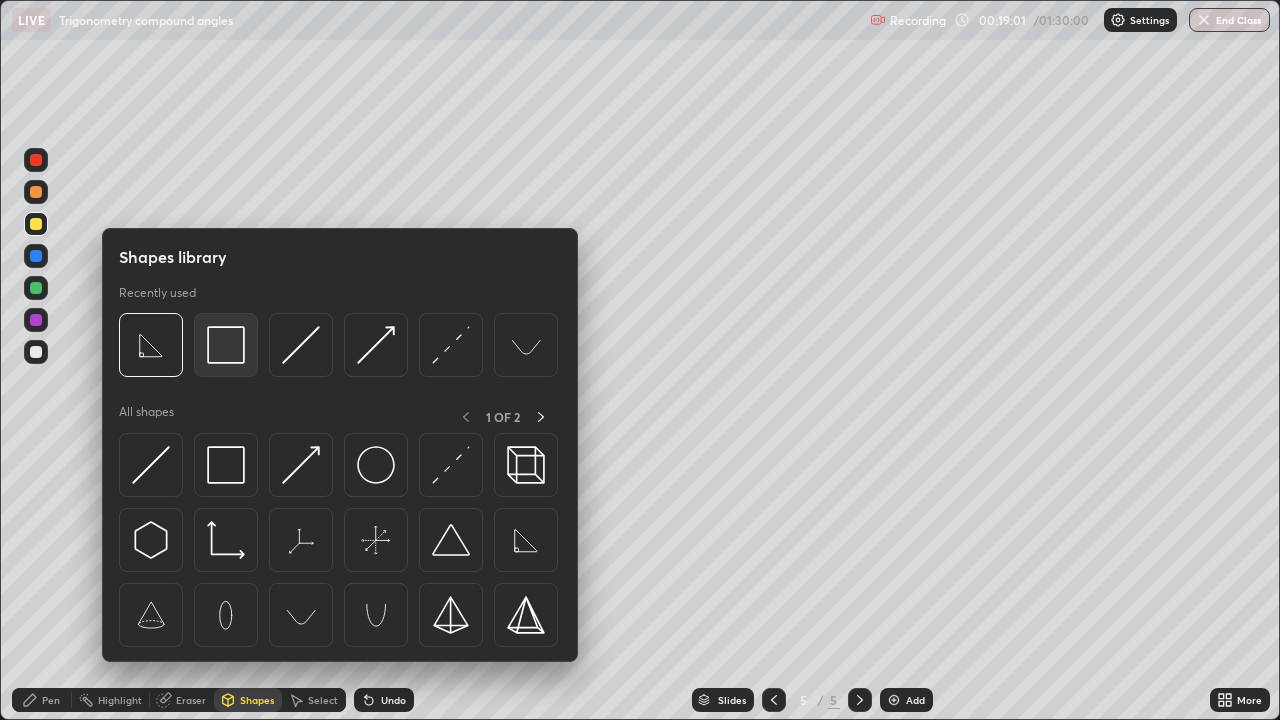click at bounding box center [226, 345] 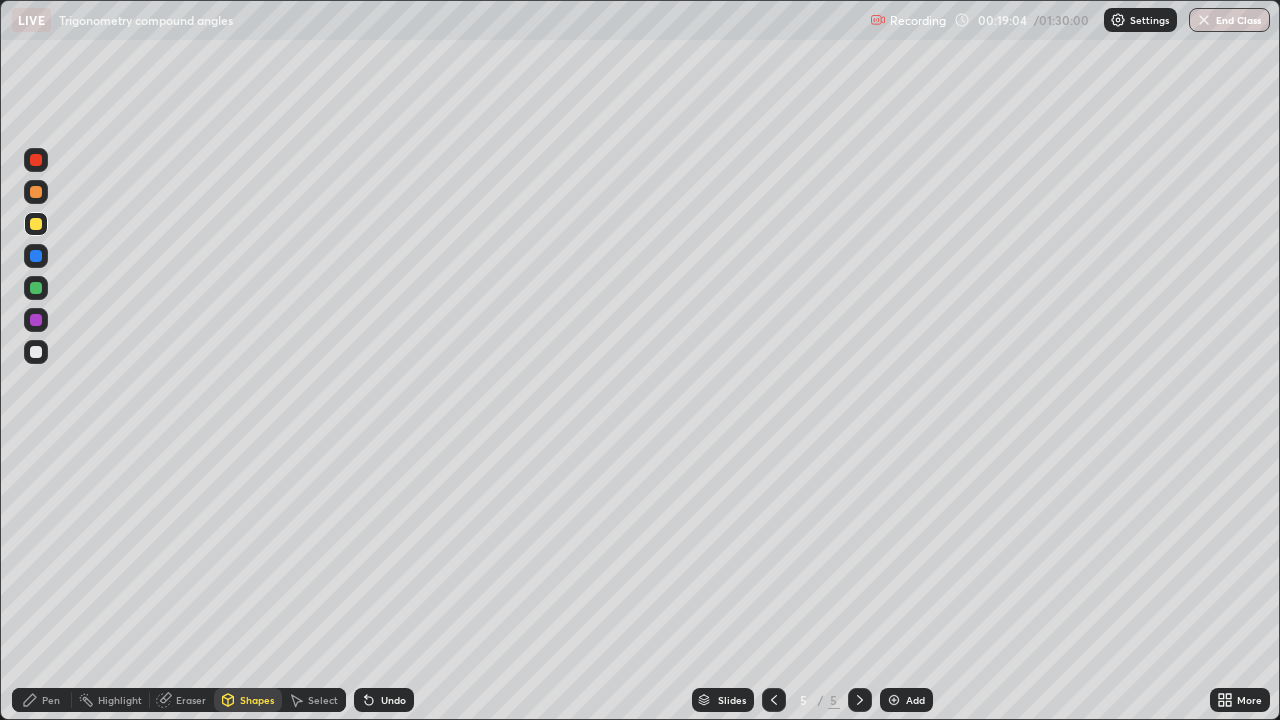 click on "Pen" at bounding box center (51, 700) 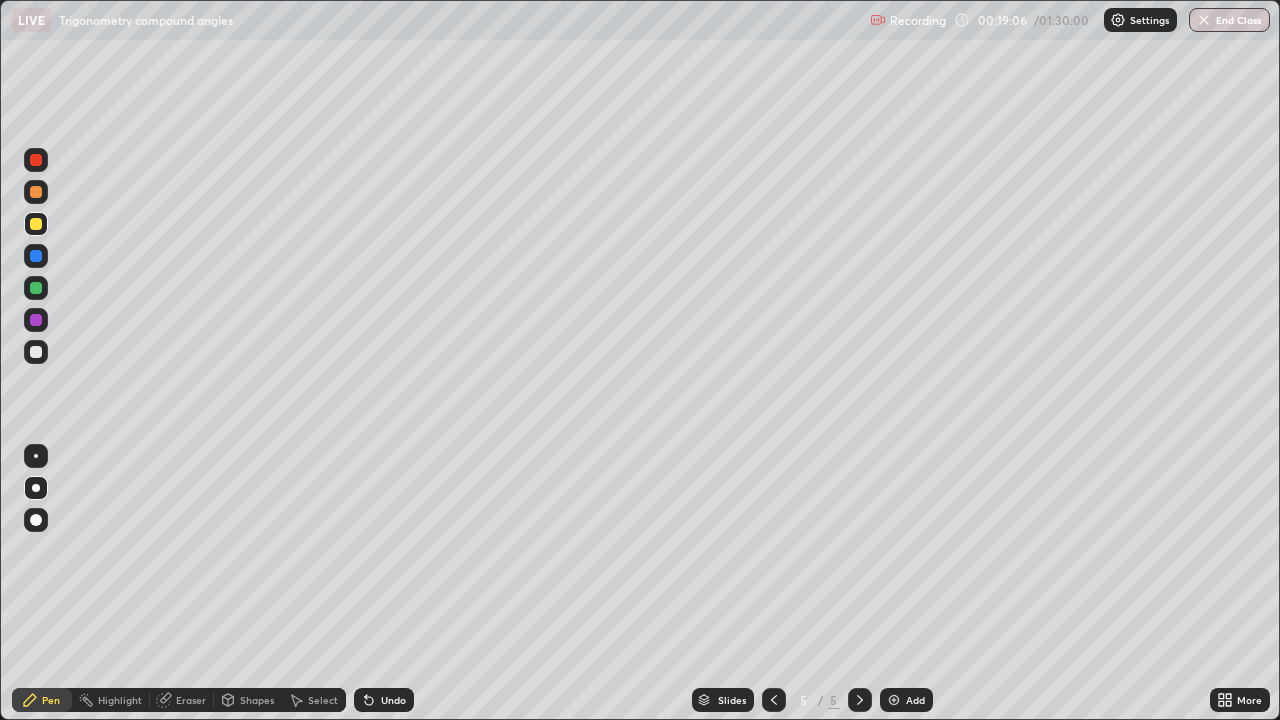 click at bounding box center [36, 256] 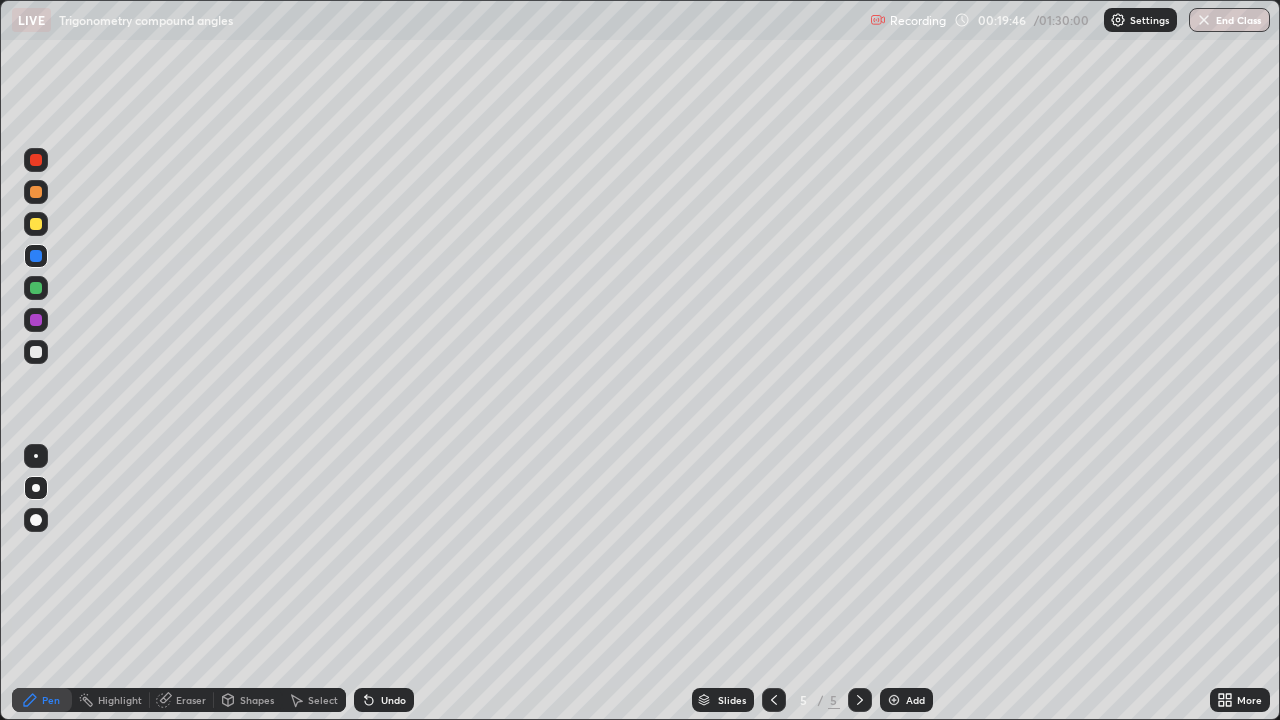 click on "Undo" at bounding box center [393, 700] 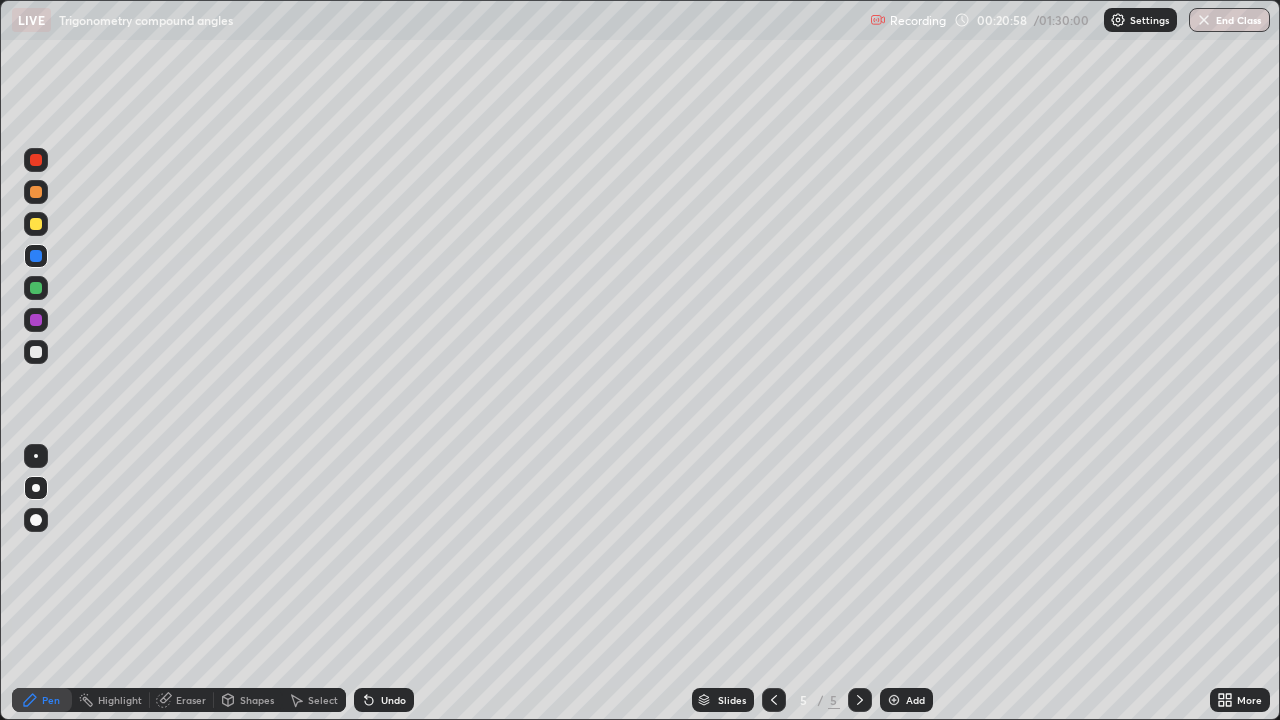 click at bounding box center (894, 700) 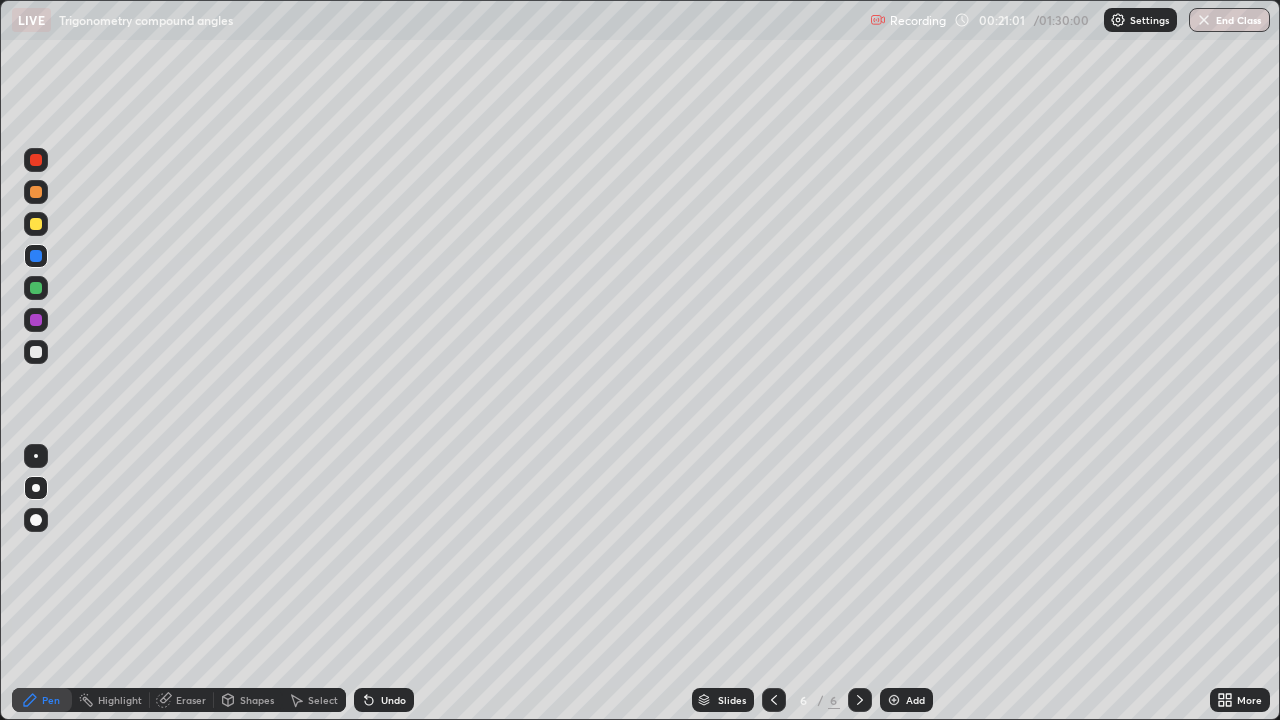 click on "Shapes" at bounding box center (257, 700) 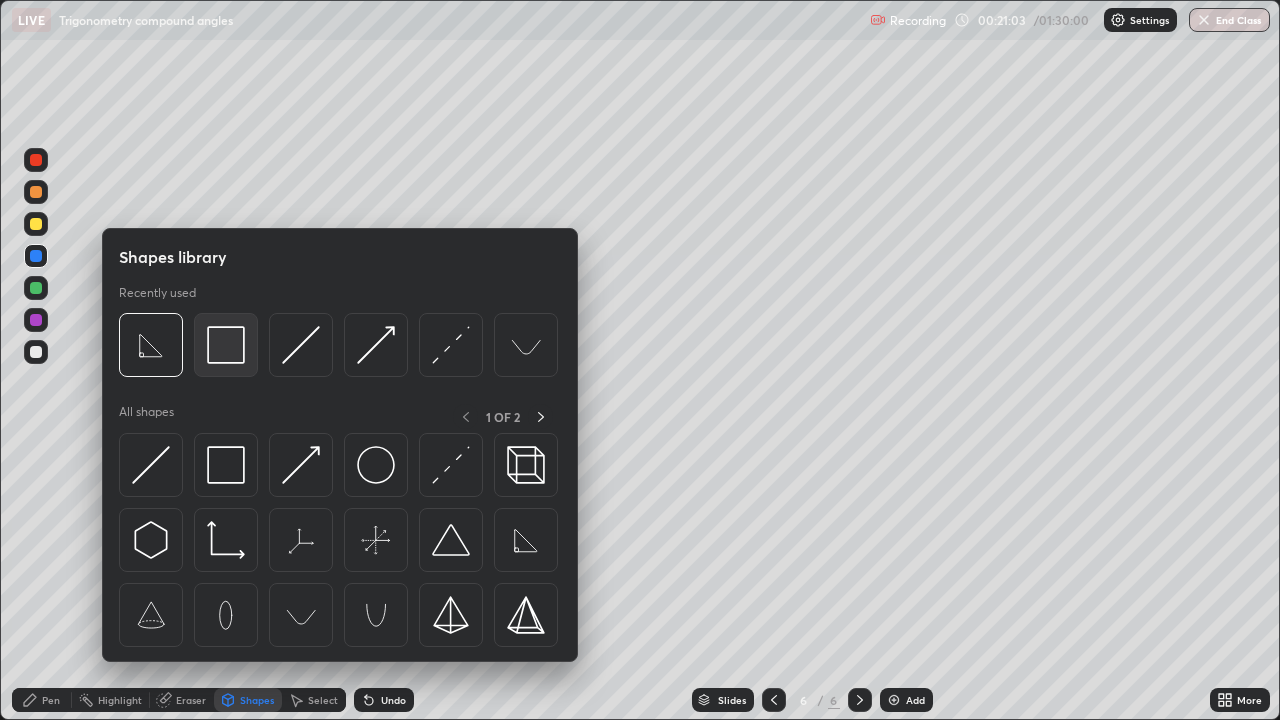 click at bounding box center (226, 345) 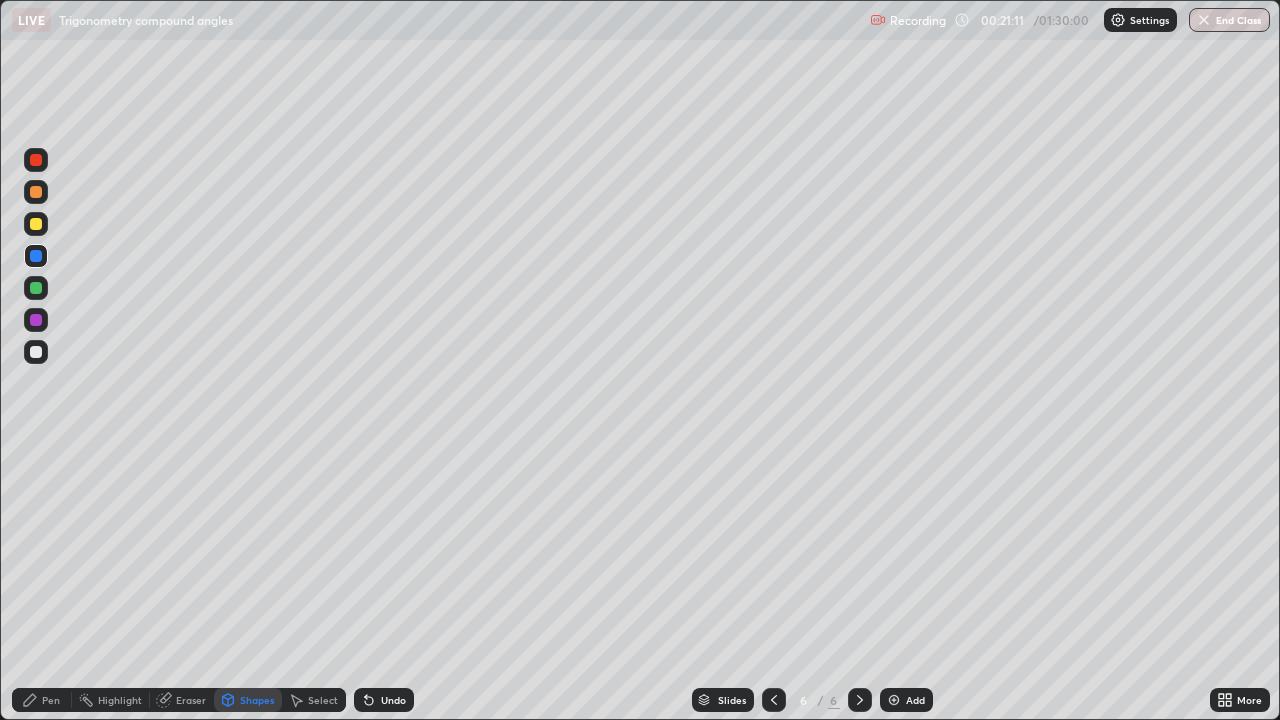 click on "Pen" at bounding box center [51, 700] 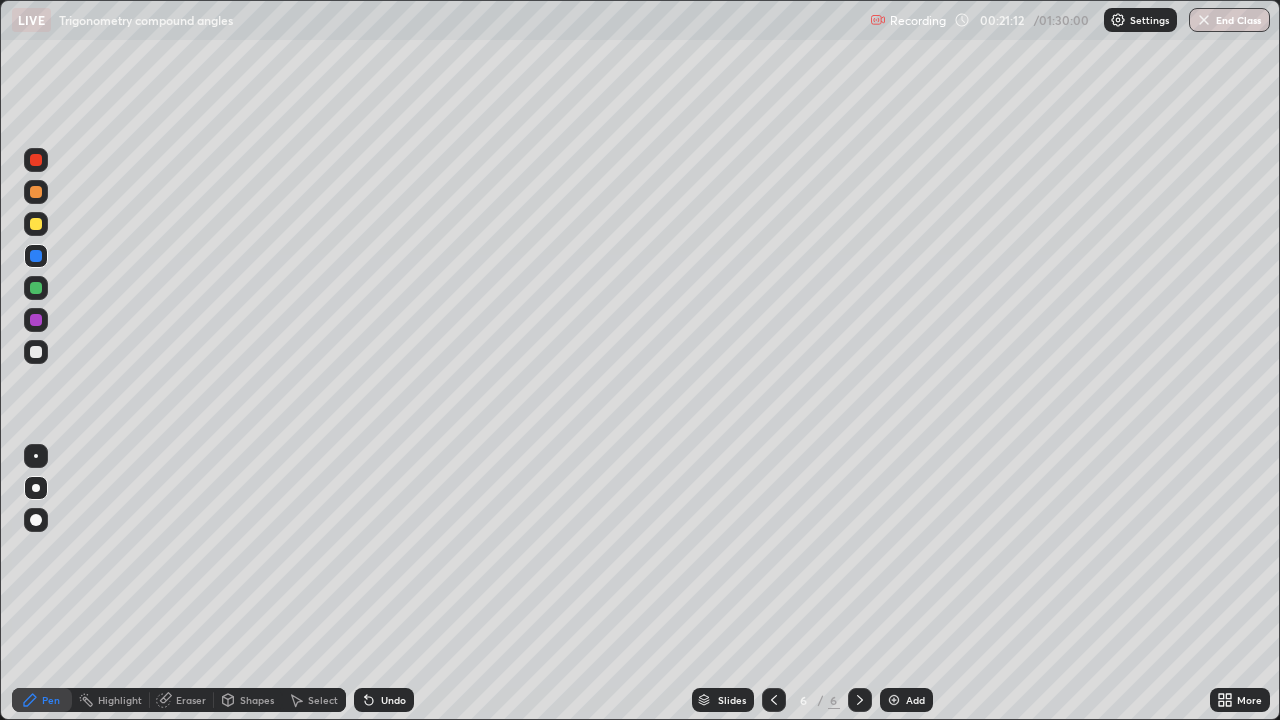 click at bounding box center (36, 352) 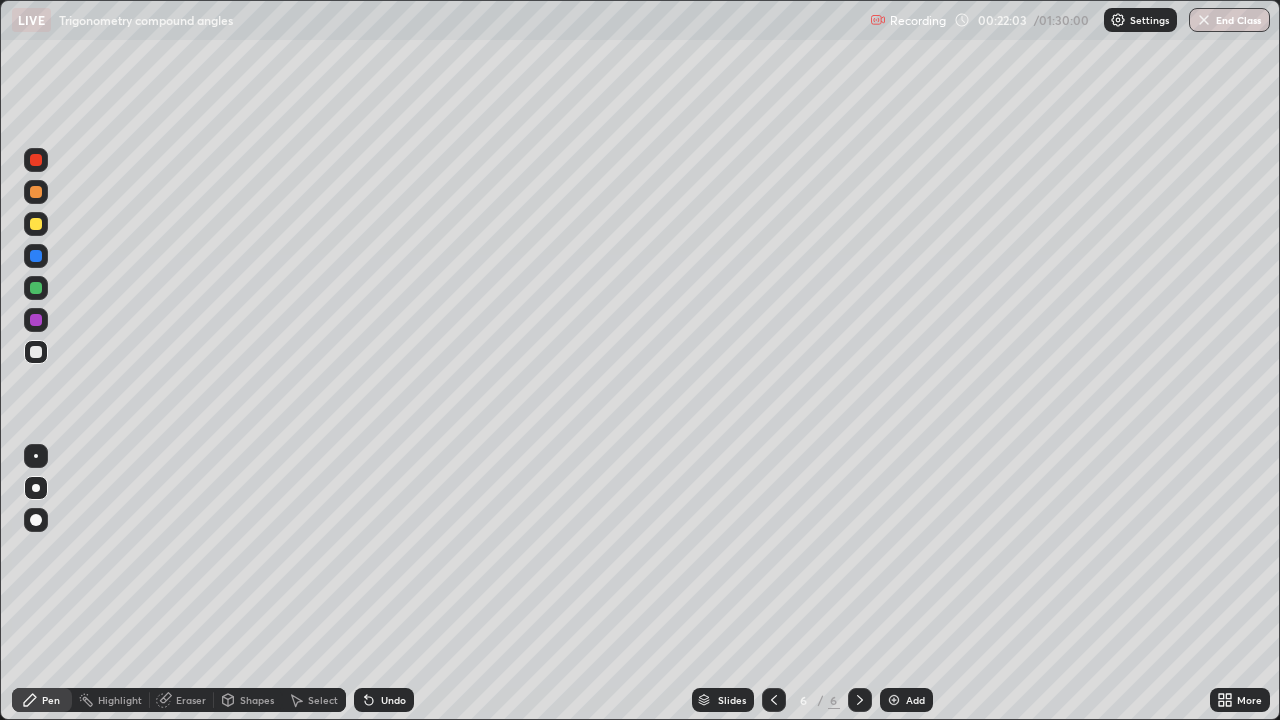 click at bounding box center [36, 256] 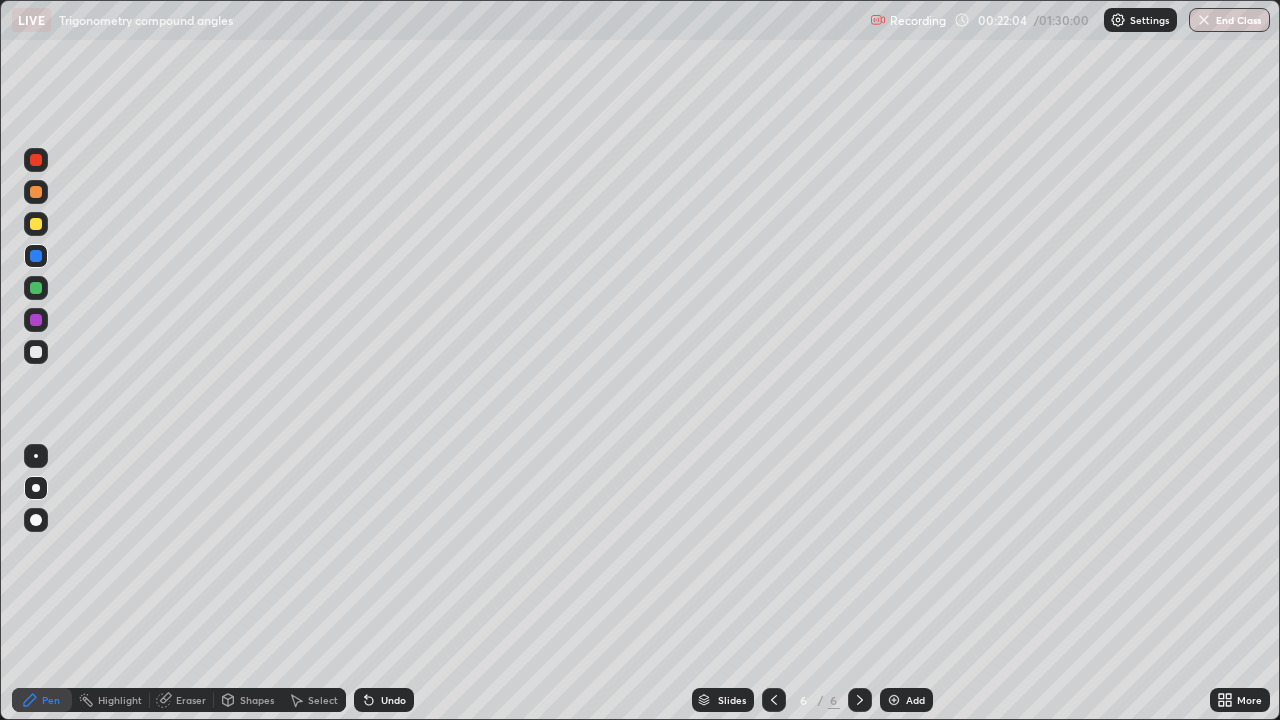 click on "Shapes" at bounding box center [248, 700] 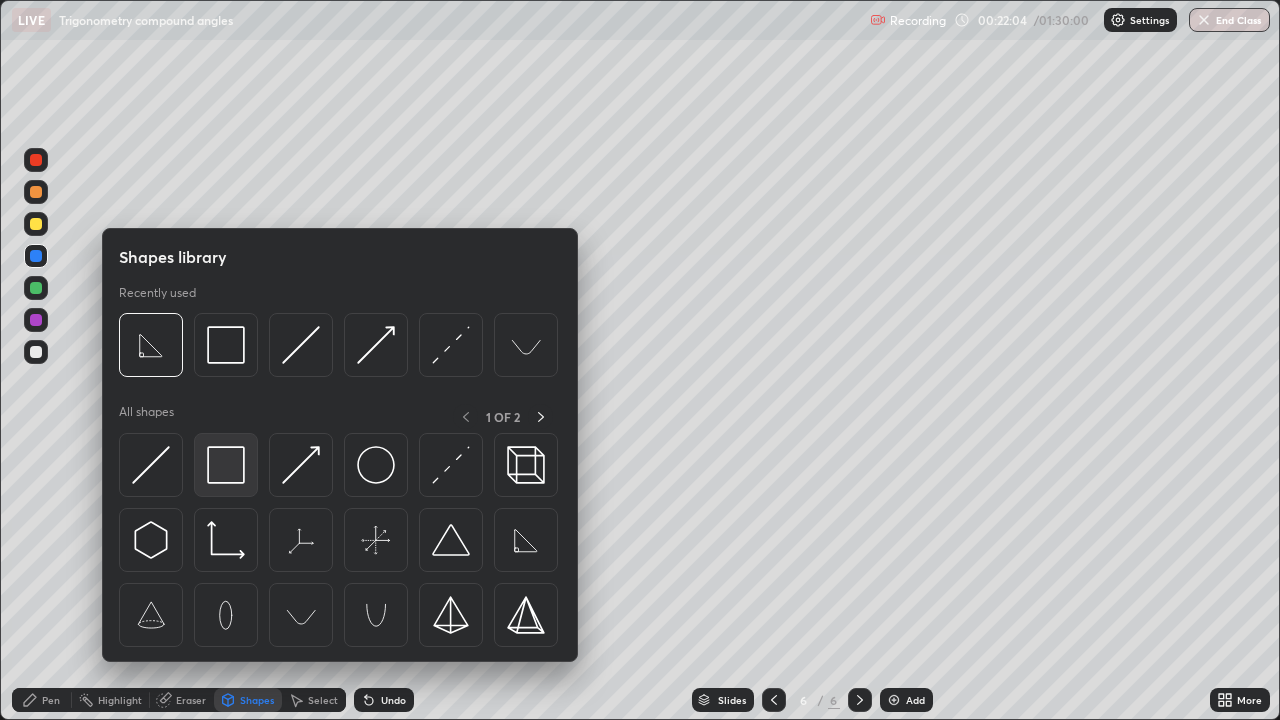click at bounding box center (226, 465) 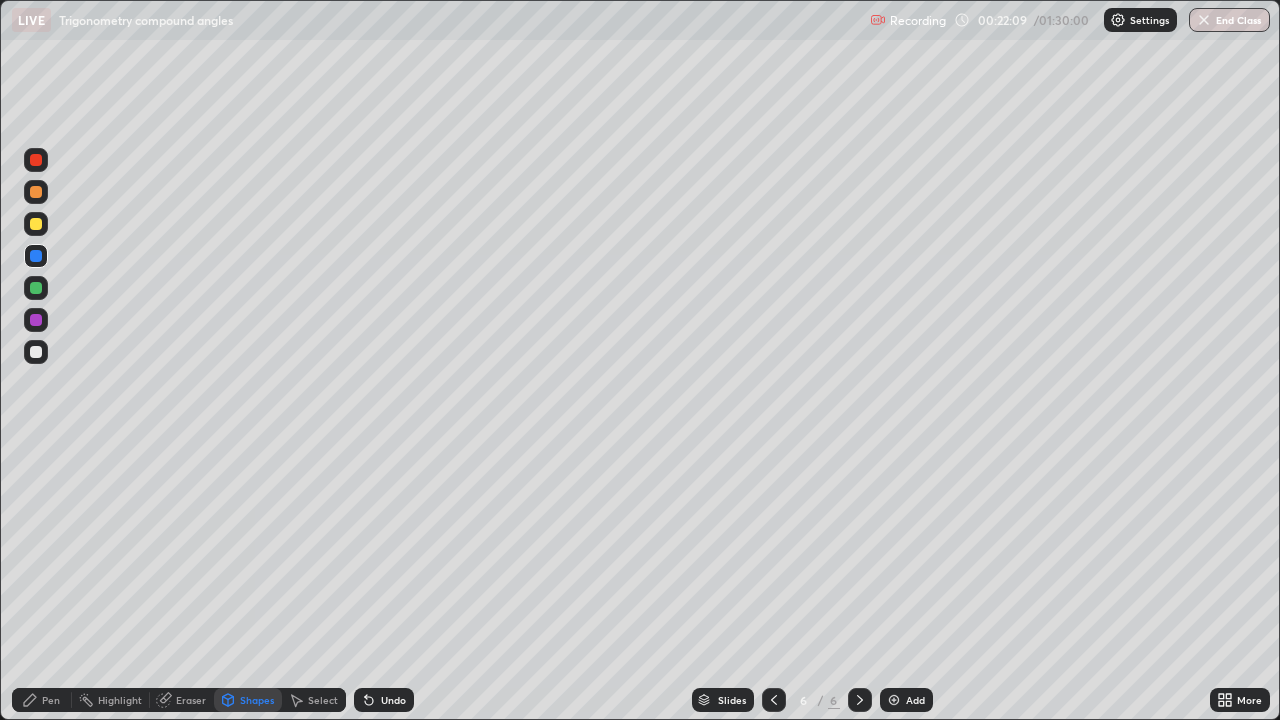 click on "Pen" at bounding box center [51, 700] 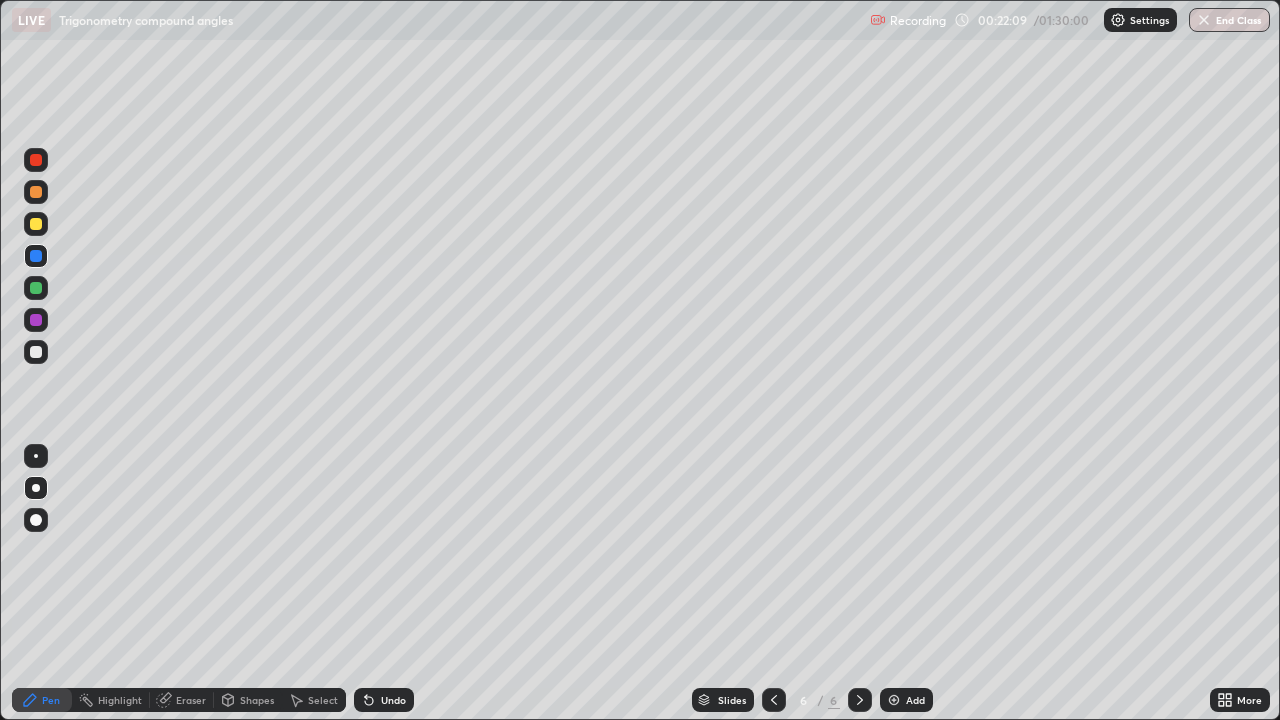 click at bounding box center (36, 352) 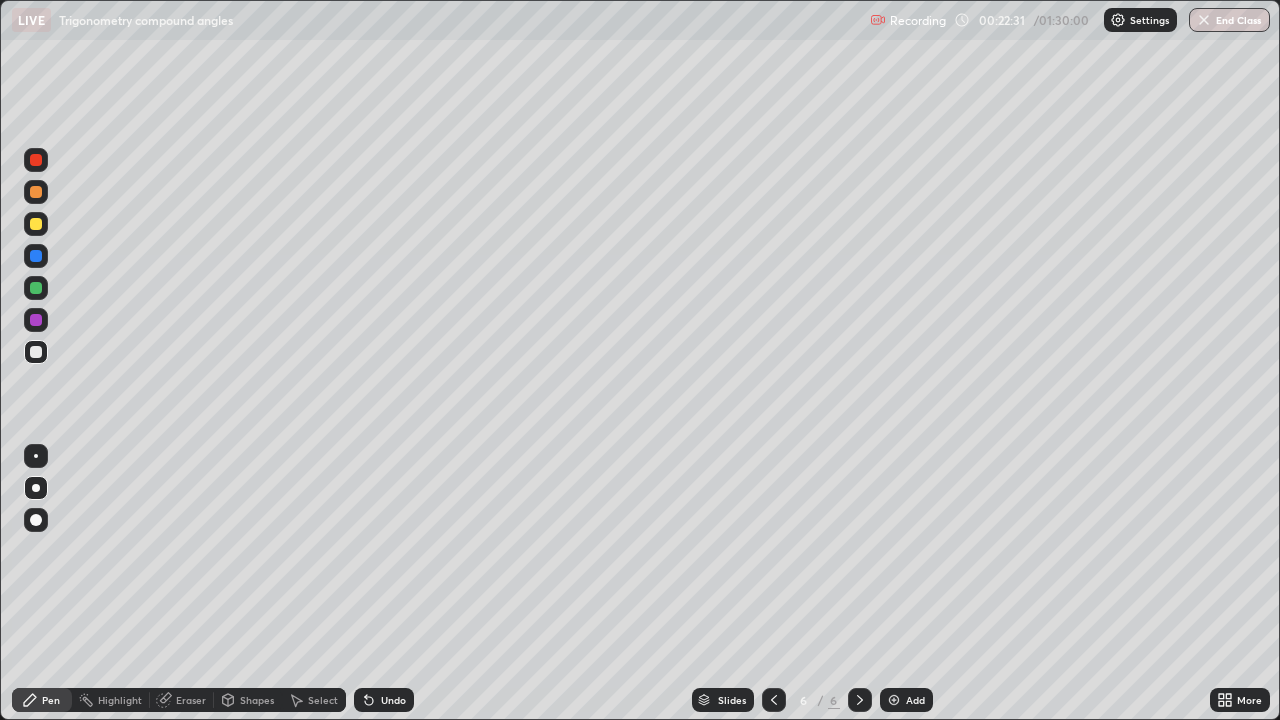 click at bounding box center [36, 256] 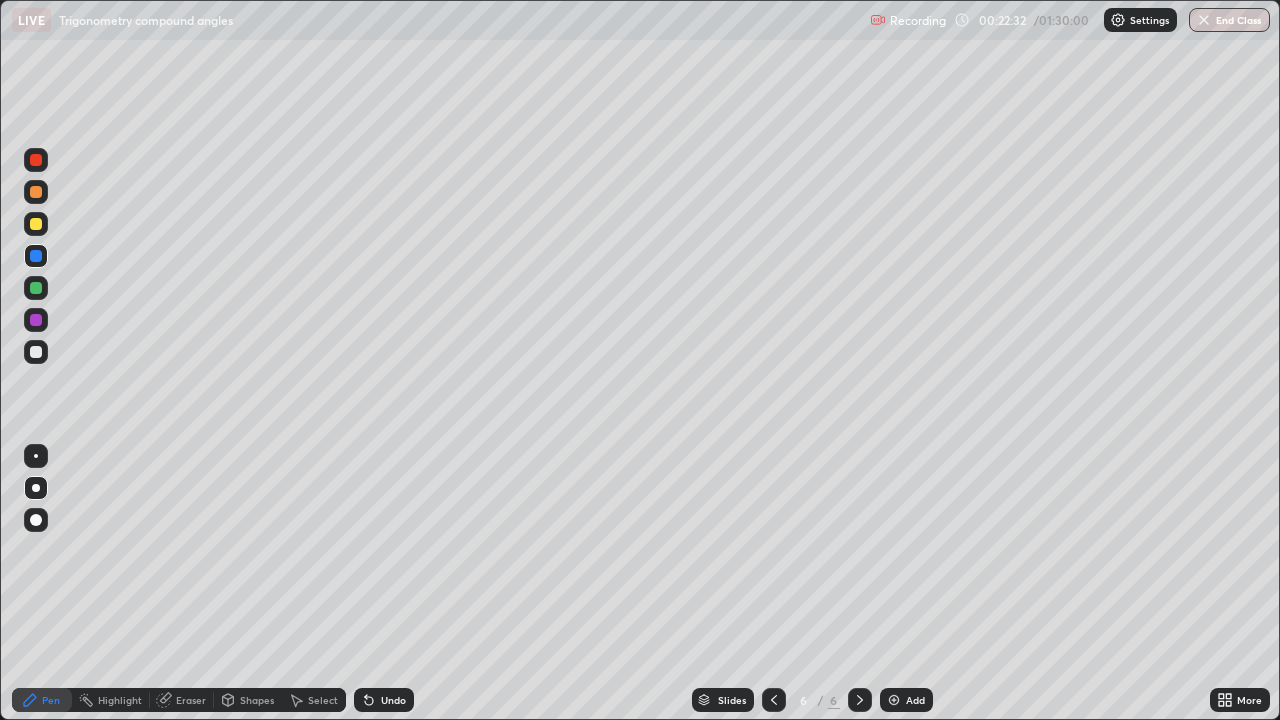 click on "Shapes" at bounding box center (257, 700) 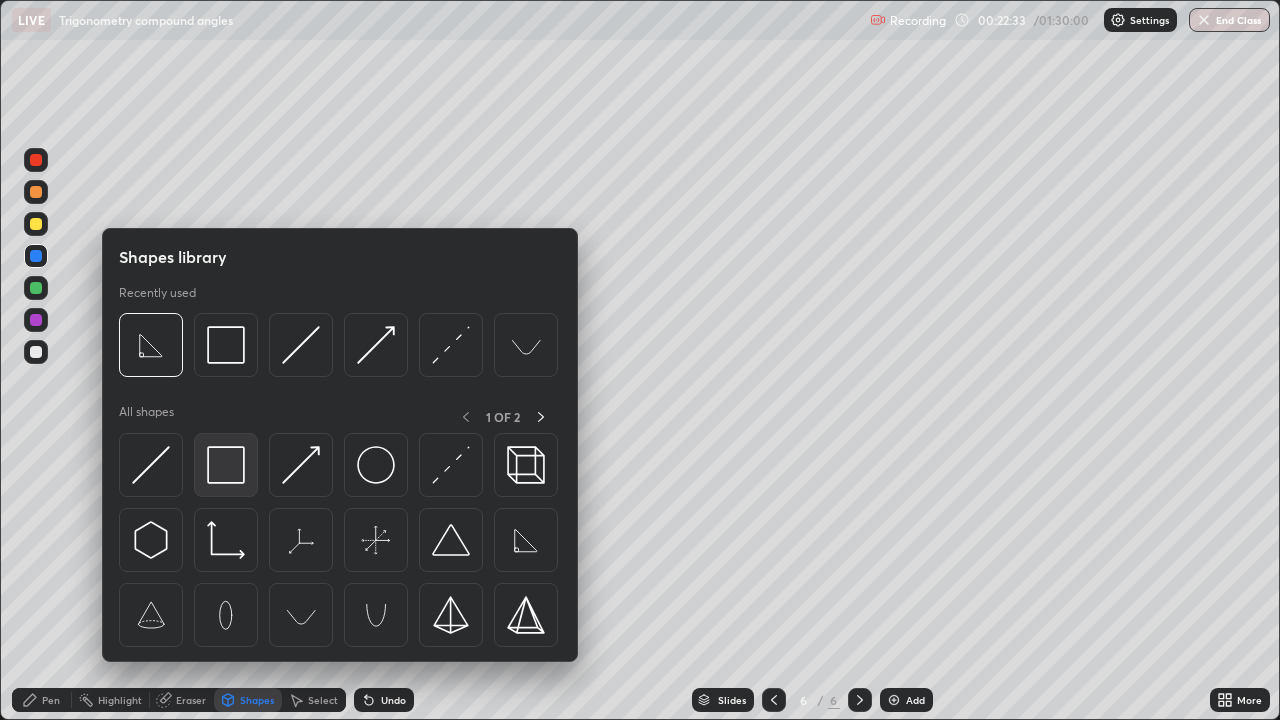 click at bounding box center [226, 465] 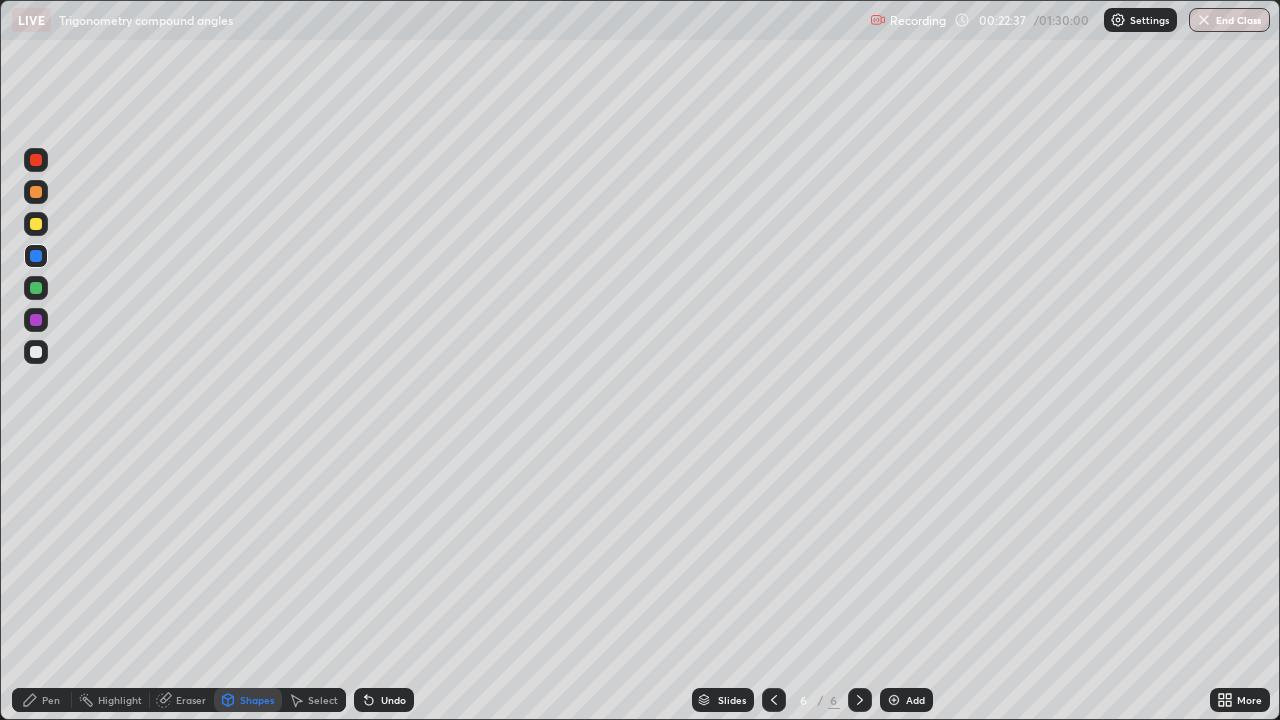 click at bounding box center (36, 352) 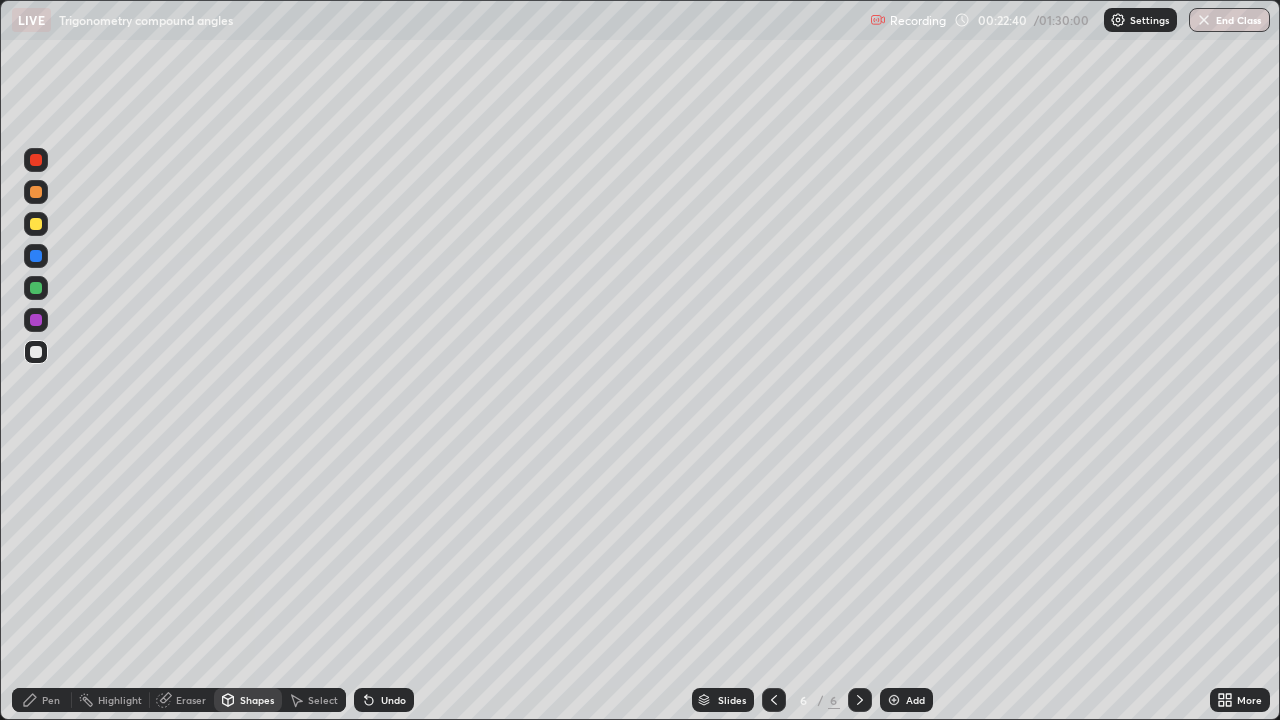 click on "Undo" at bounding box center (384, 700) 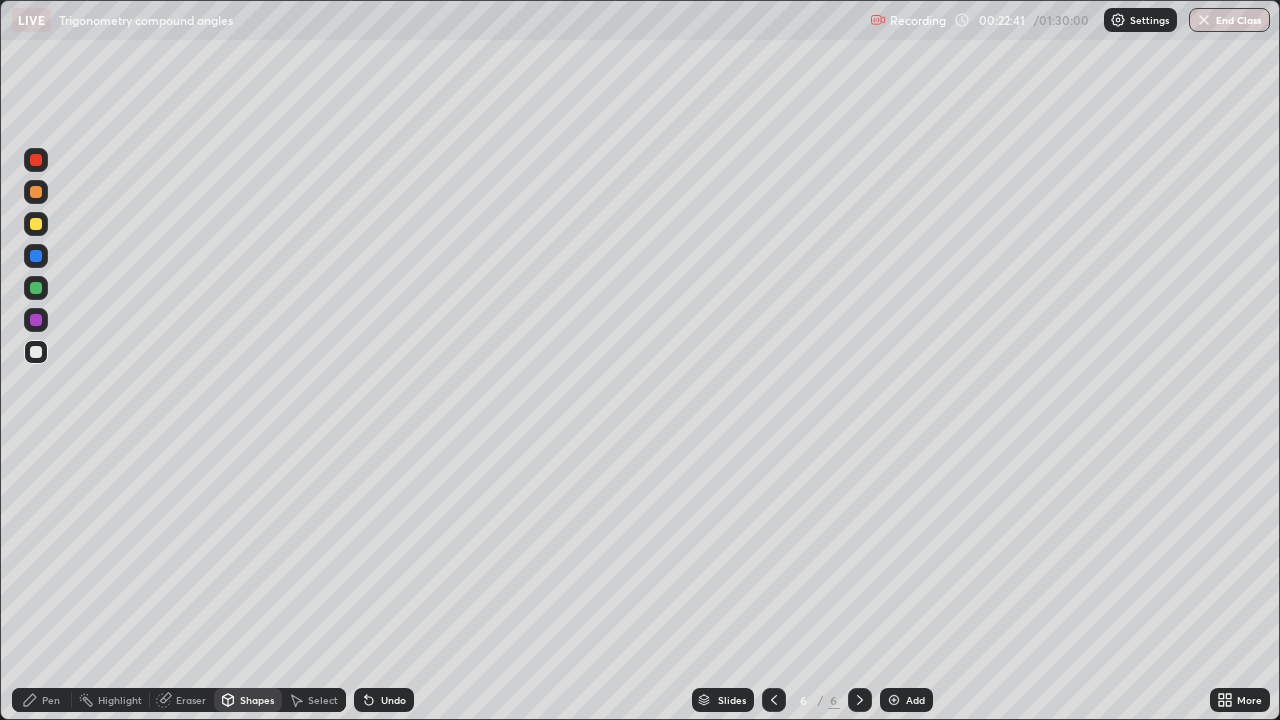 click on "Pen" at bounding box center (51, 700) 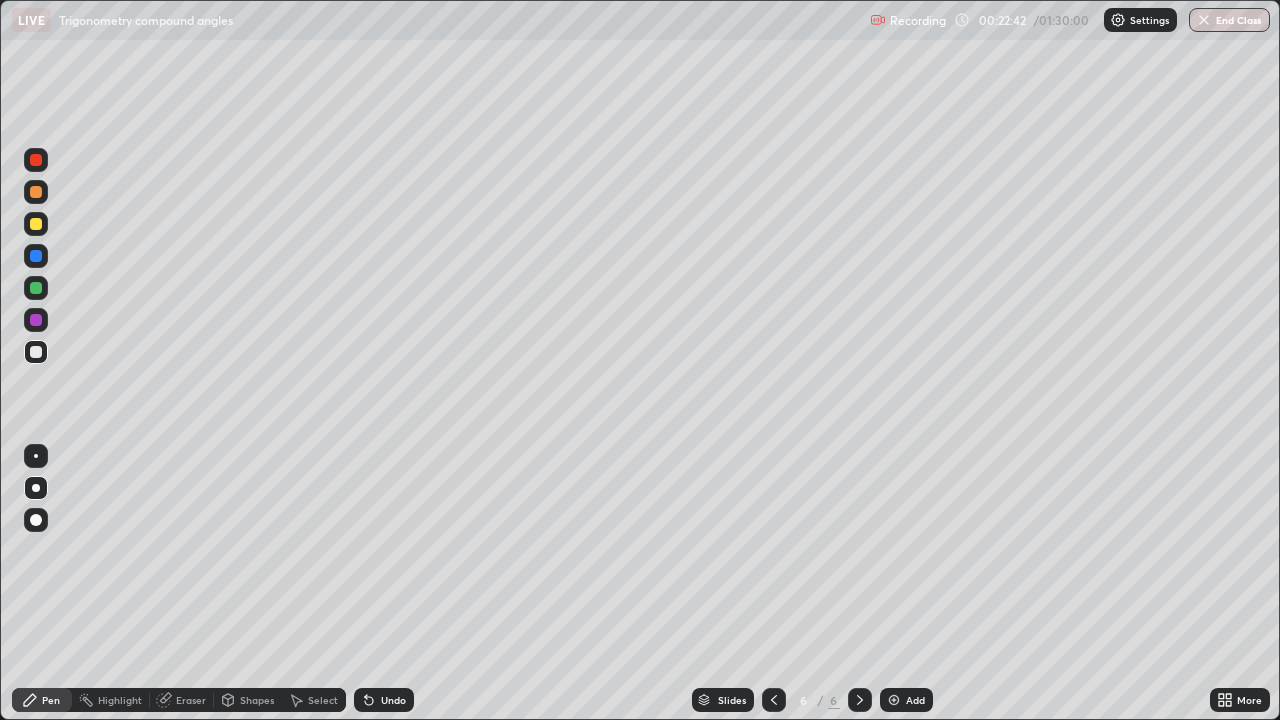 click on "Undo" at bounding box center (393, 700) 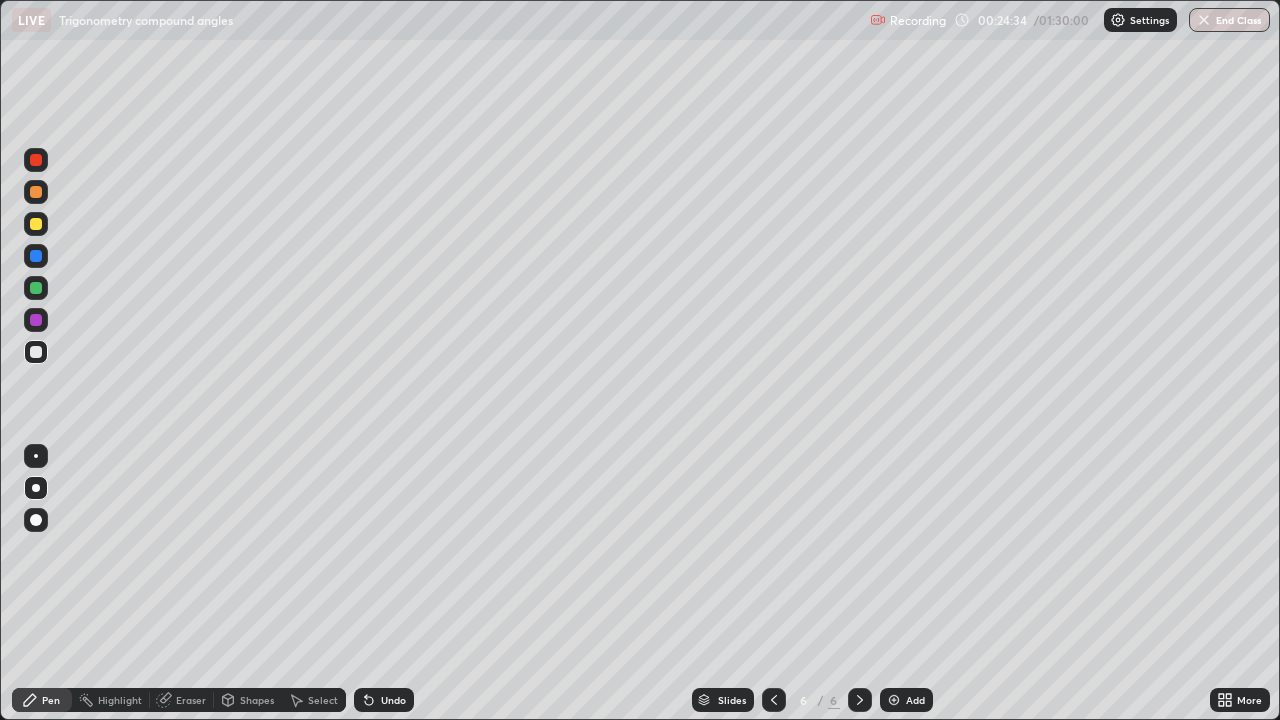 click at bounding box center (894, 700) 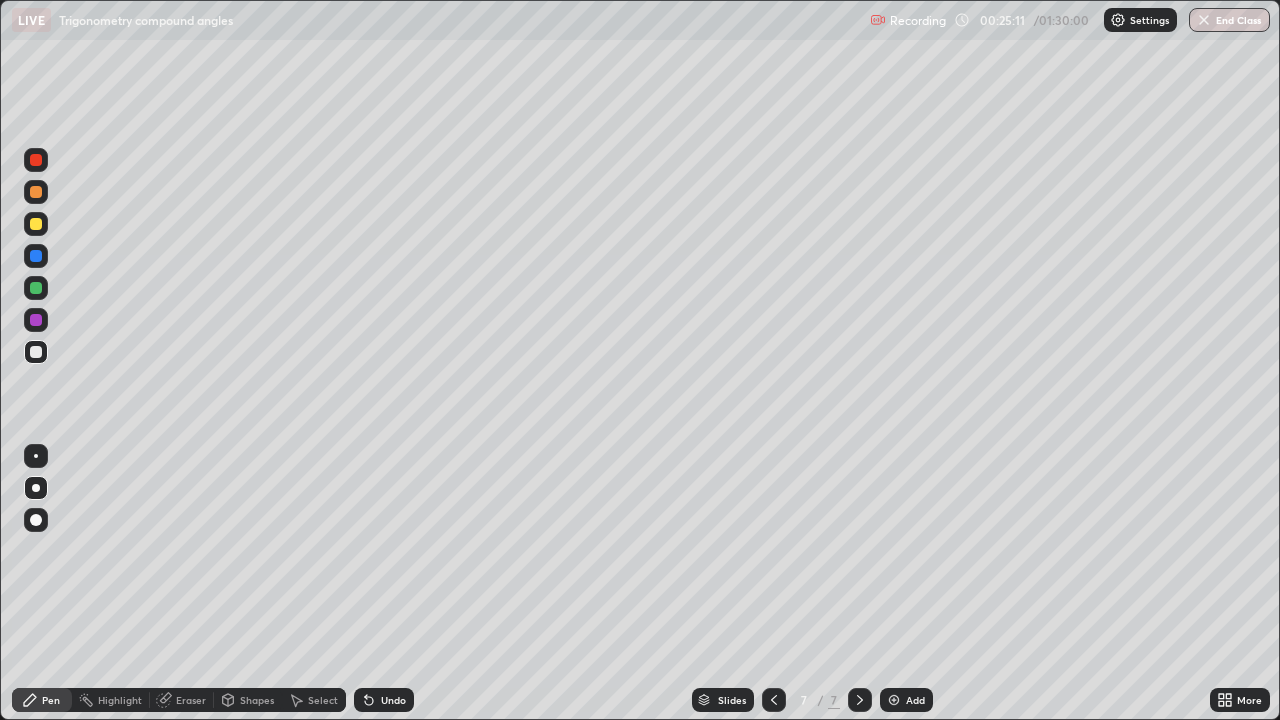 click 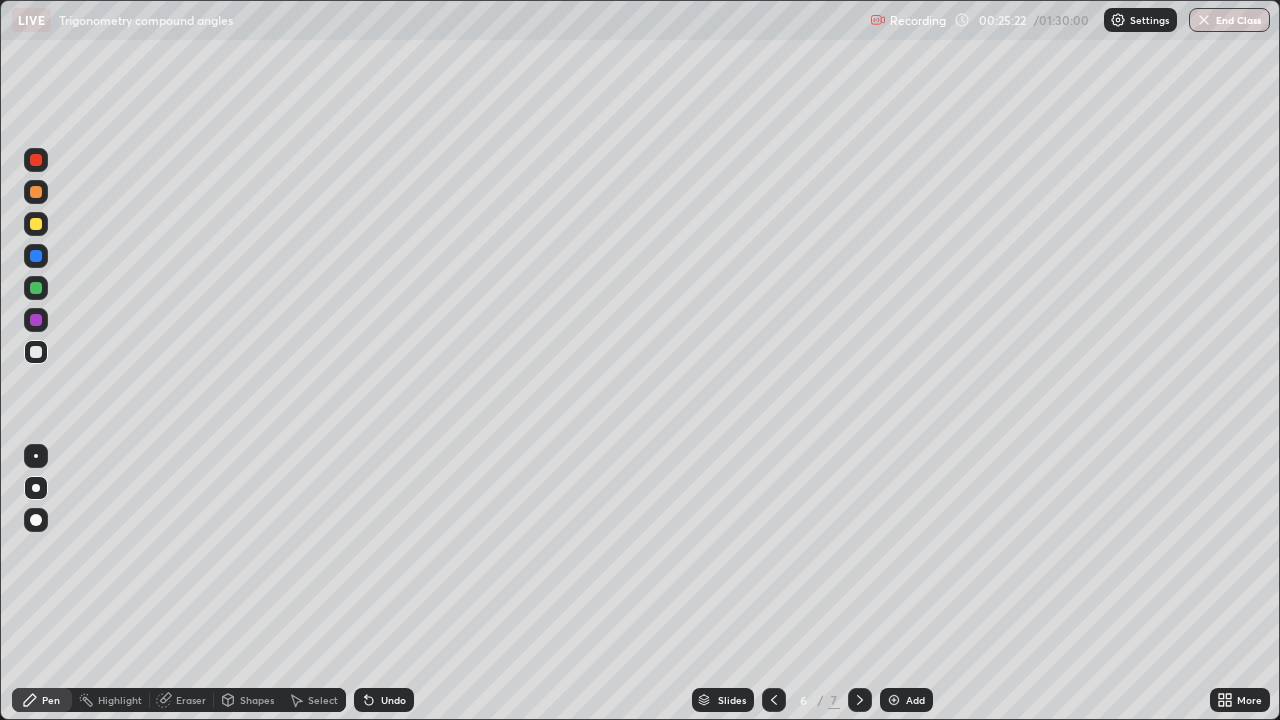click 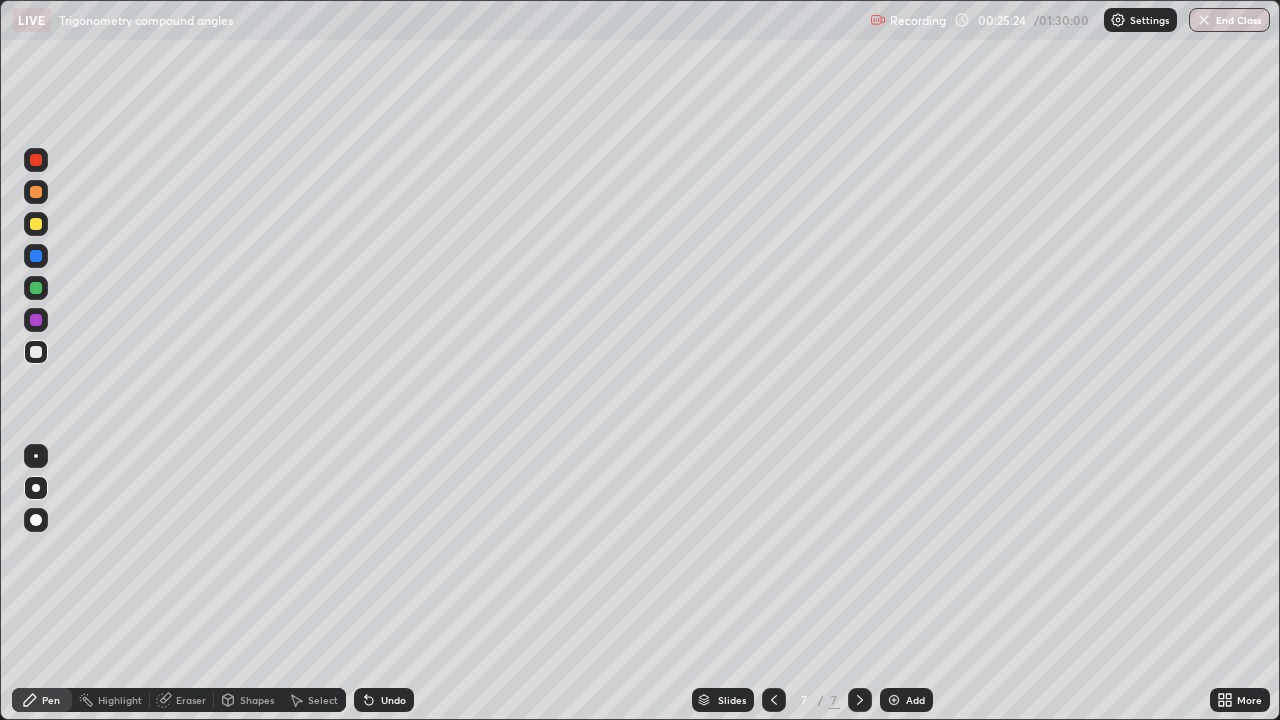click on "Shapes" at bounding box center (257, 700) 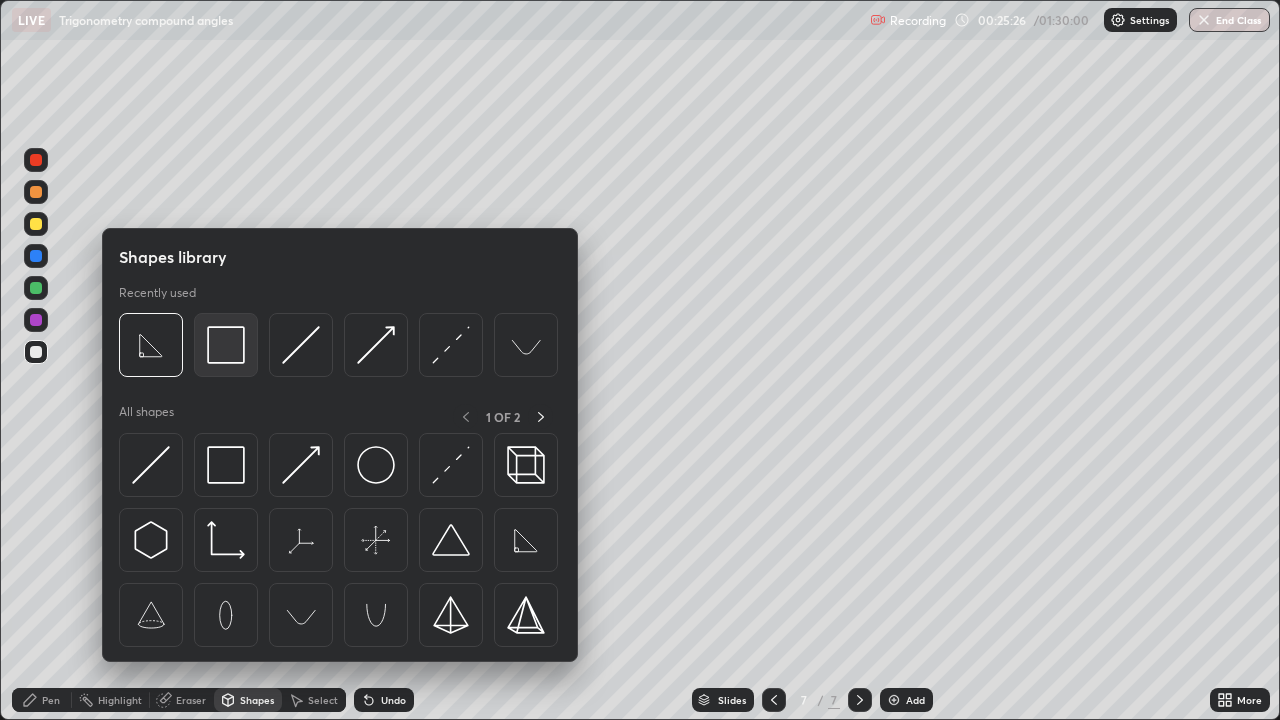 click at bounding box center (226, 345) 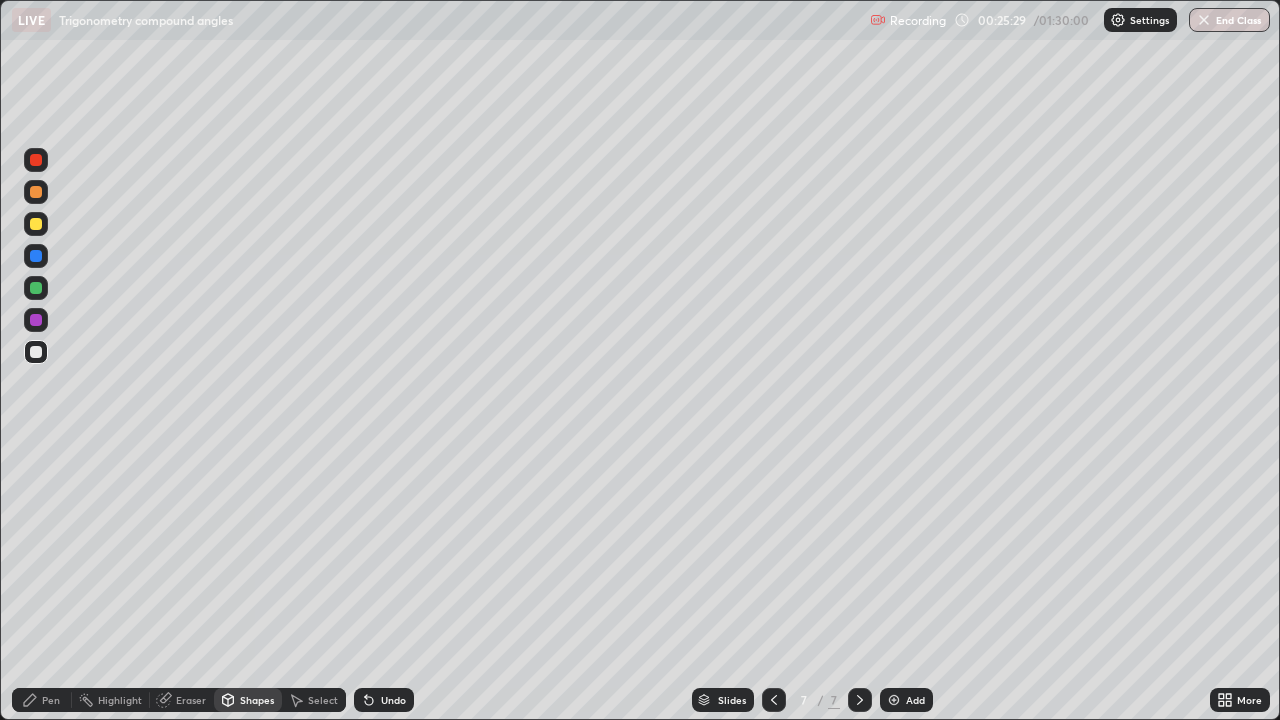 click on "Pen" at bounding box center (51, 700) 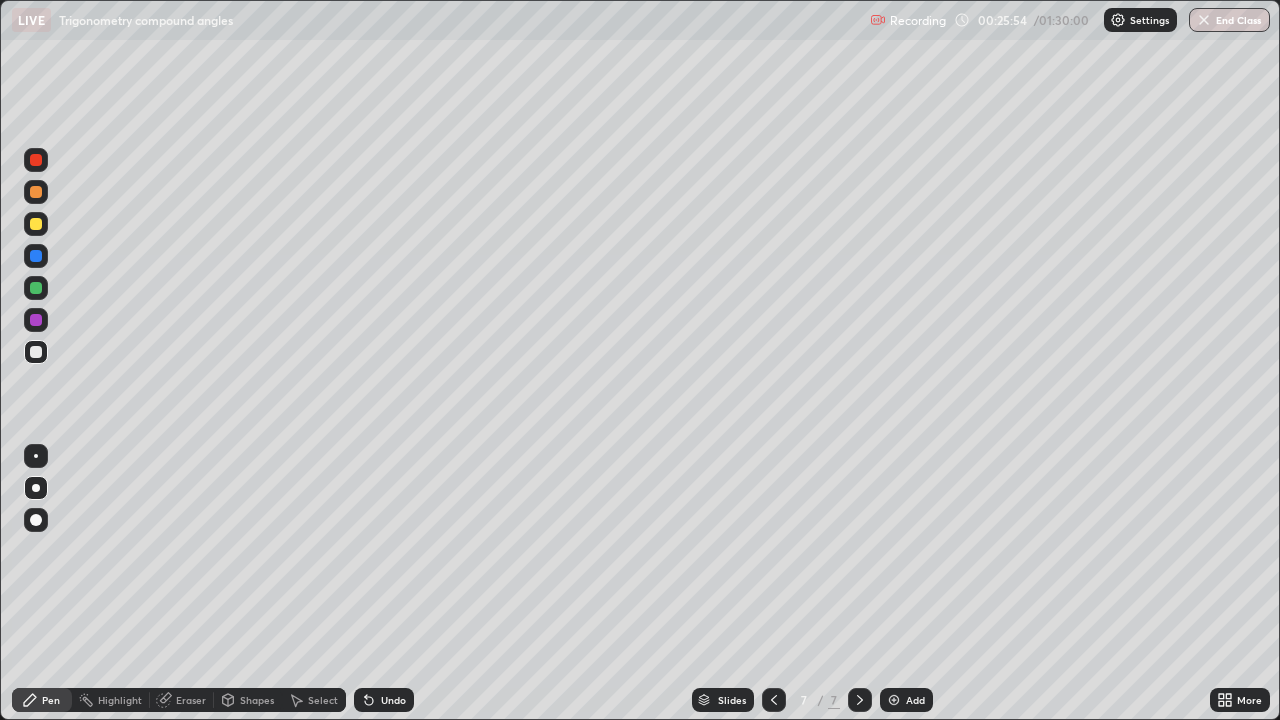 click on "Pen" at bounding box center (51, 700) 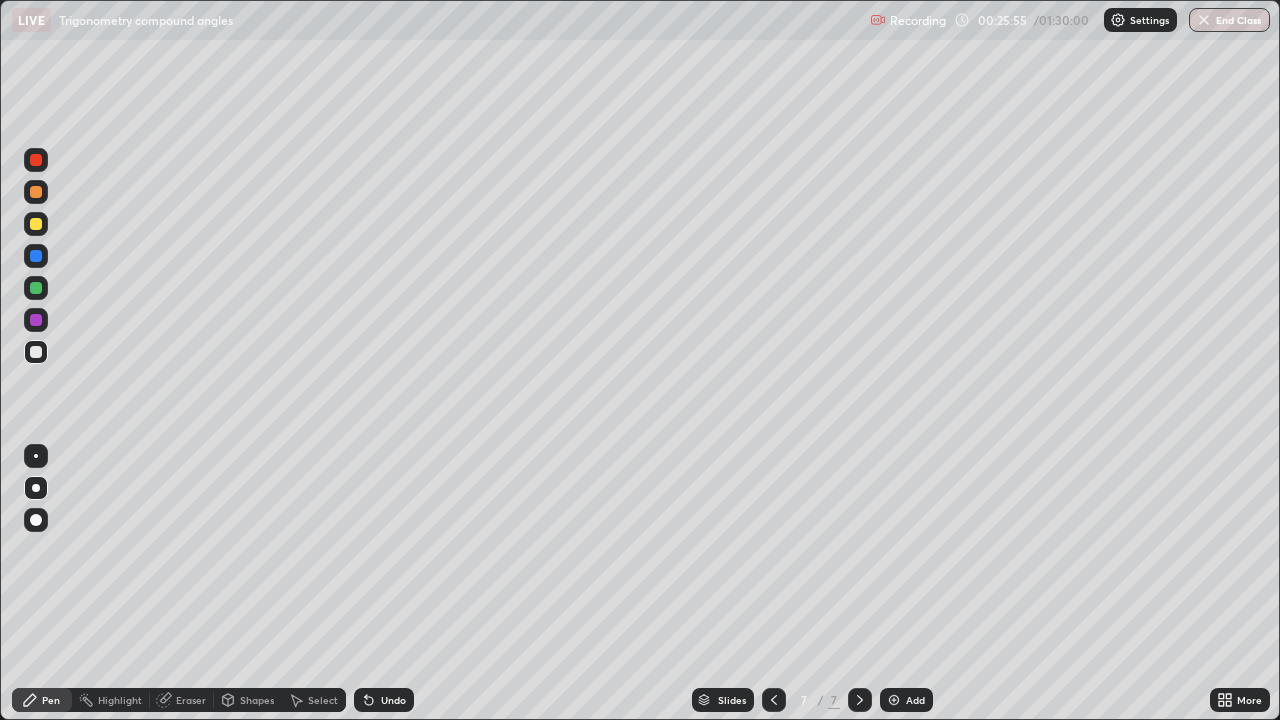 click at bounding box center [36, 288] 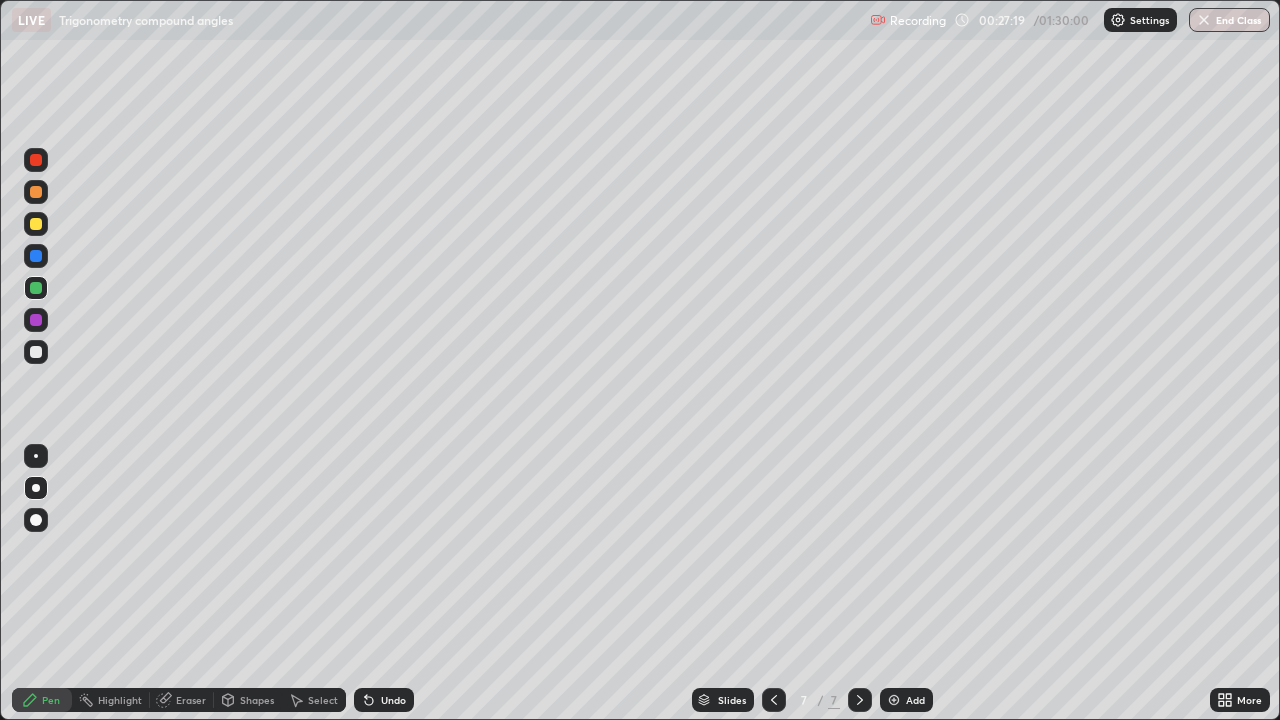 click 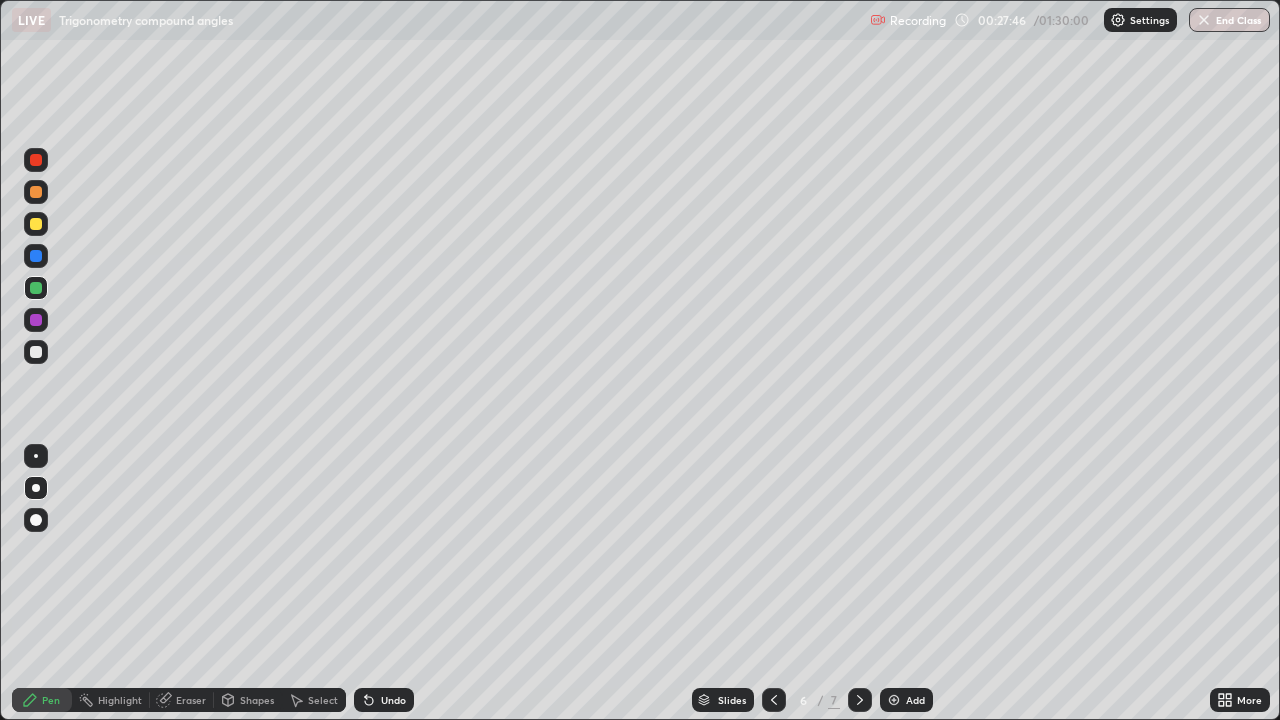click 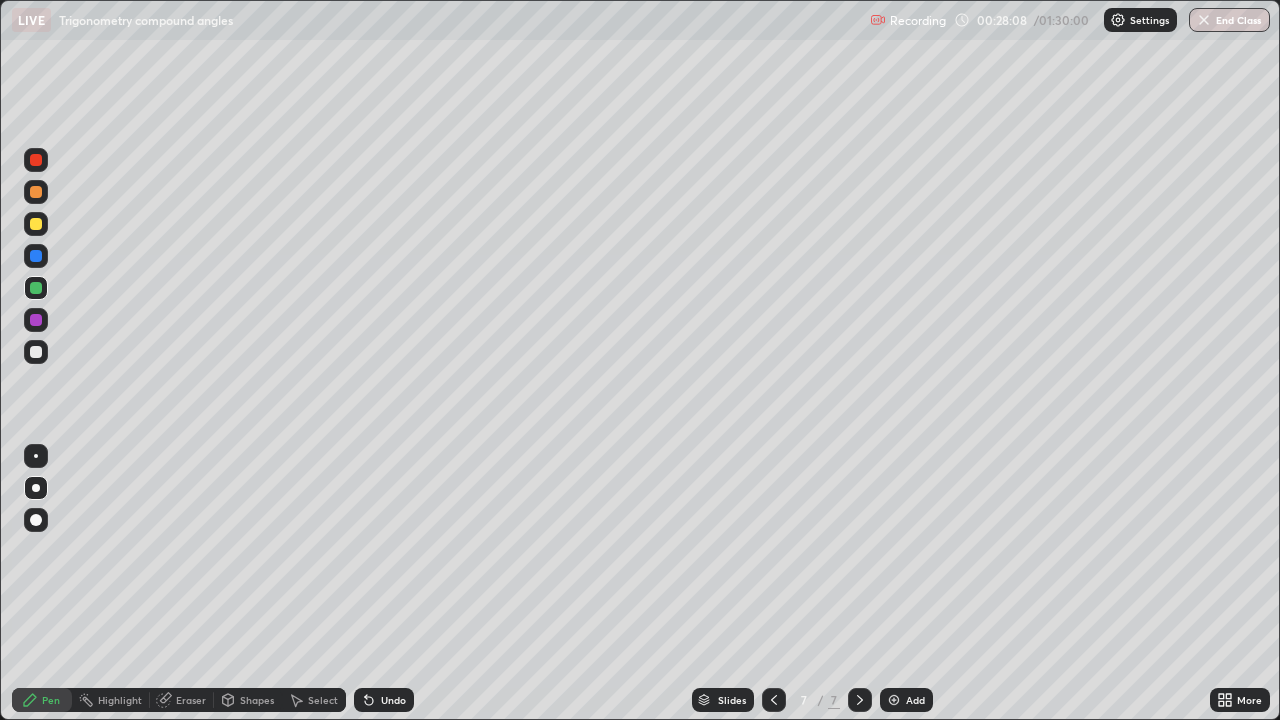 click at bounding box center (894, 700) 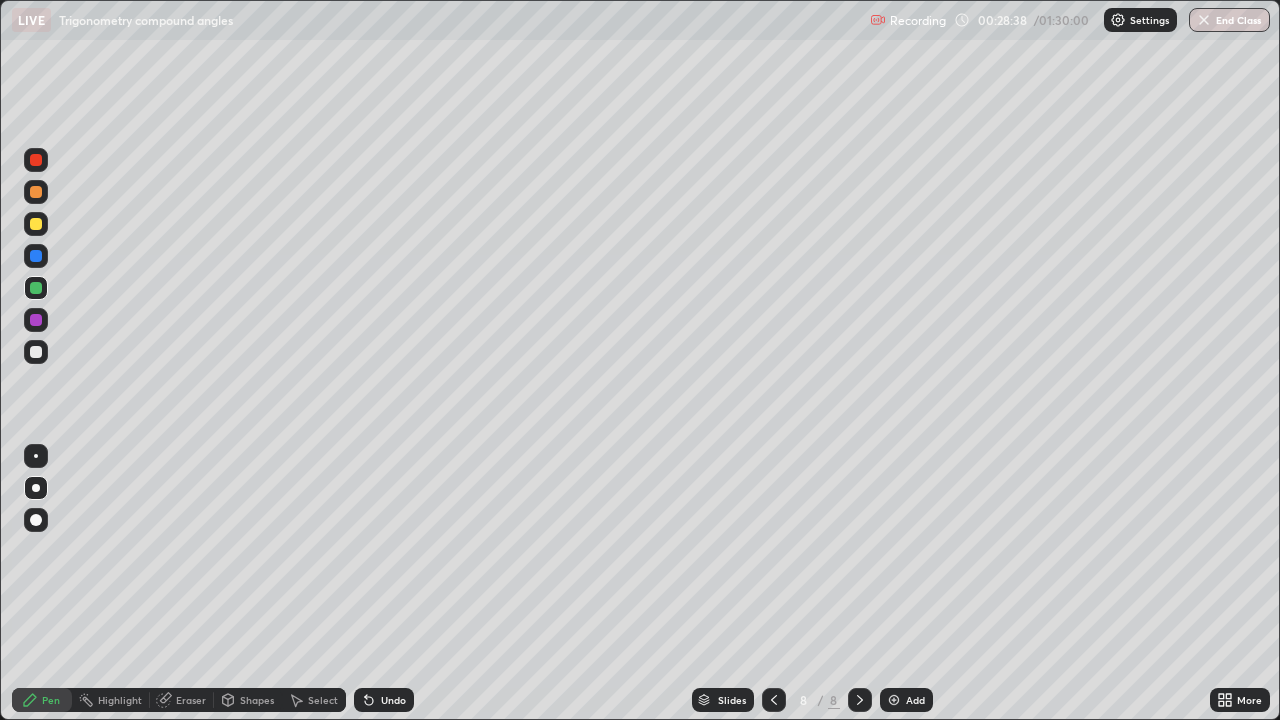 click on "Shapes" at bounding box center (248, 700) 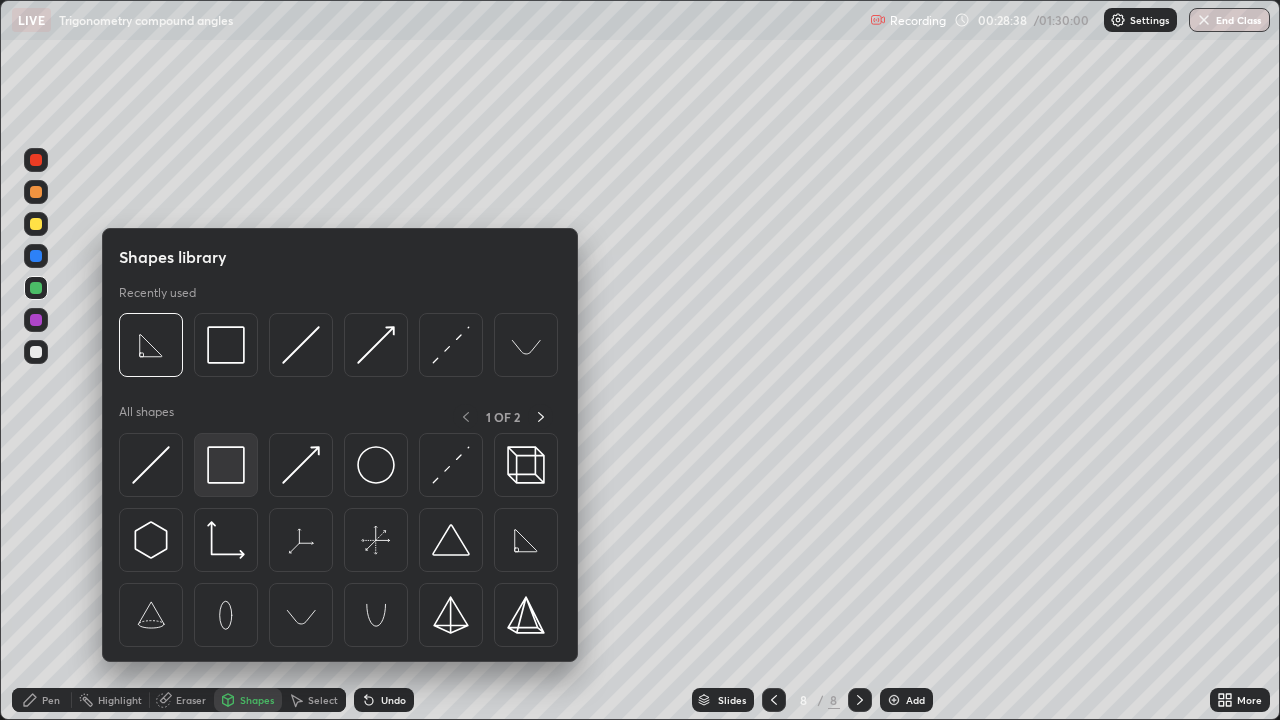 click at bounding box center [226, 465] 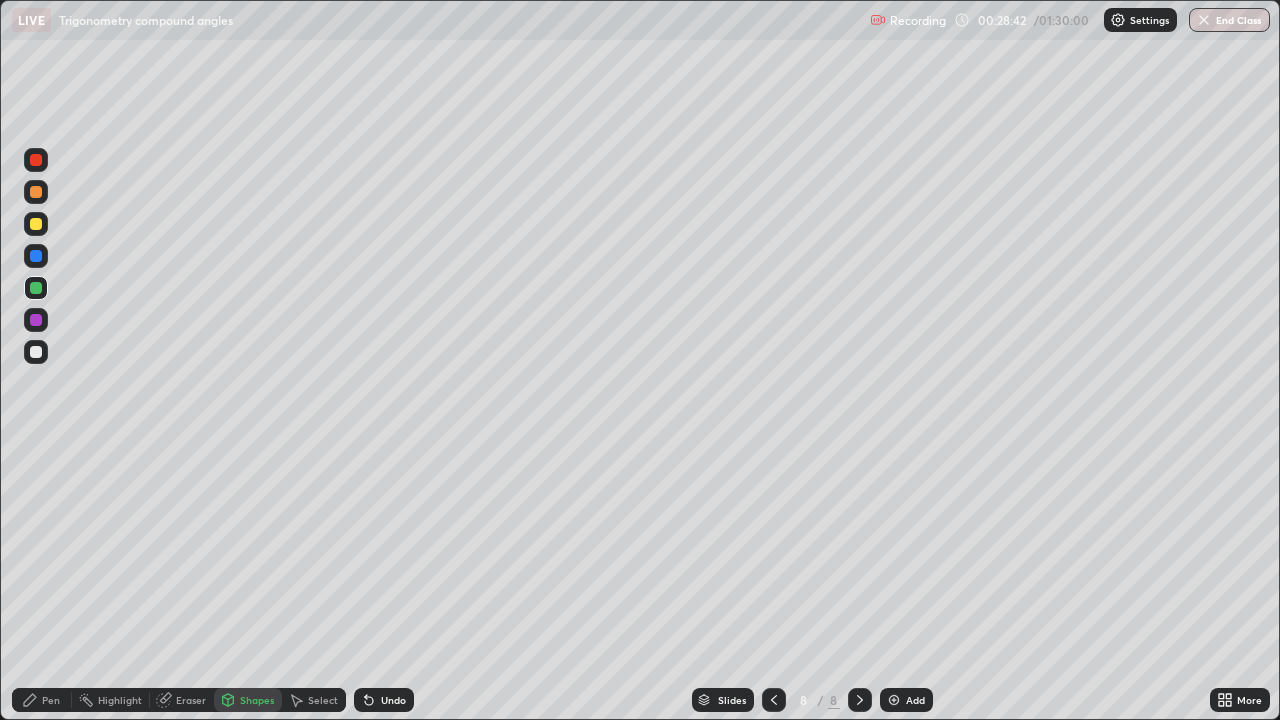 click on "Pen" at bounding box center [51, 700] 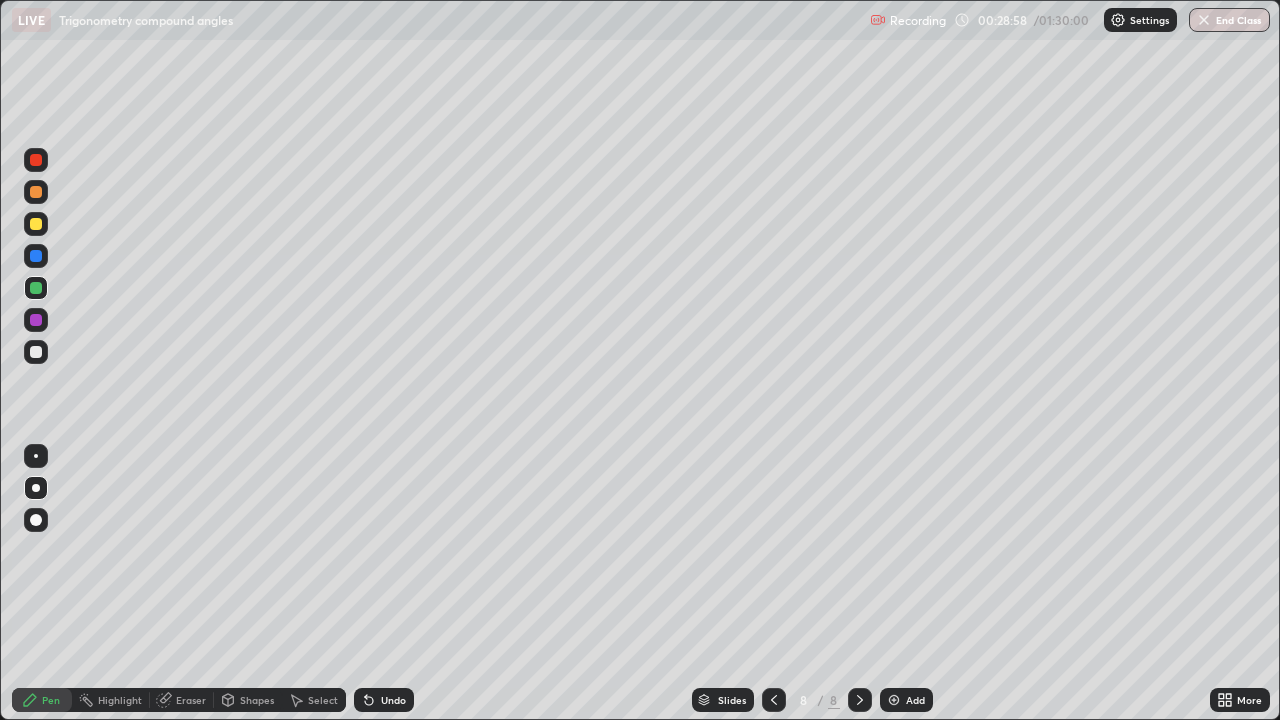 click at bounding box center (36, 352) 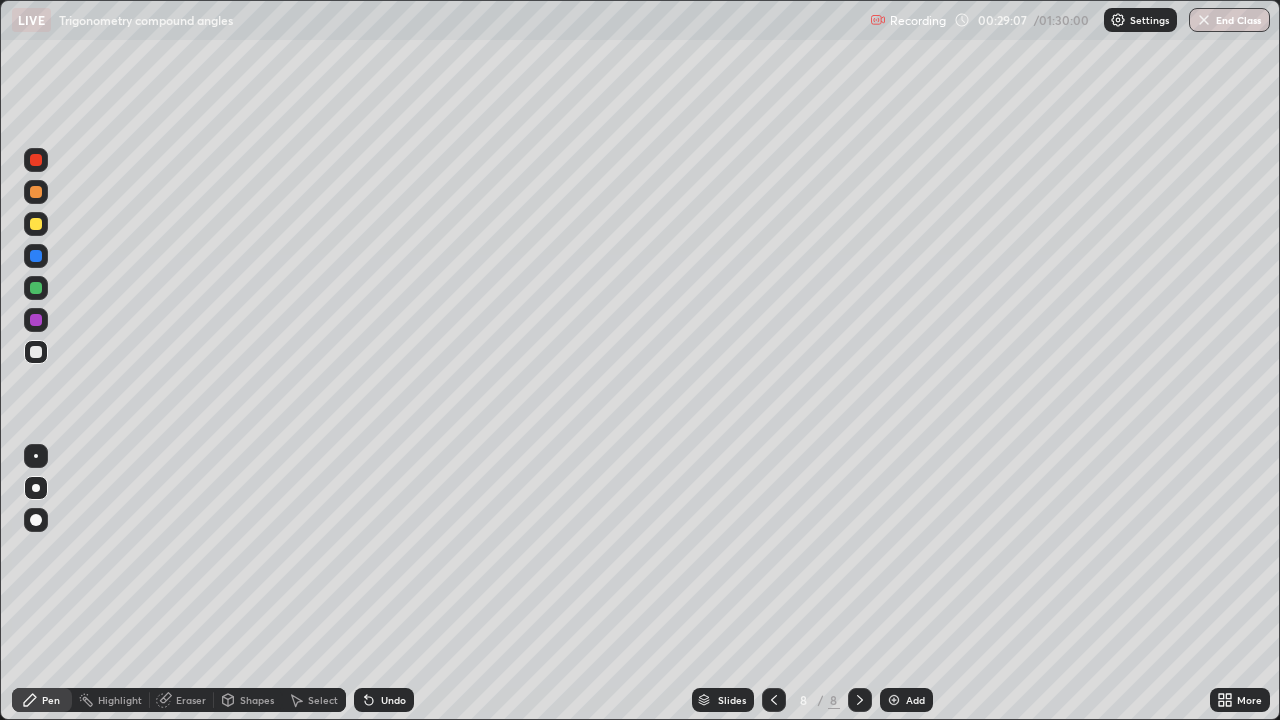 click on "Undo" at bounding box center (393, 700) 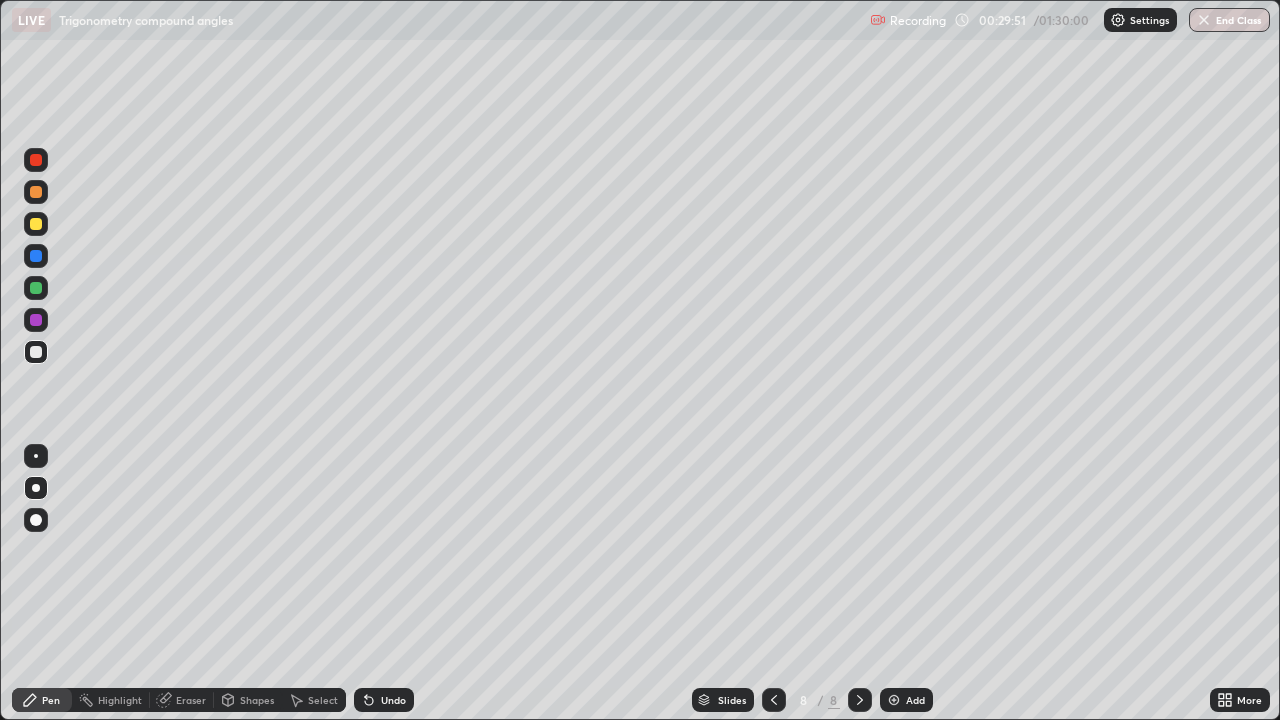 click at bounding box center (894, 700) 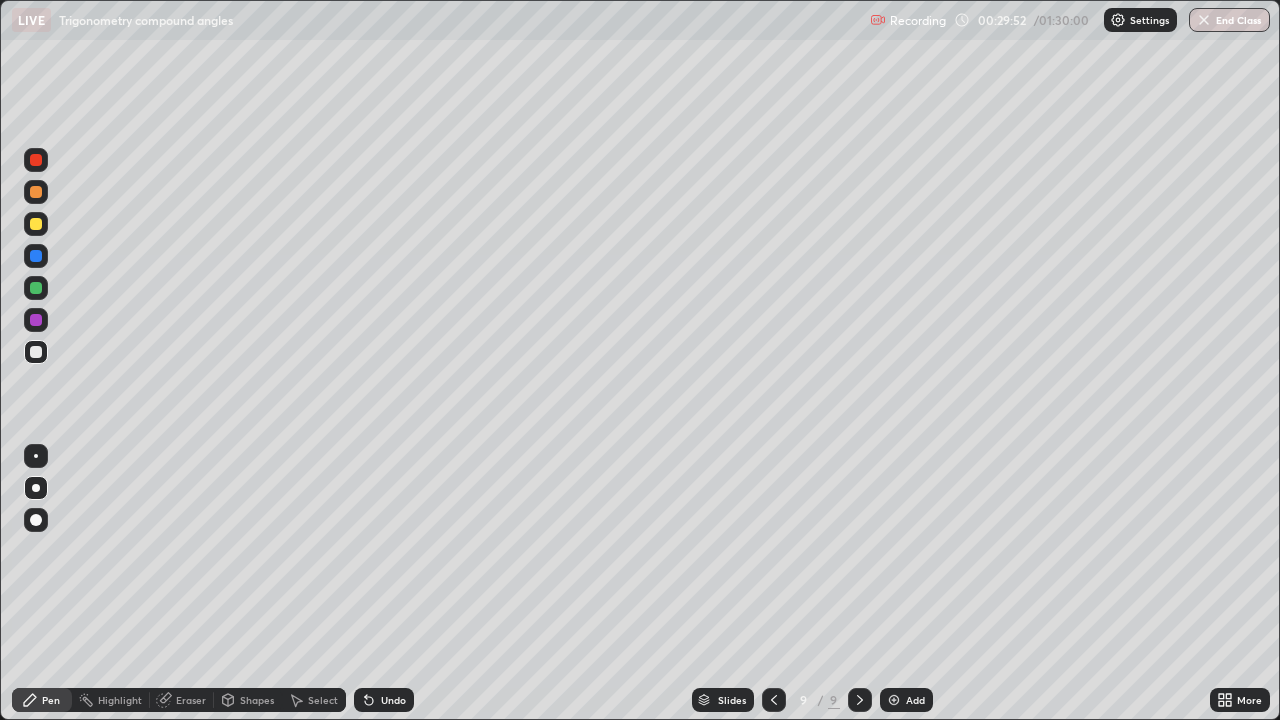 click 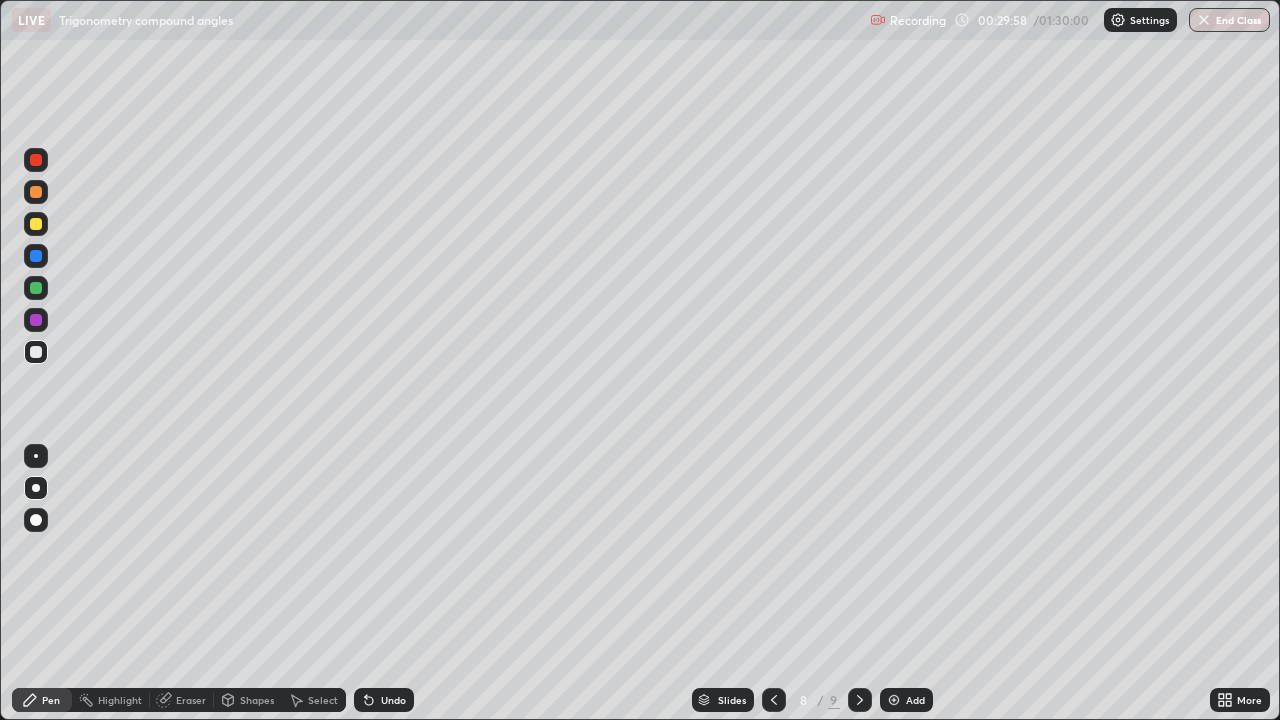 click 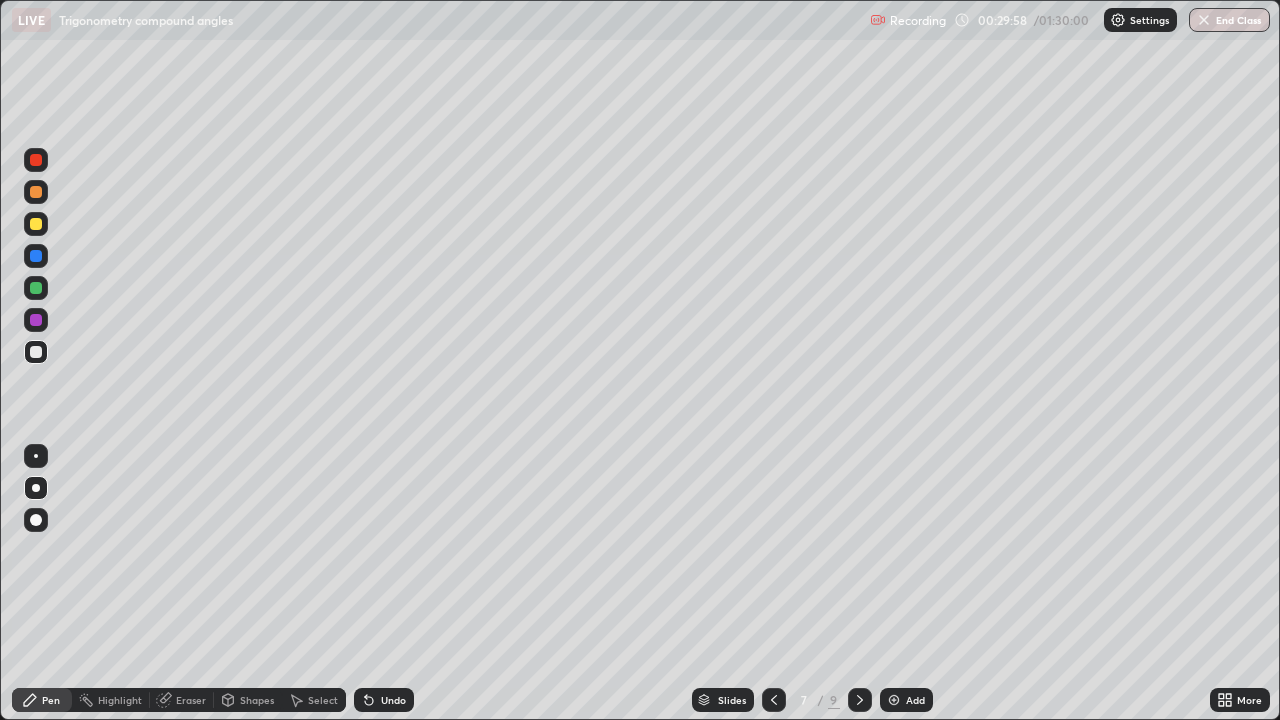 click 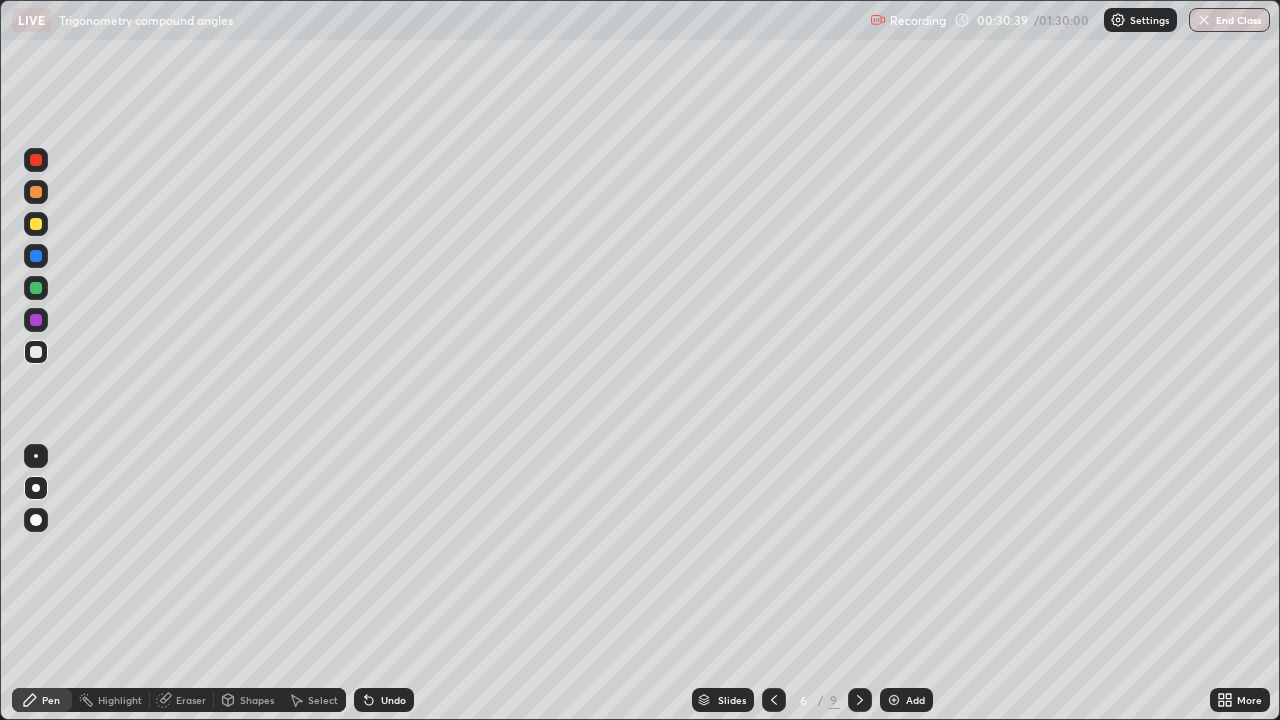 click 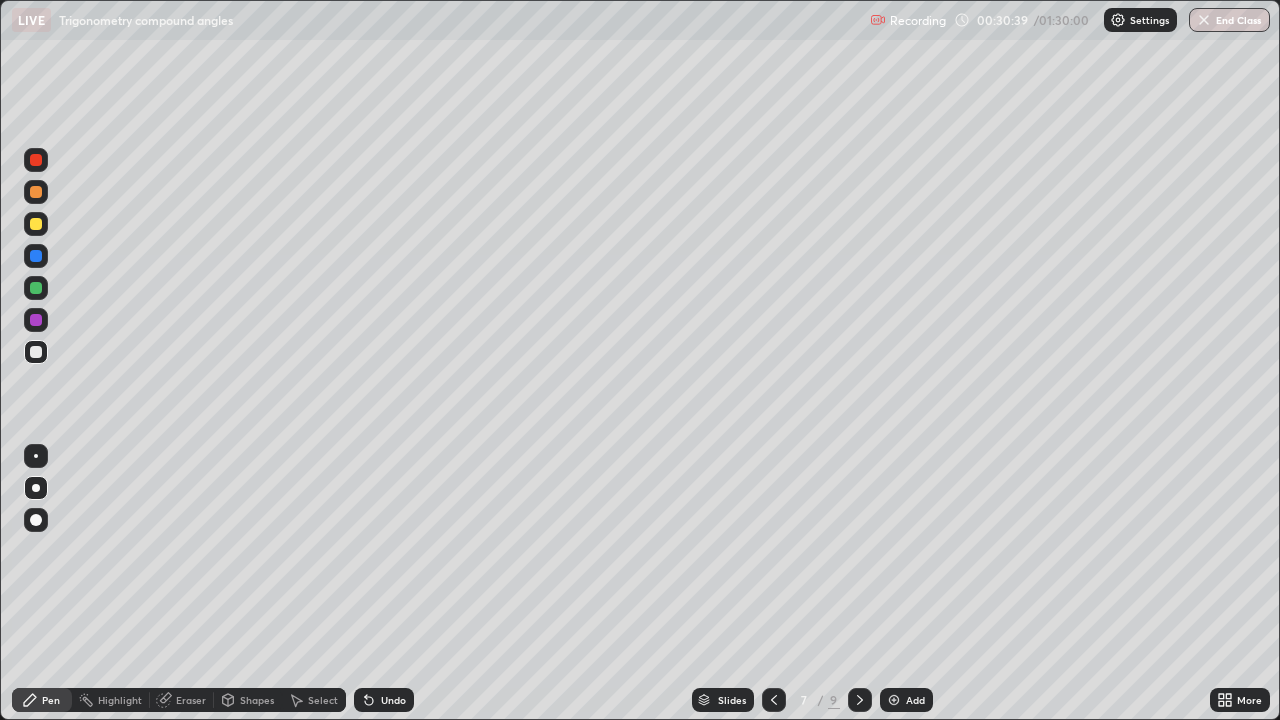 click 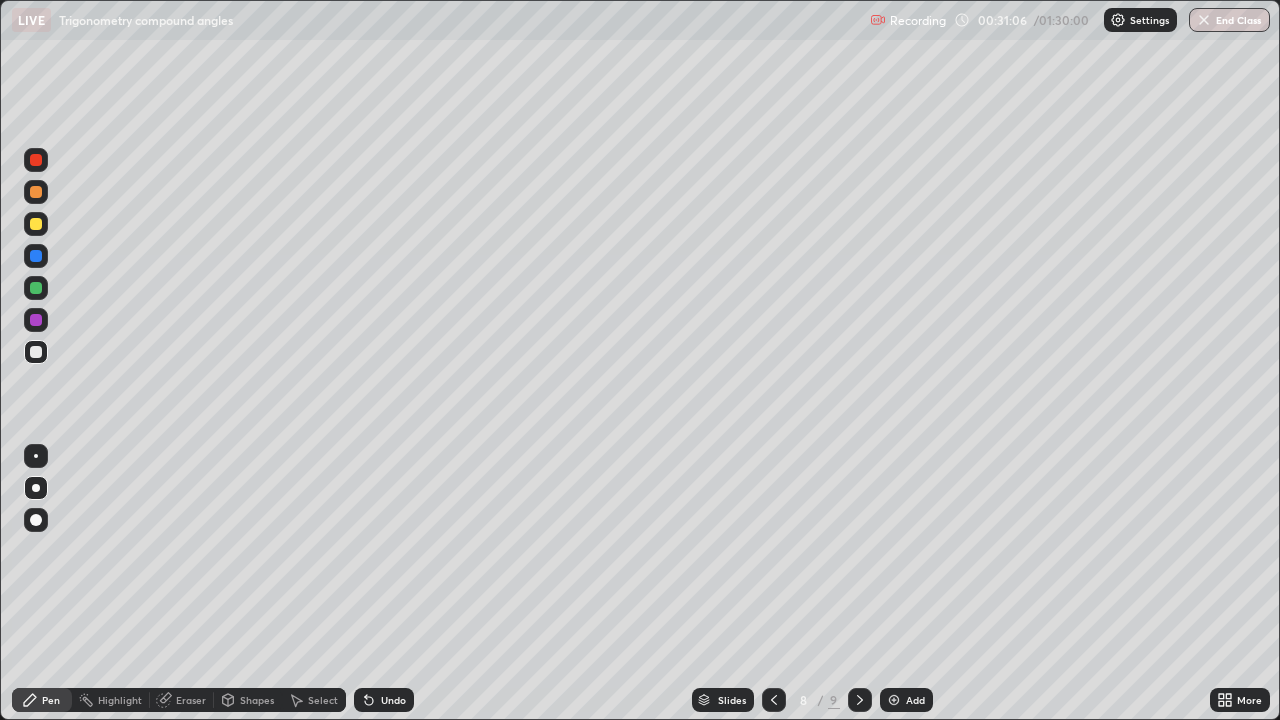 click 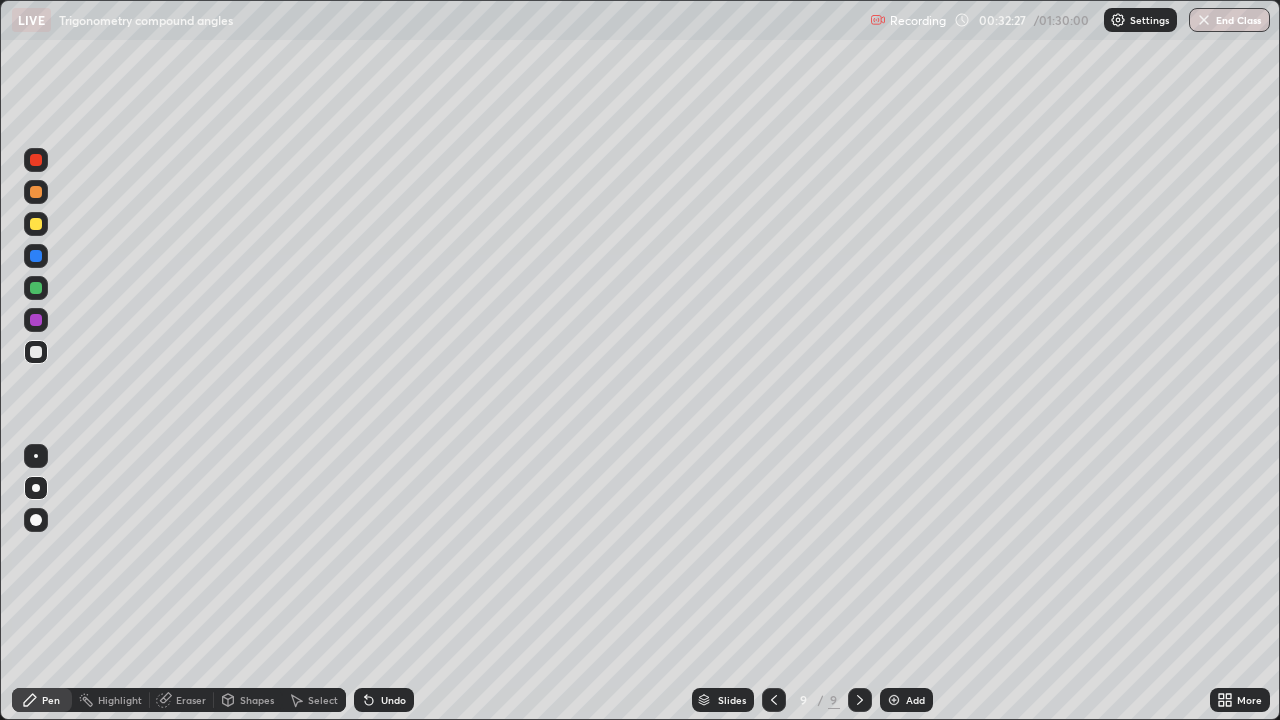 click on "Shapes" at bounding box center [257, 700] 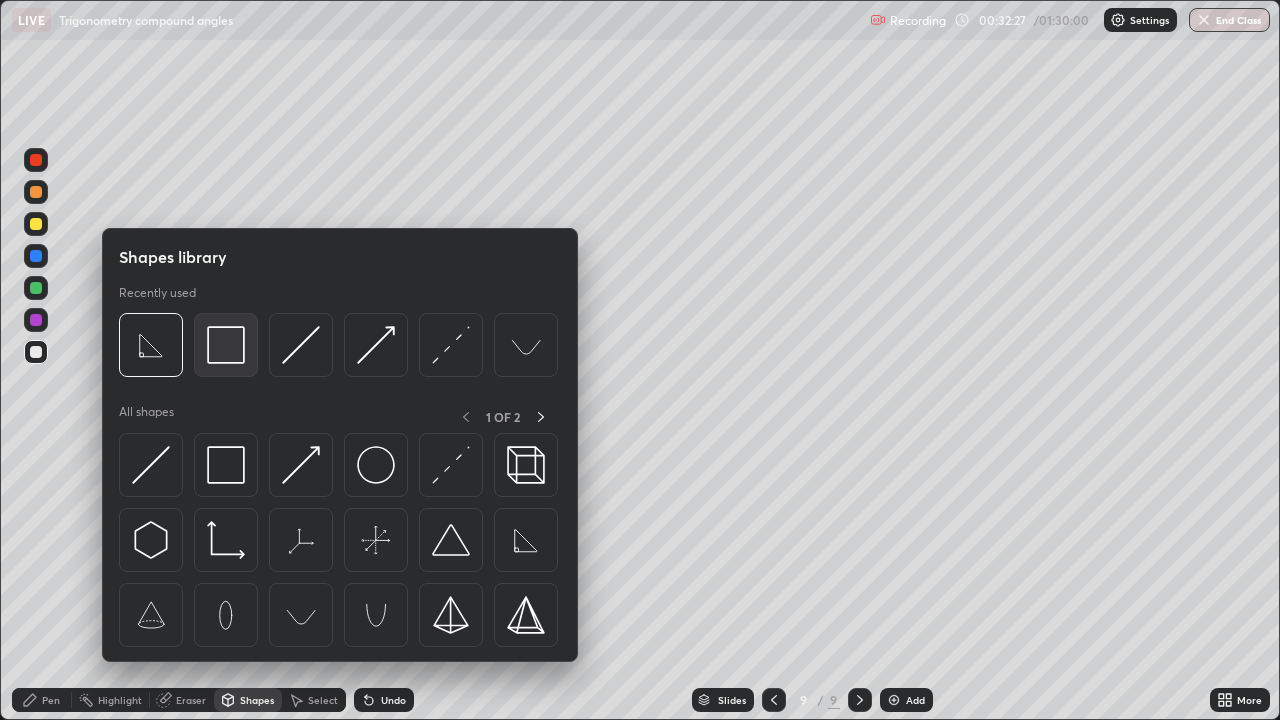 click at bounding box center [226, 345] 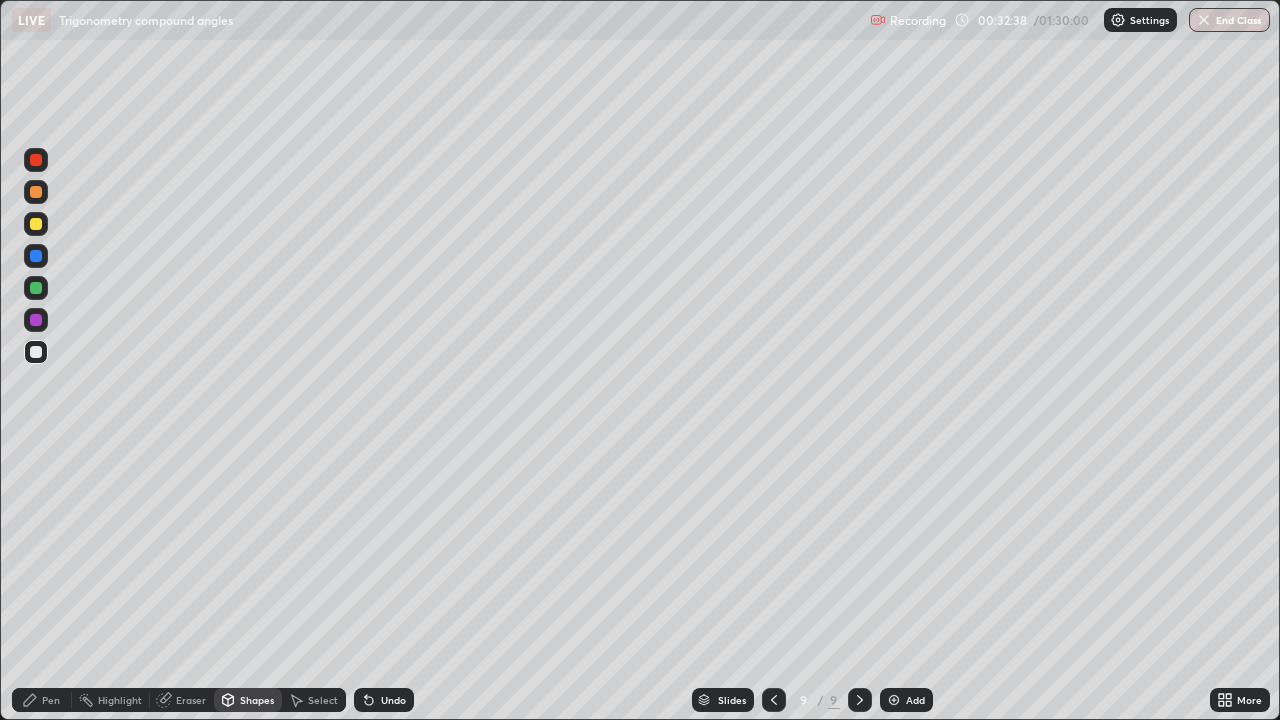 click on "Pen" at bounding box center (51, 700) 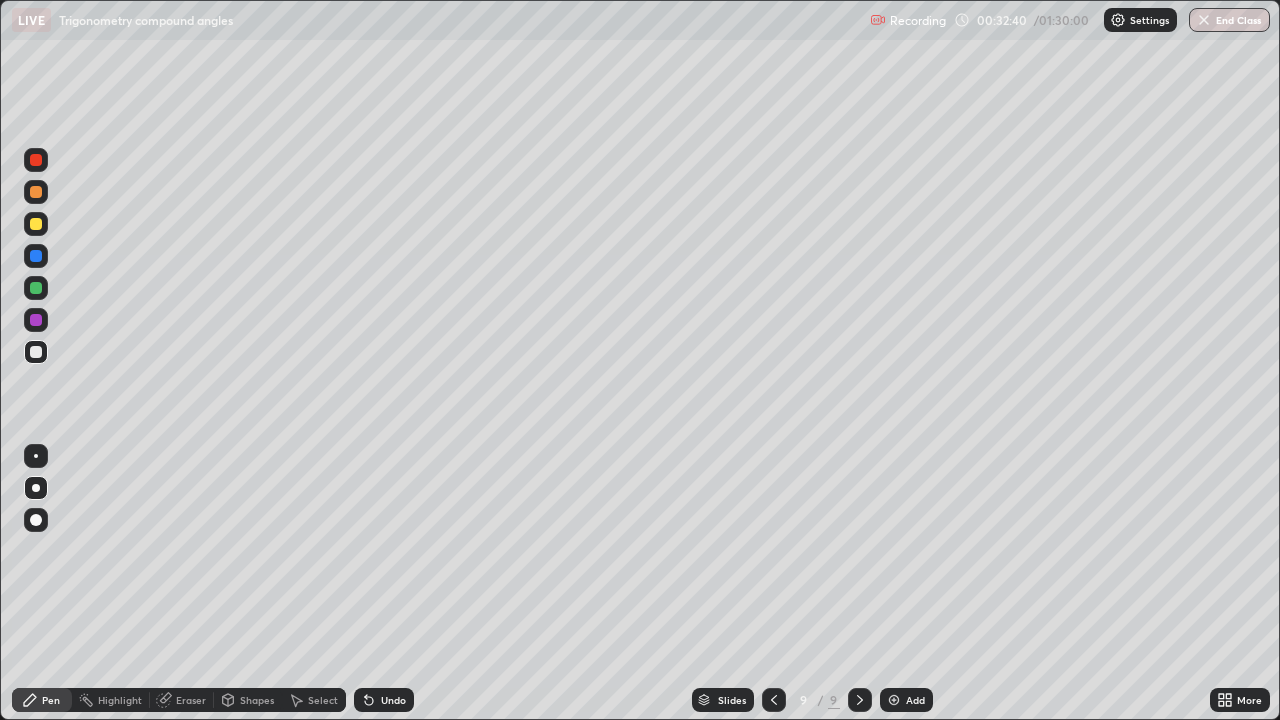 click at bounding box center [36, 256] 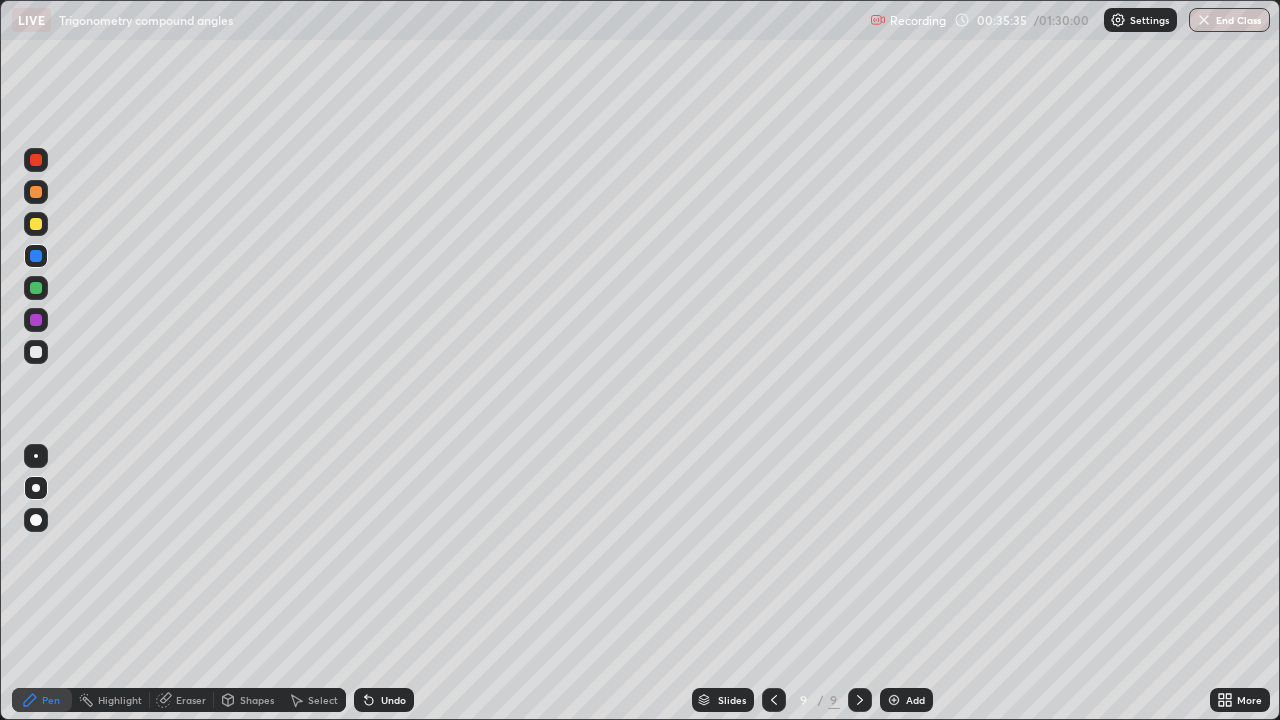 click on "Eraser" at bounding box center [191, 700] 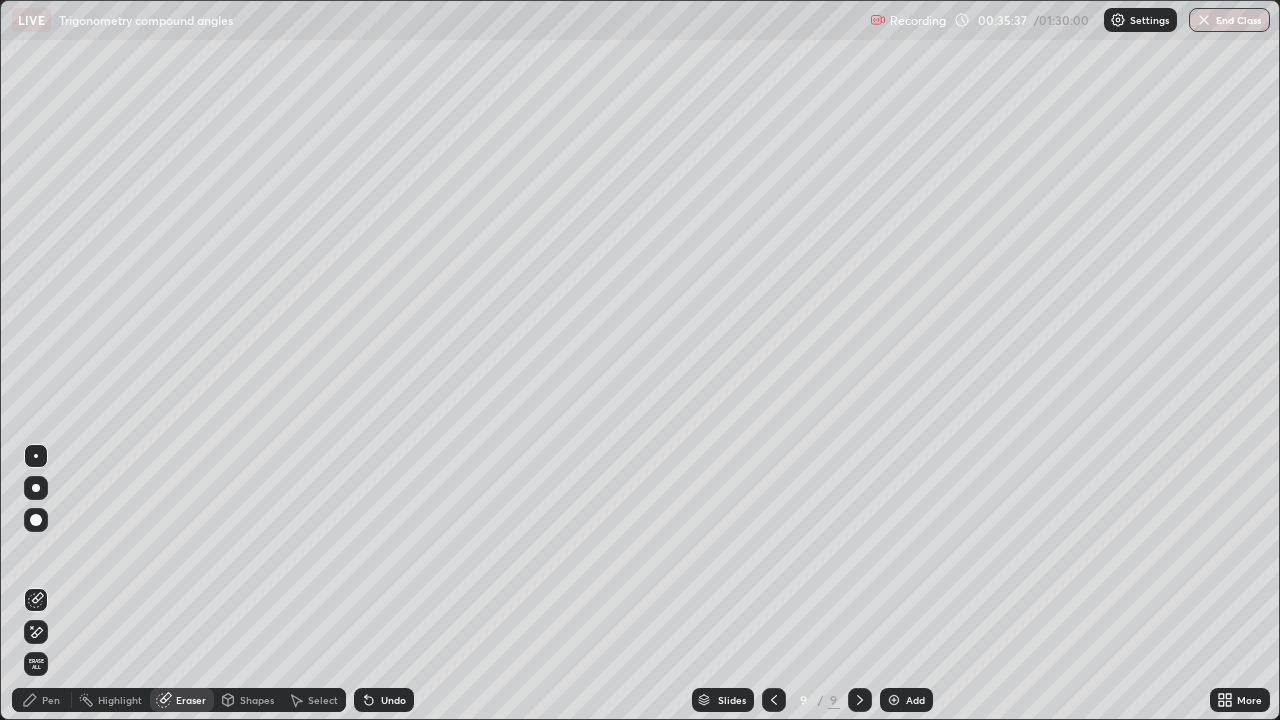 click on "Pen" at bounding box center (51, 700) 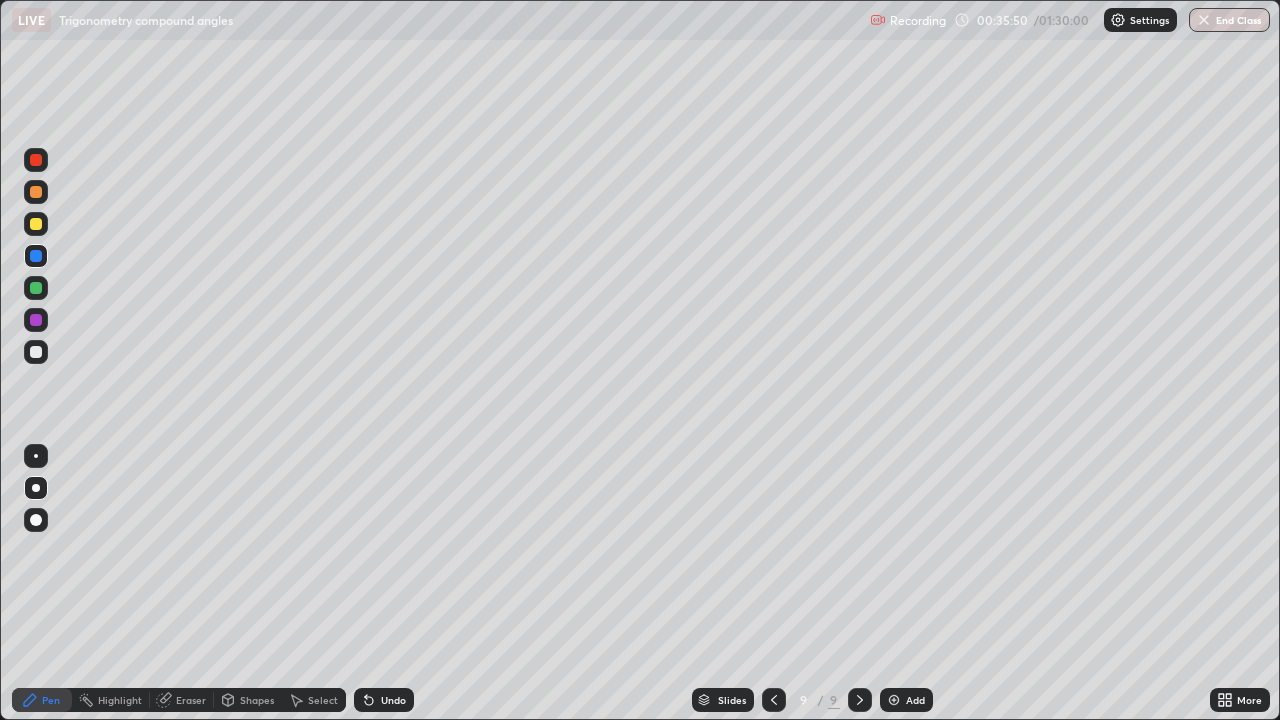 click at bounding box center [36, 224] 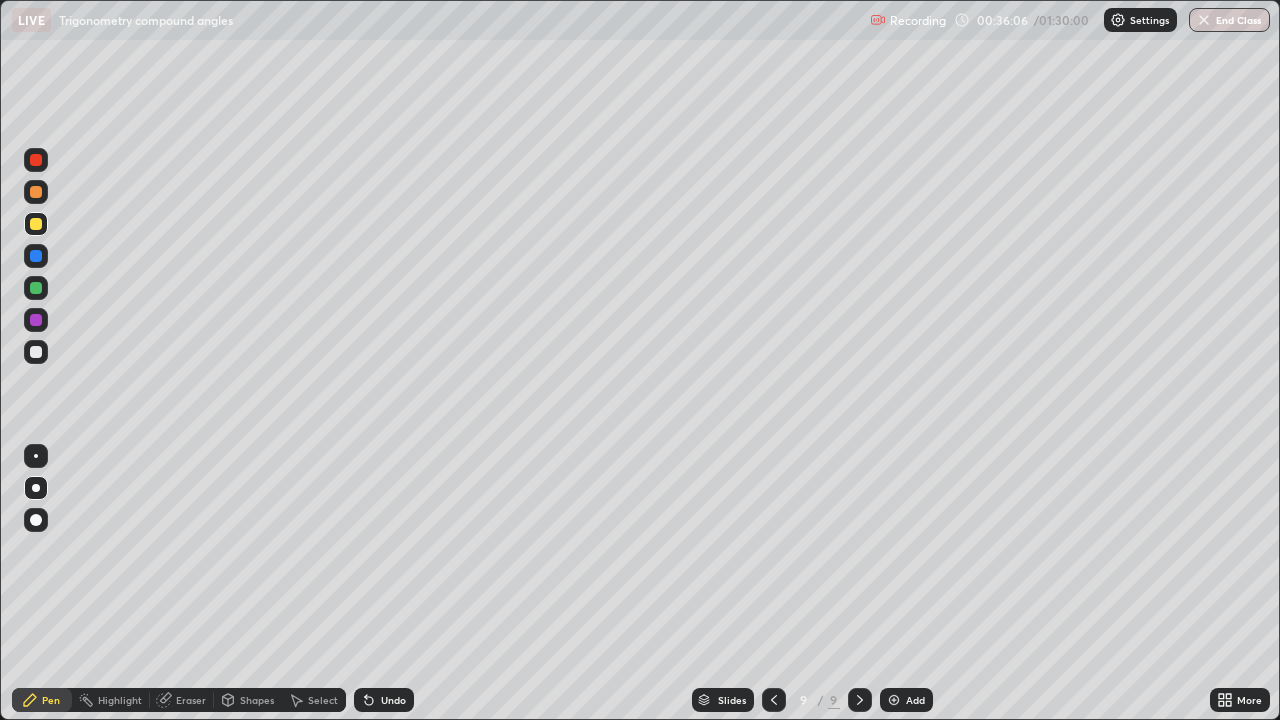 click on "Shapes" at bounding box center (248, 700) 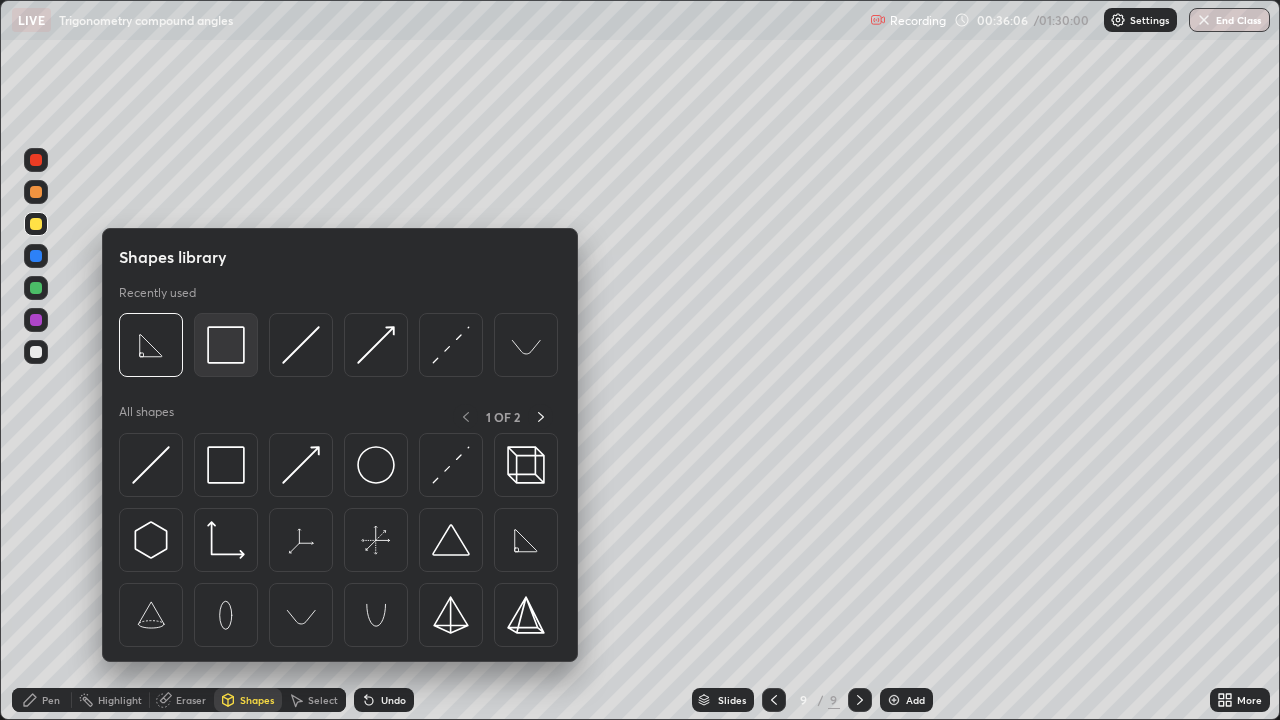 click at bounding box center [226, 345] 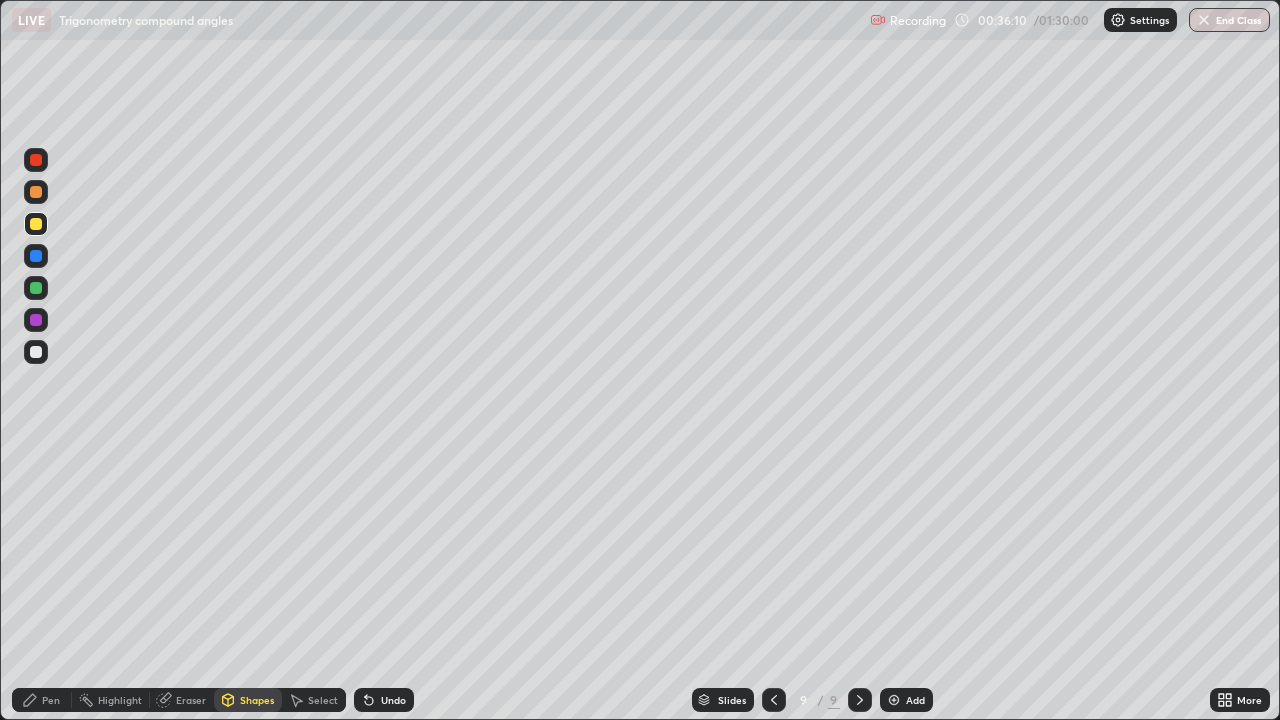click on "Pen" at bounding box center [51, 700] 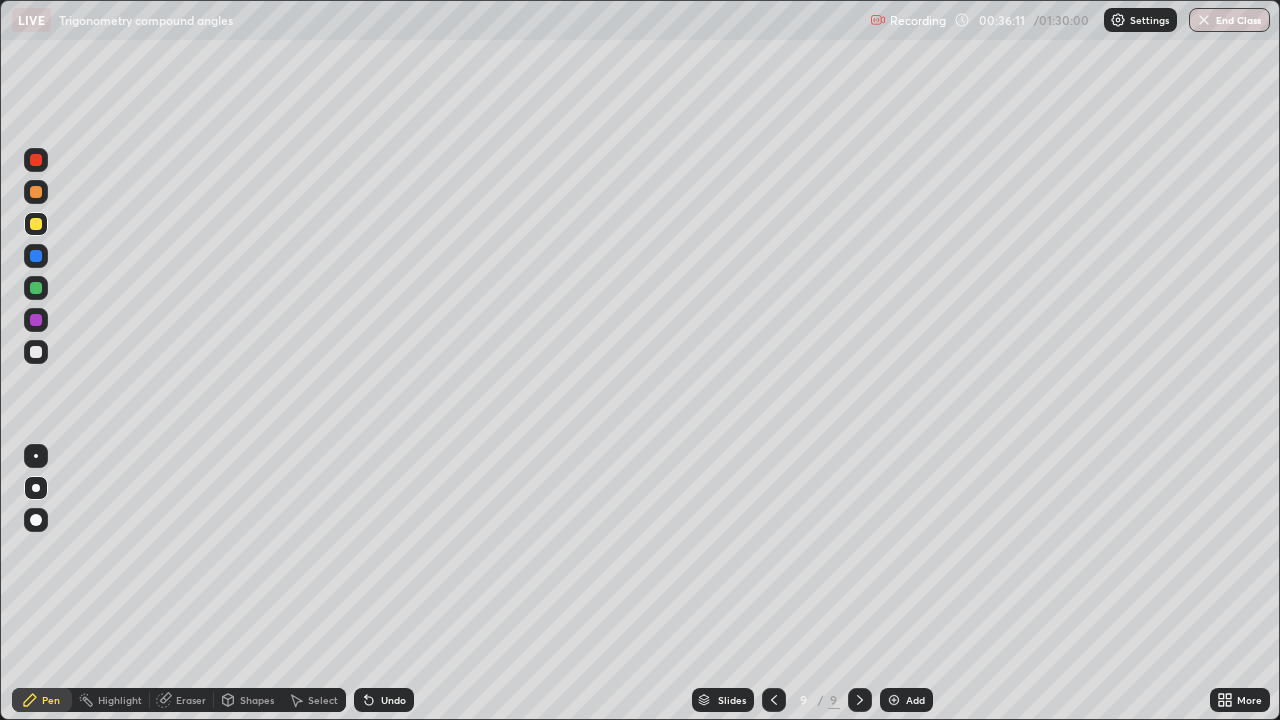 click on "Eraser" at bounding box center [191, 700] 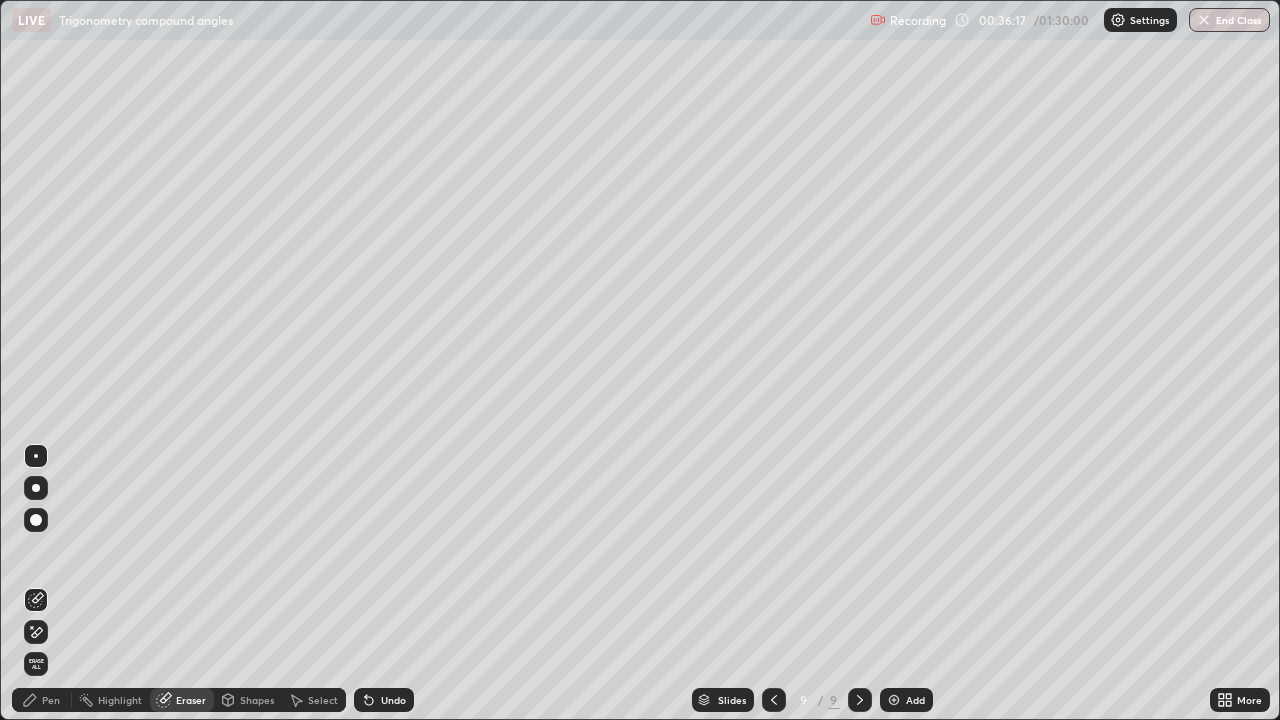 click on "Pen" at bounding box center (51, 700) 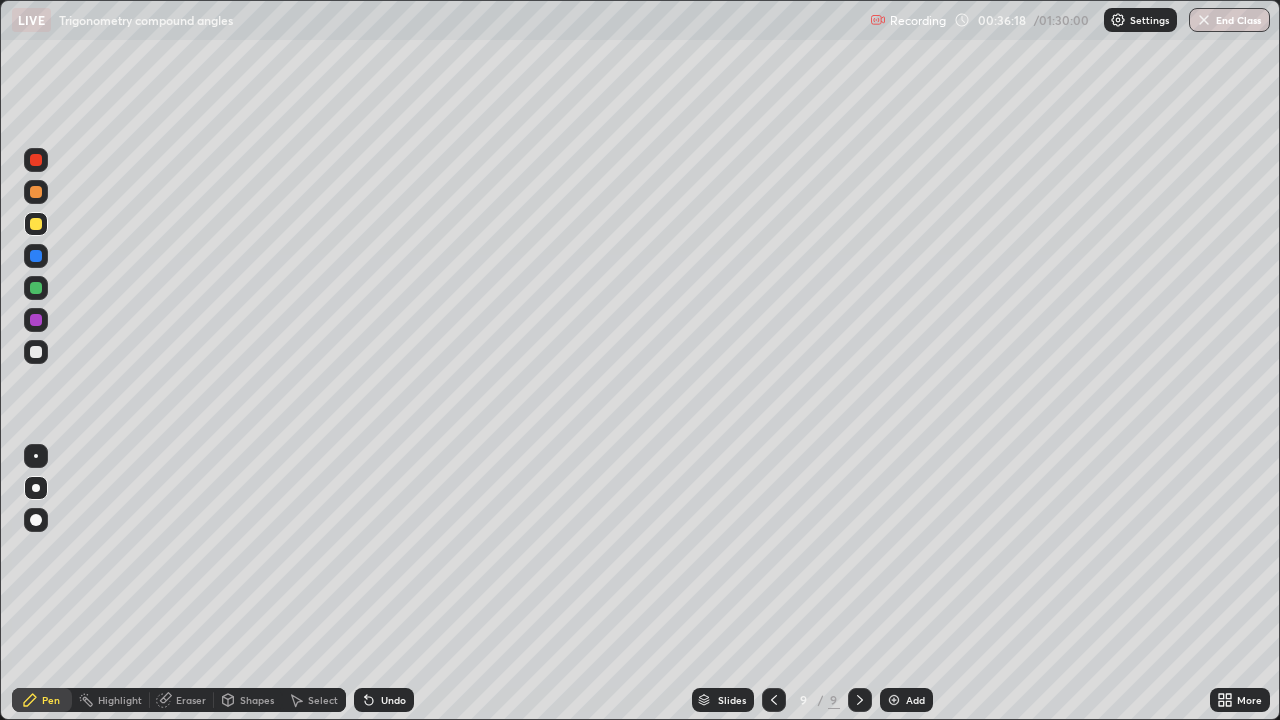 click at bounding box center (36, 256) 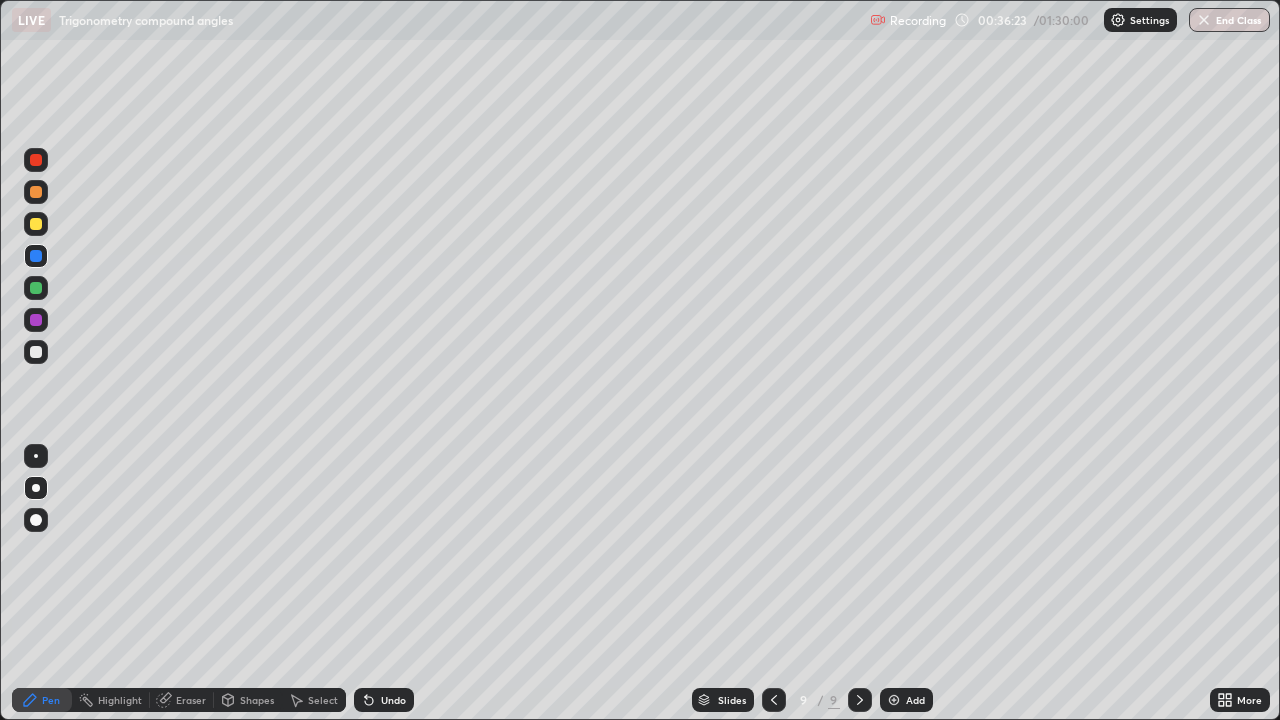 click on "Undo" at bounding box center [384, 700] 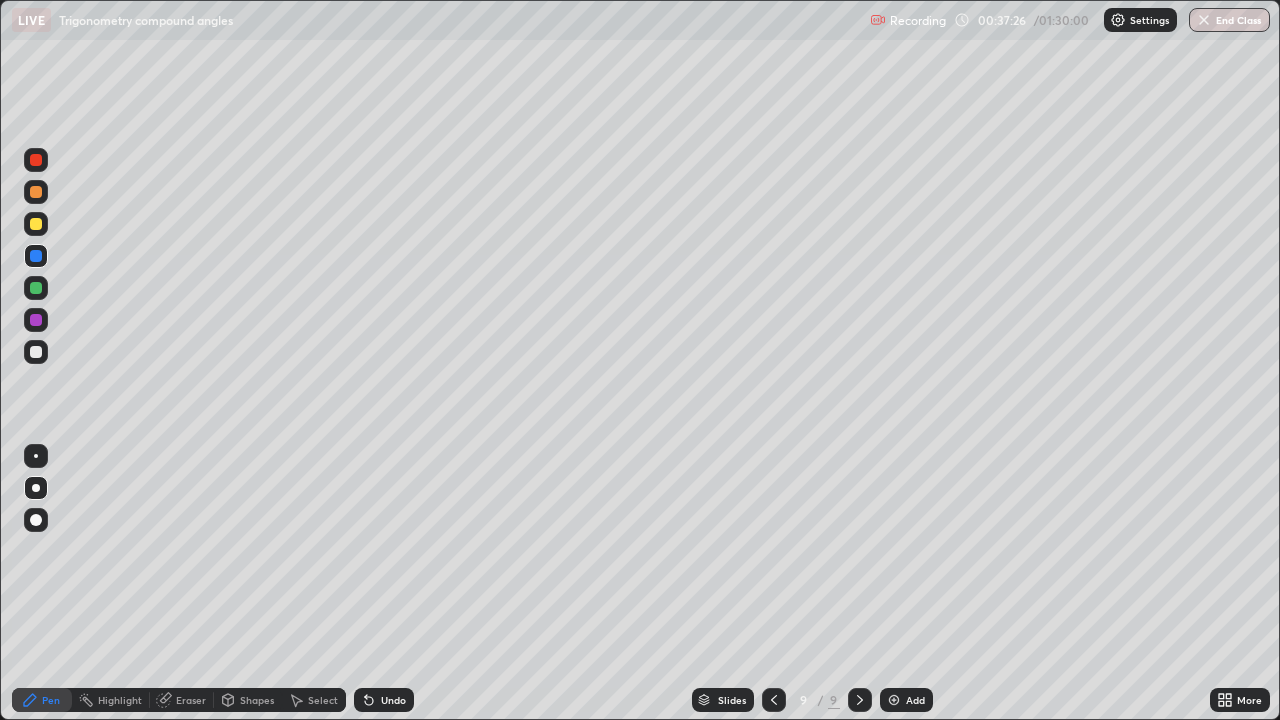 click on "Shapes" at bounding box center [257, 700] 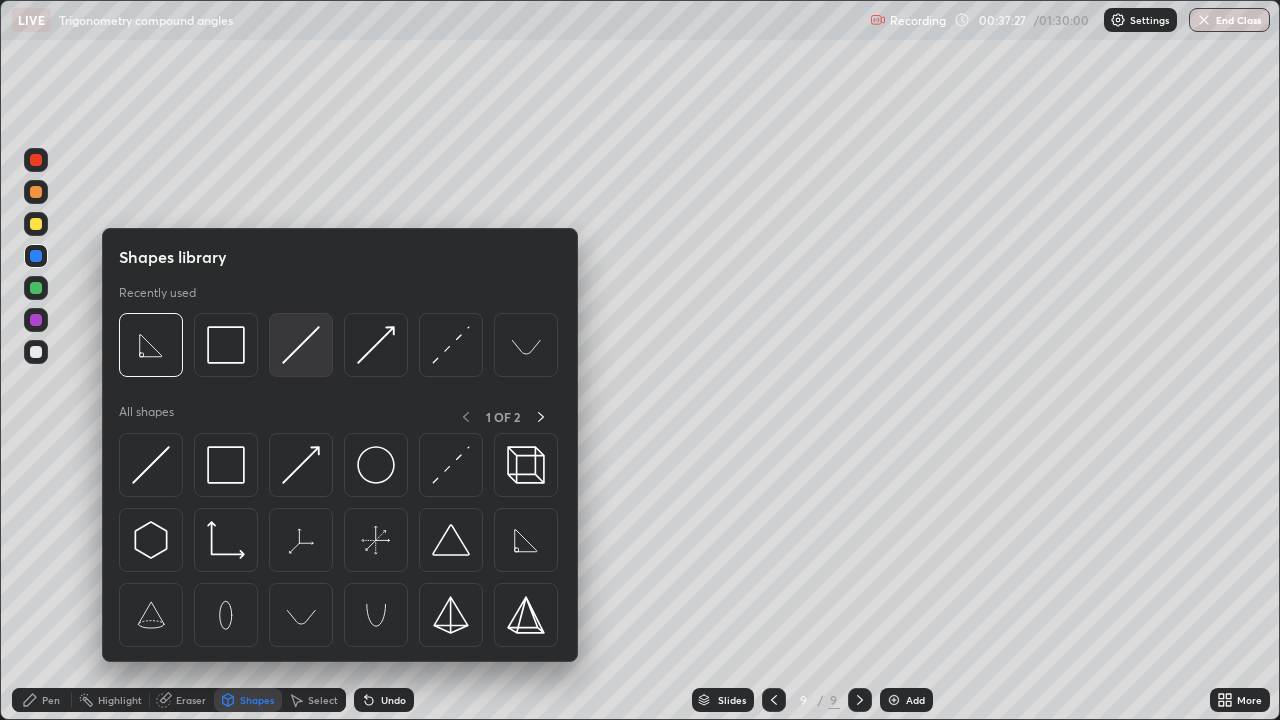 click at bounding box center (301, 345) 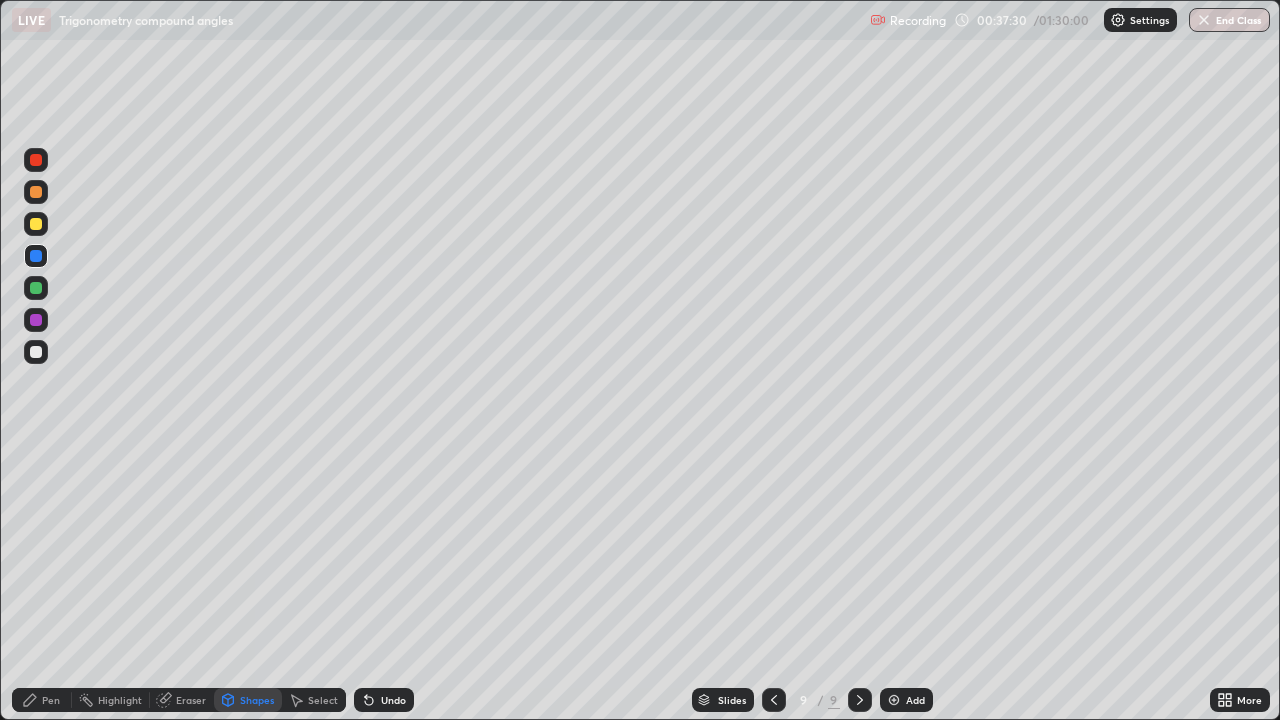 click on "Pen" at bounding box center [51, 700] 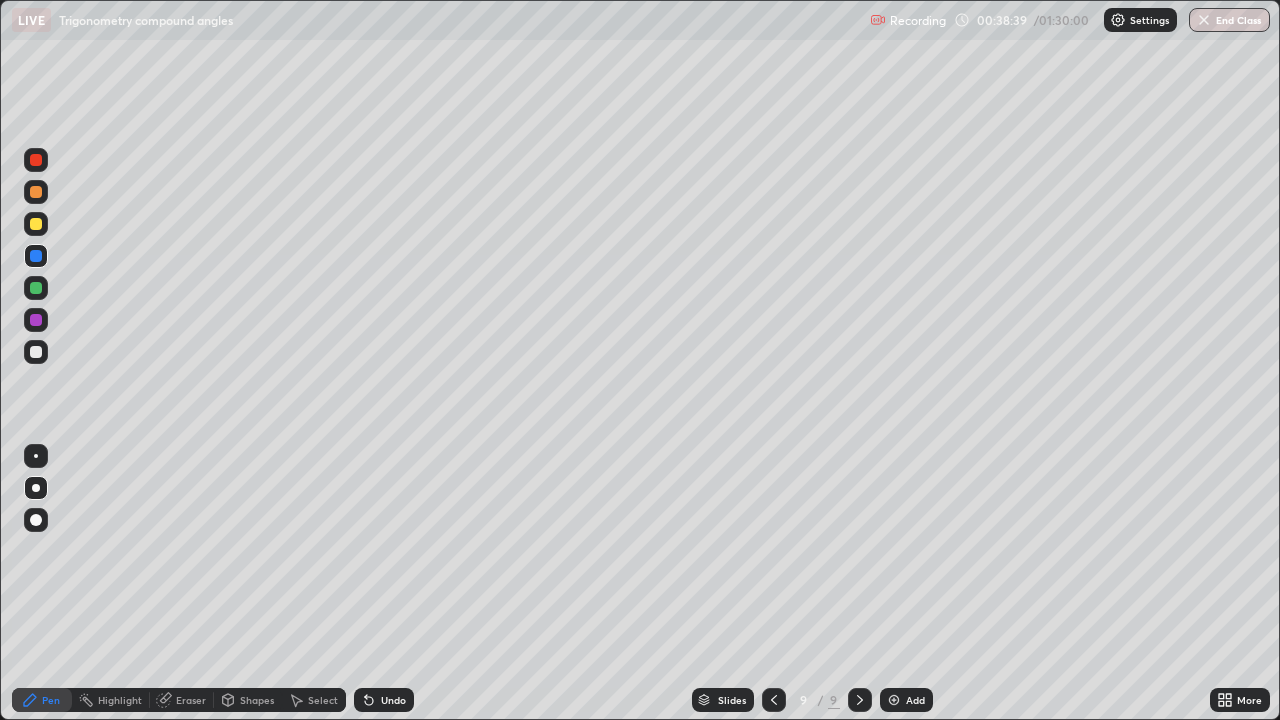 click on "Undo" at bounding box center [393, 700] 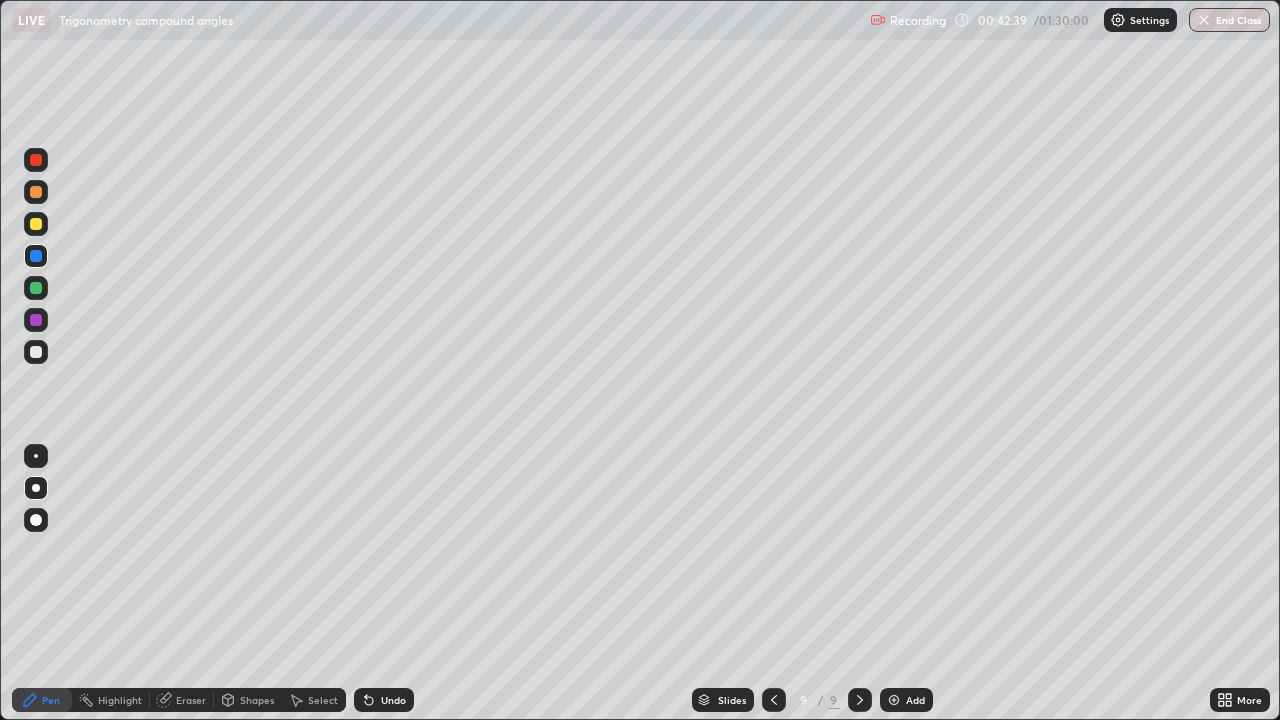 click on "Add" at bounding box center (906, 700) 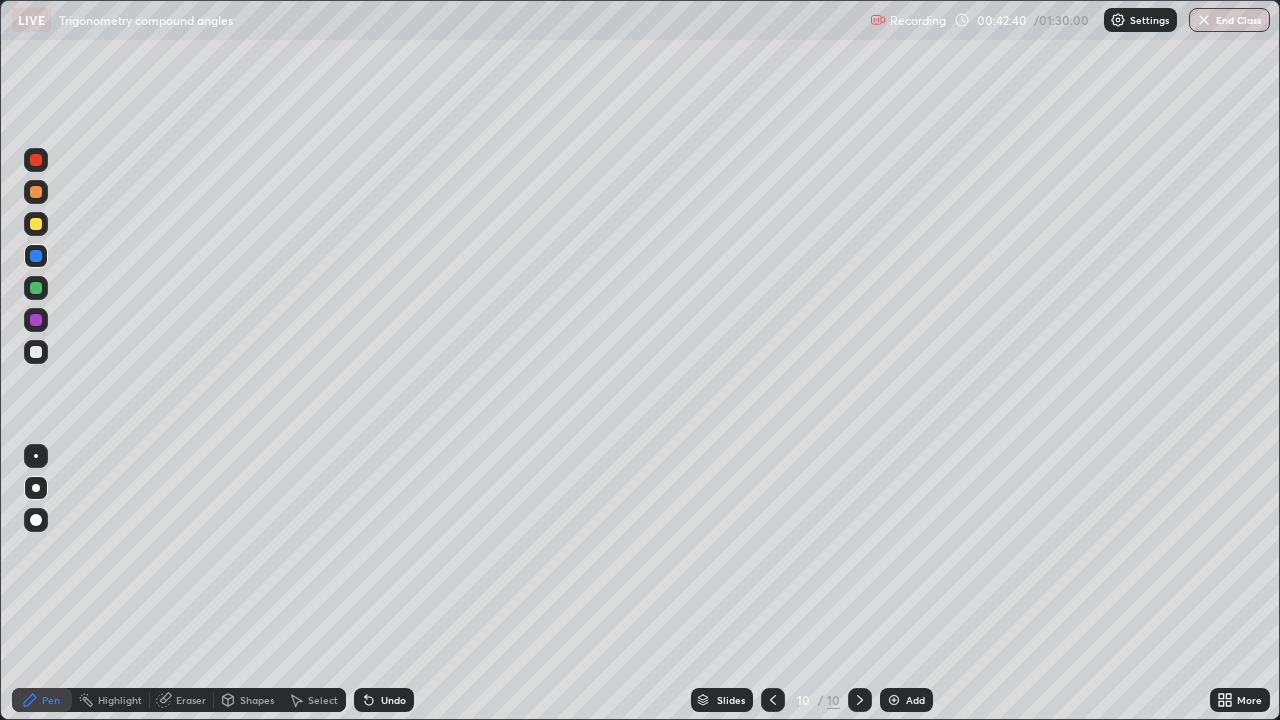 click at bounding box center (36, 352) 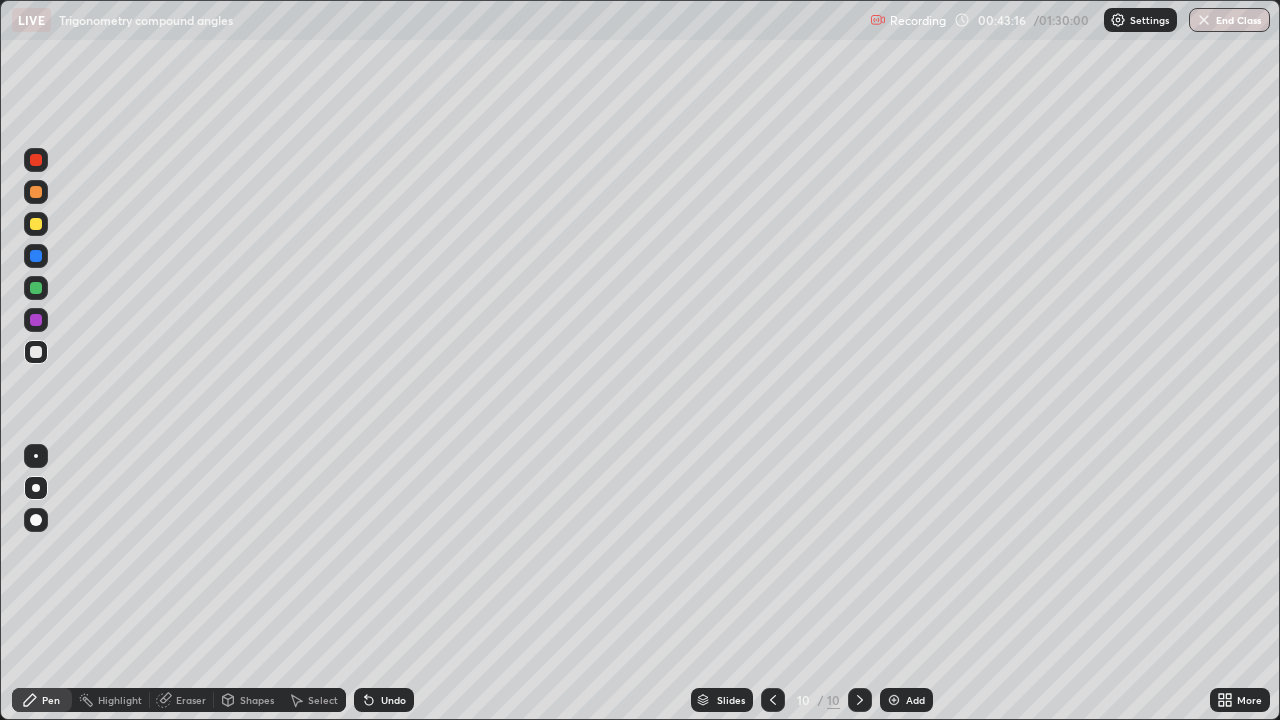 click on "Shapes" at bounding box center [248, 700] 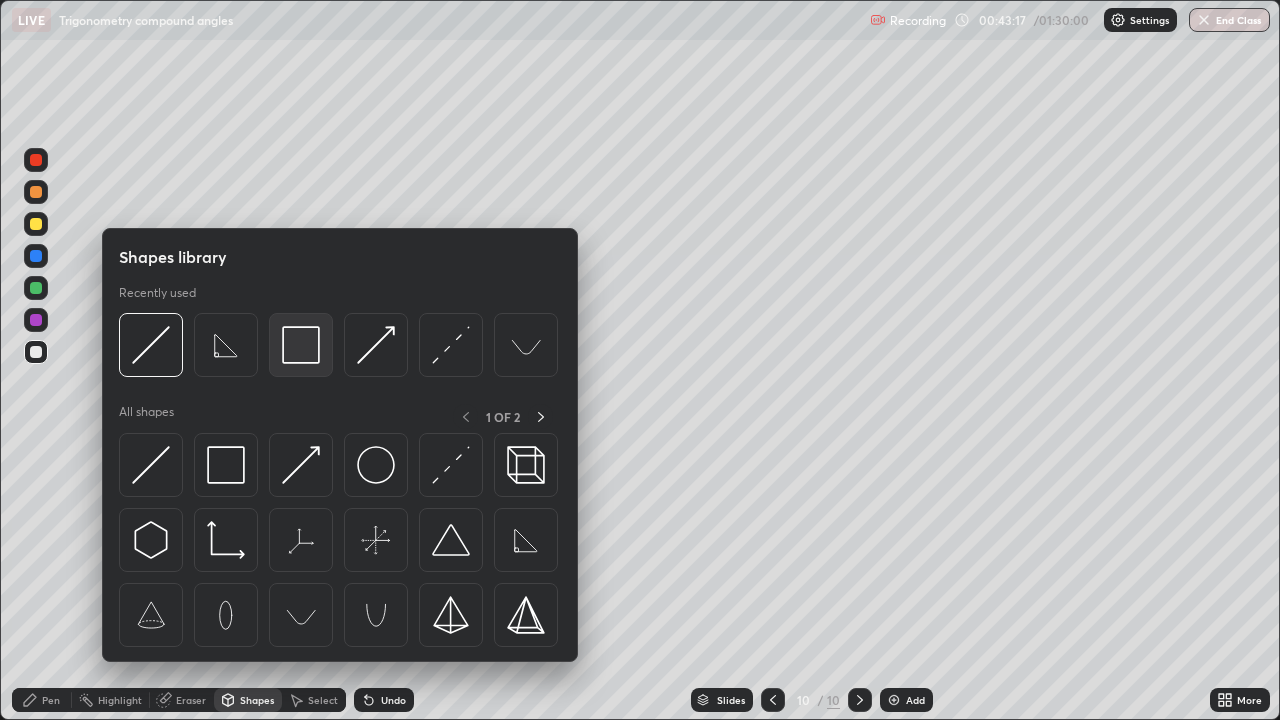 click at bounding box center [301, 345] 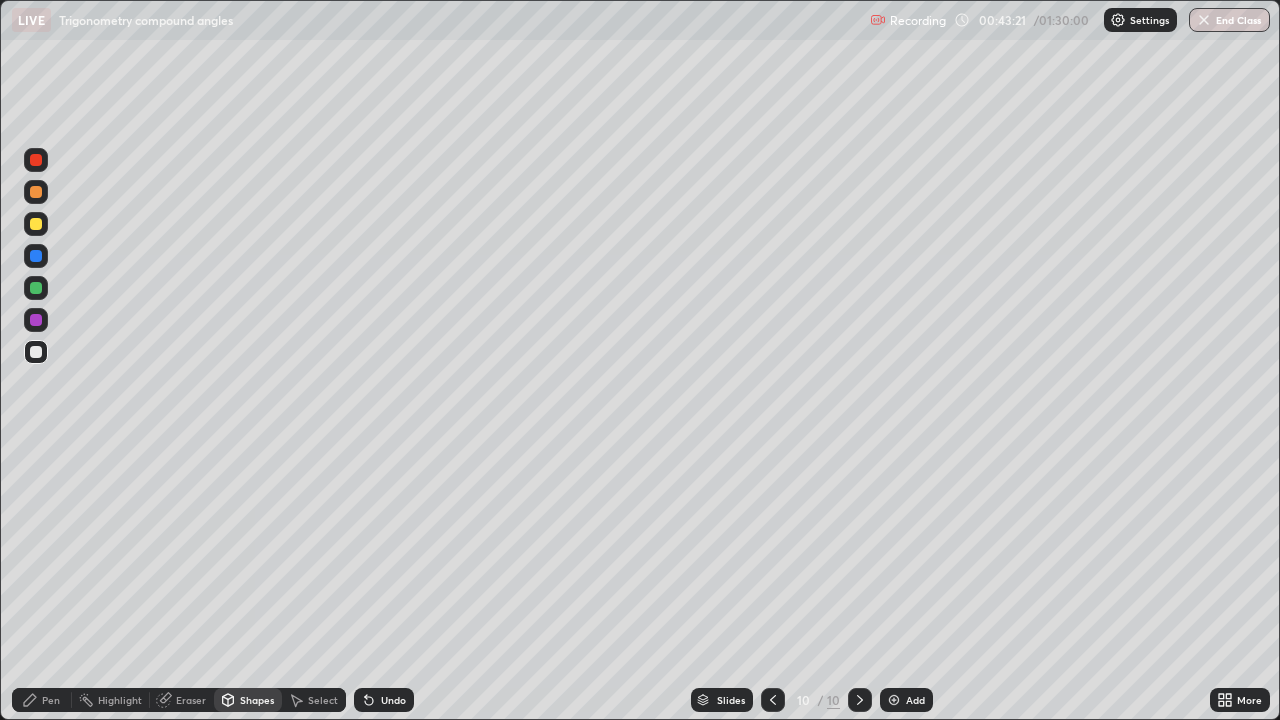click at bounding box center (36, 256) 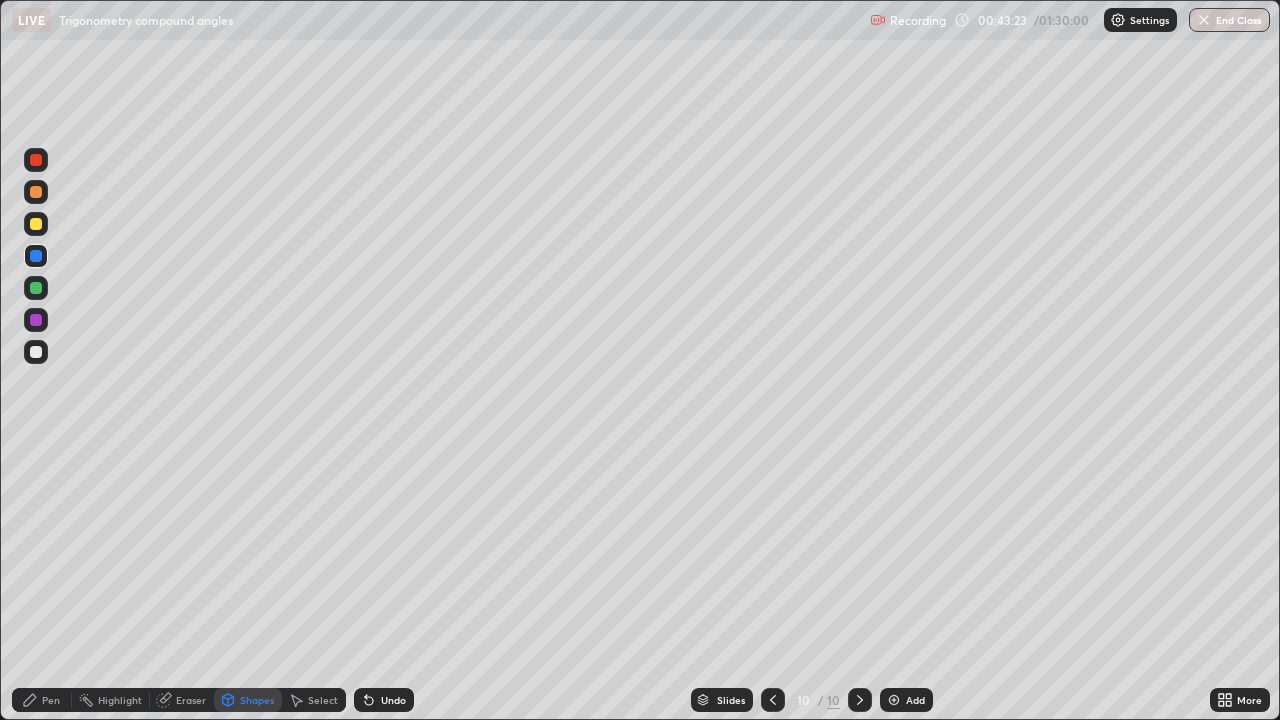 click at bounding box center [36, 192] 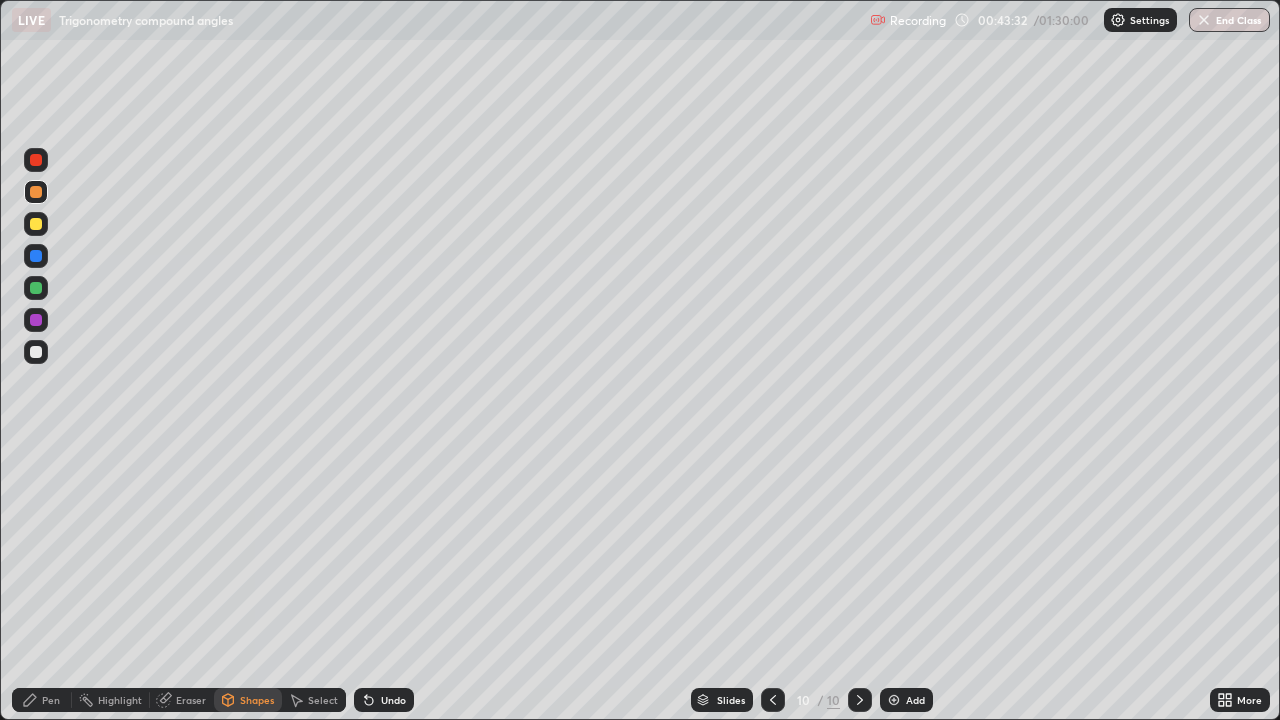 click on "Undo" at bounding box center [393, 700] 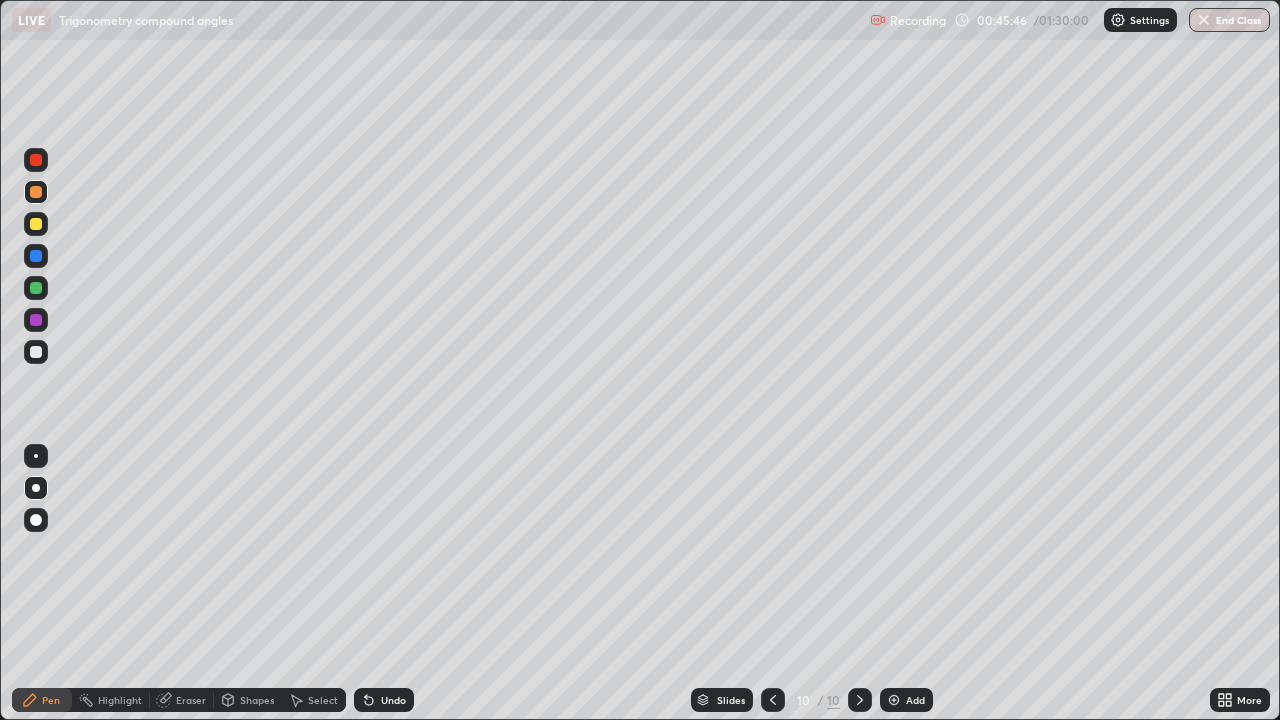 click at bounding box center [36, 288] 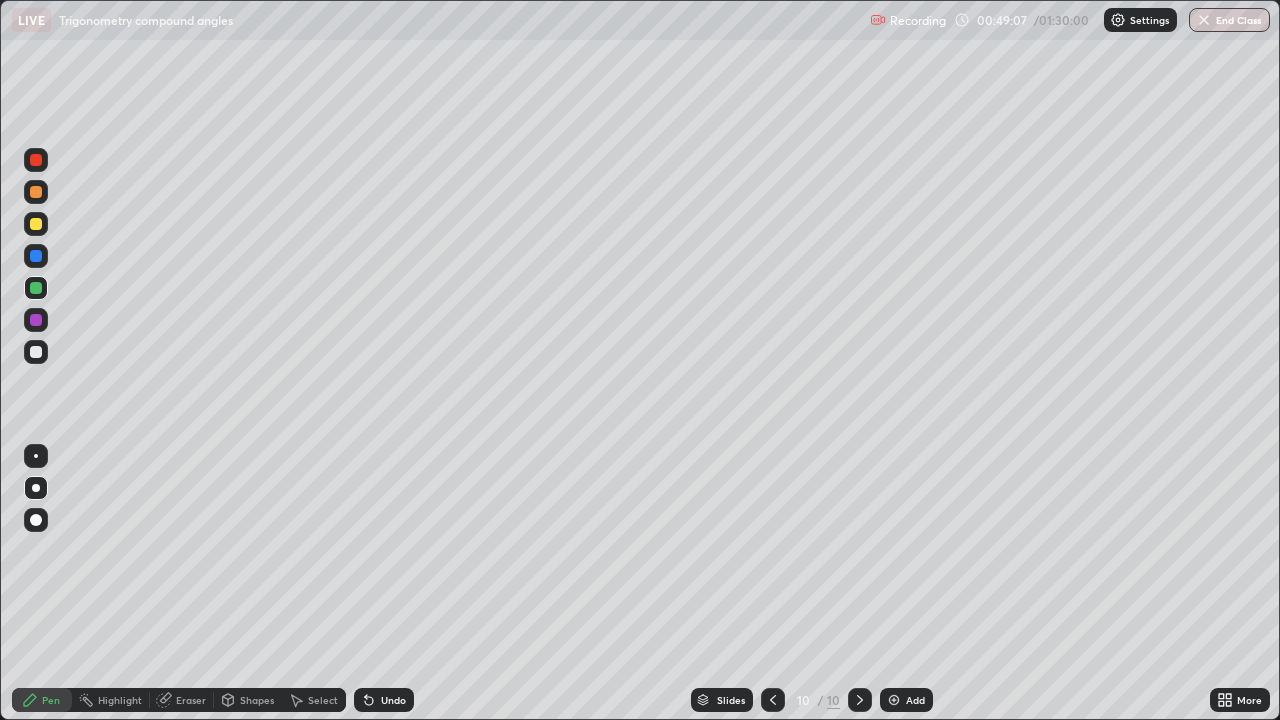 click on "Slides" at bounding box center [731, 700] 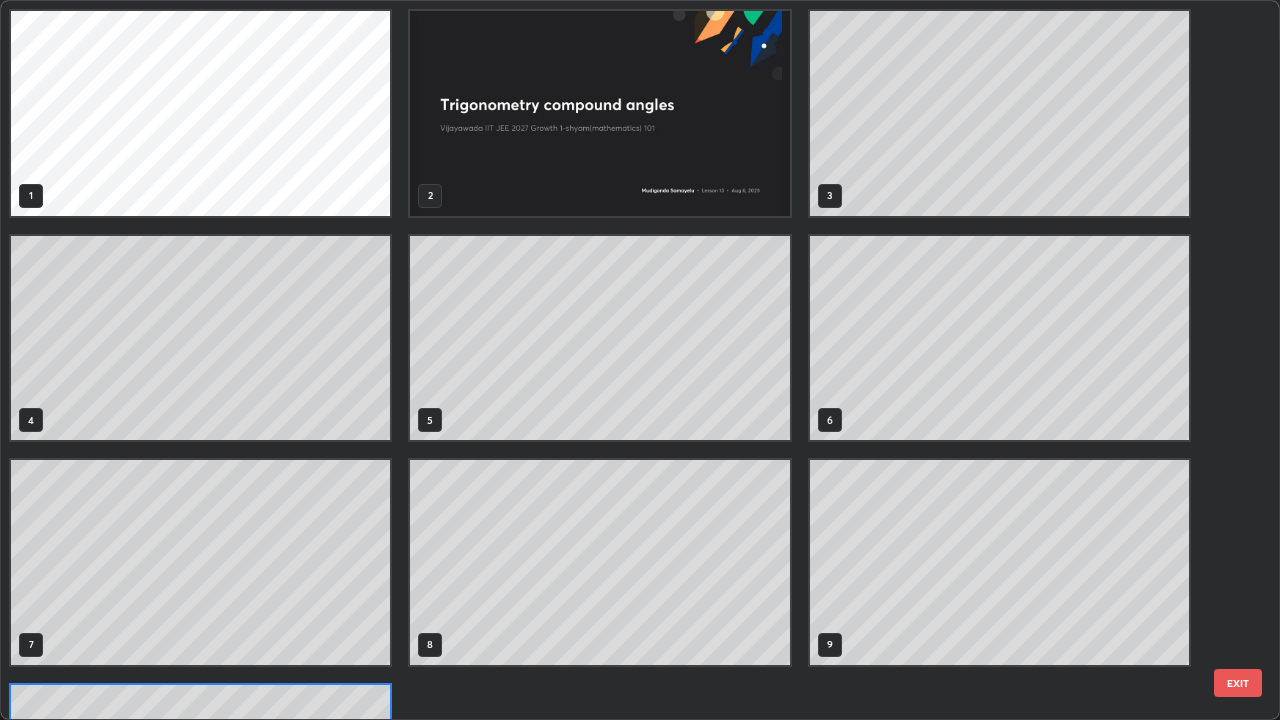 scroll, scrollTop: 180, scrollLeft: 0, axis: vertical 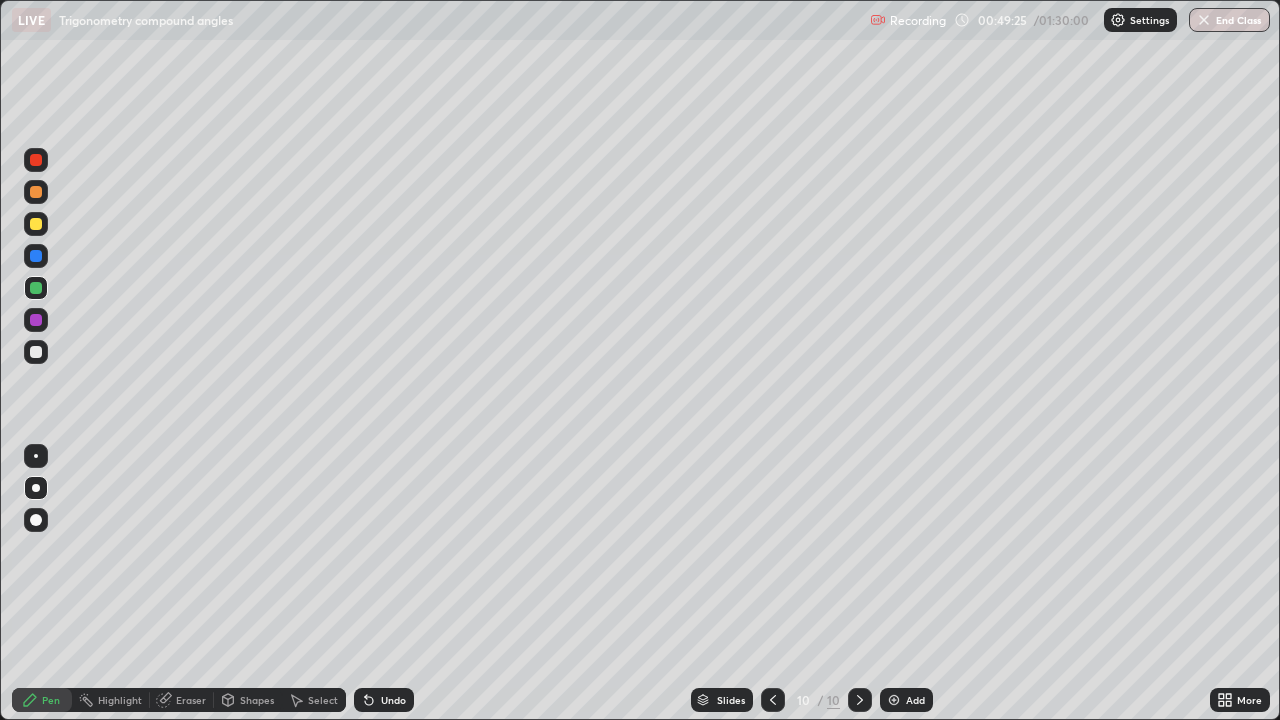 click at bounding box center (894, 700) 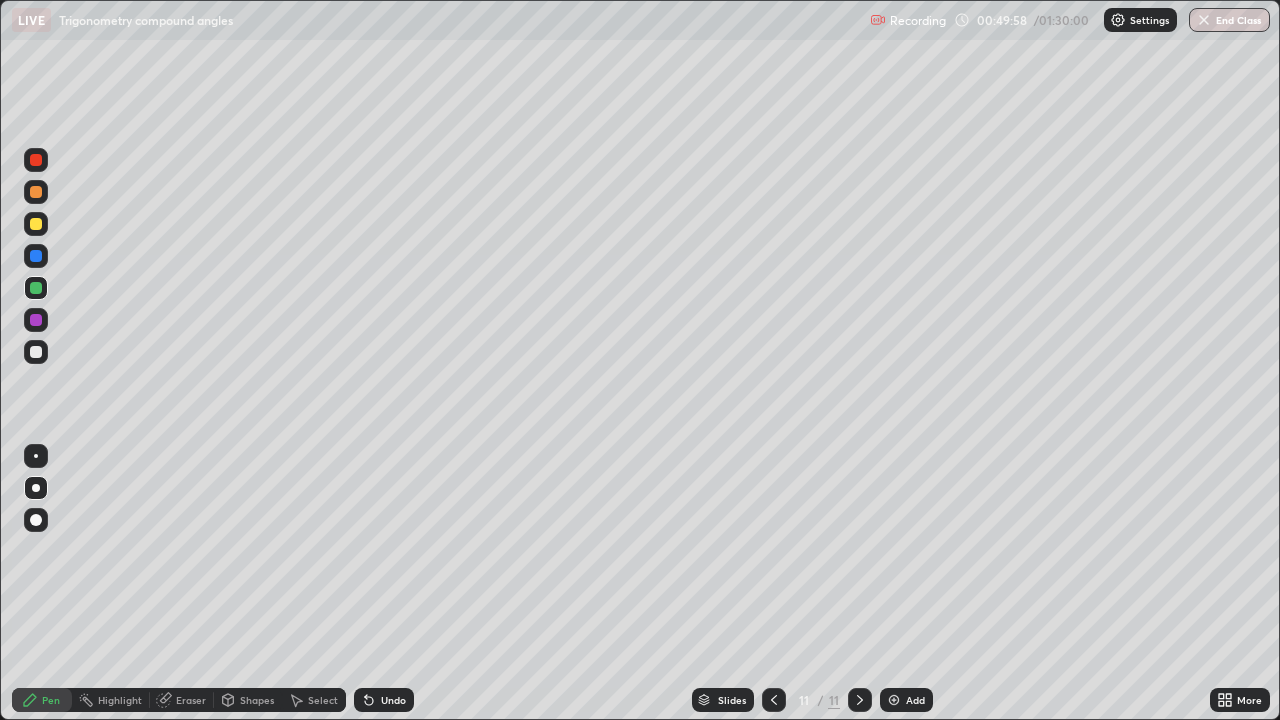 click on "Shapes" at bounding box center [257, 700] 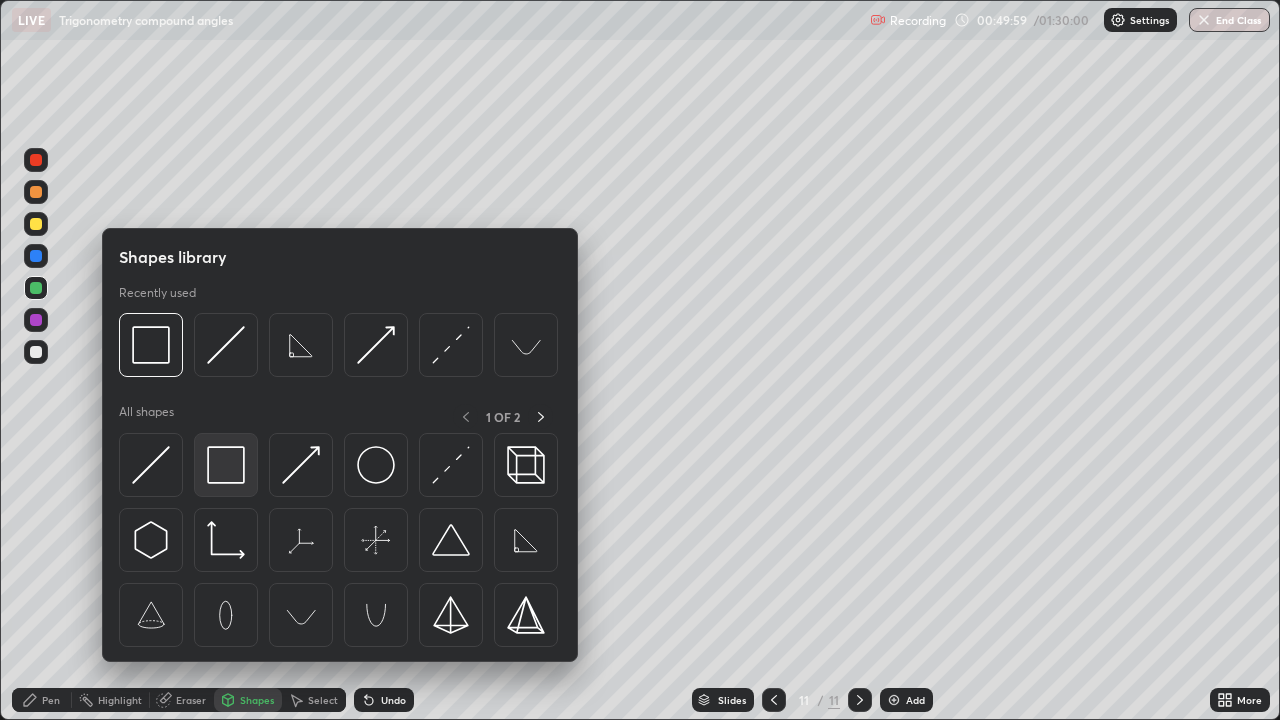 click at bounding box center (226, 465) 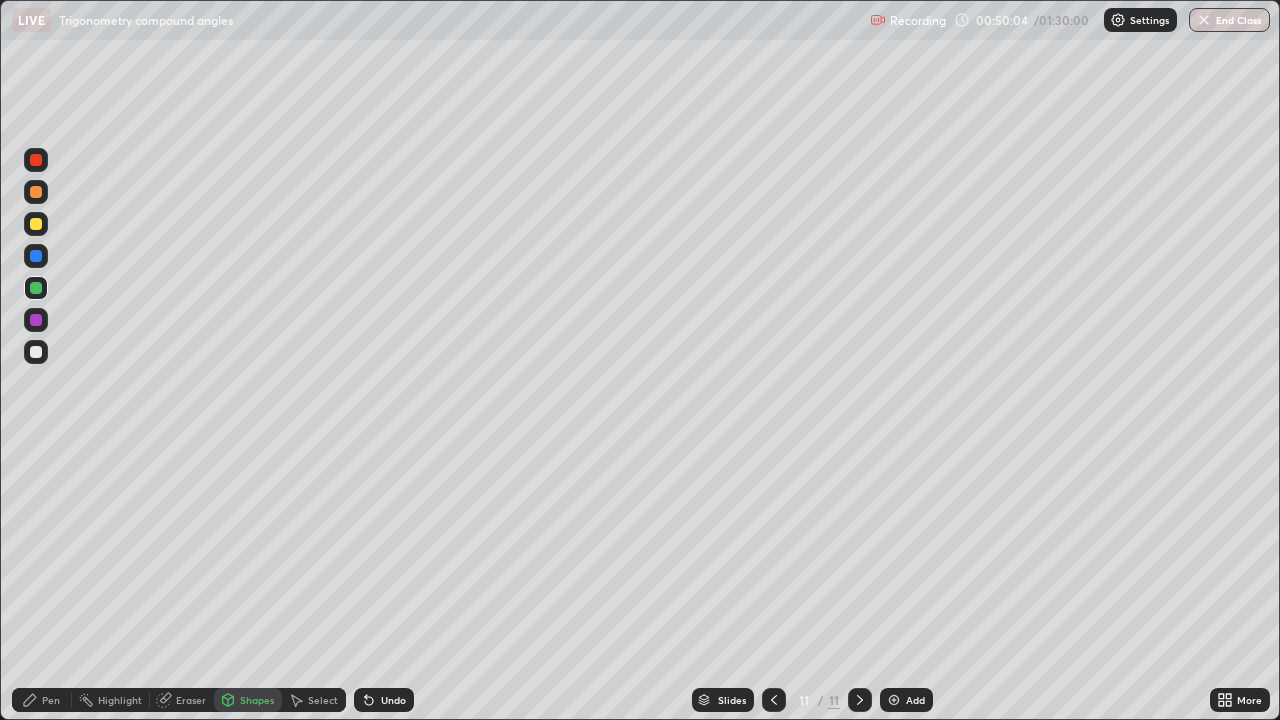 click at bounding box center (36, 352) 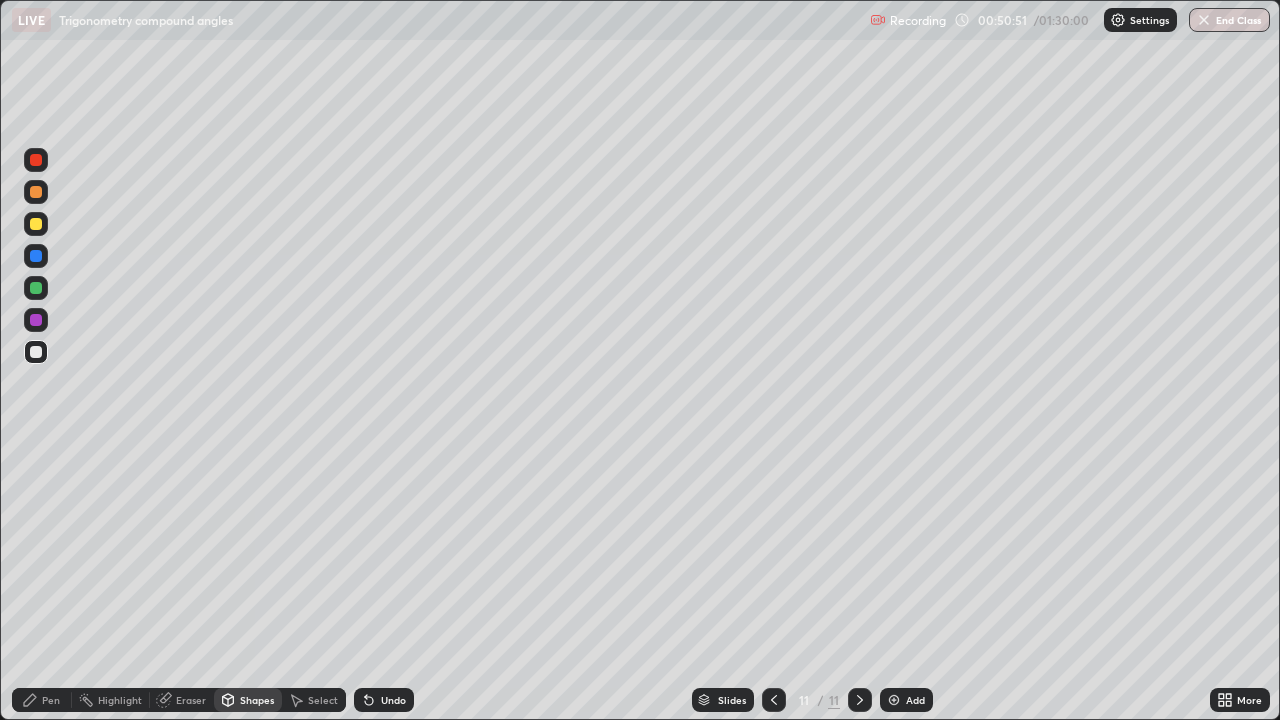 click on "Undo" at bounding box center (393, 700) 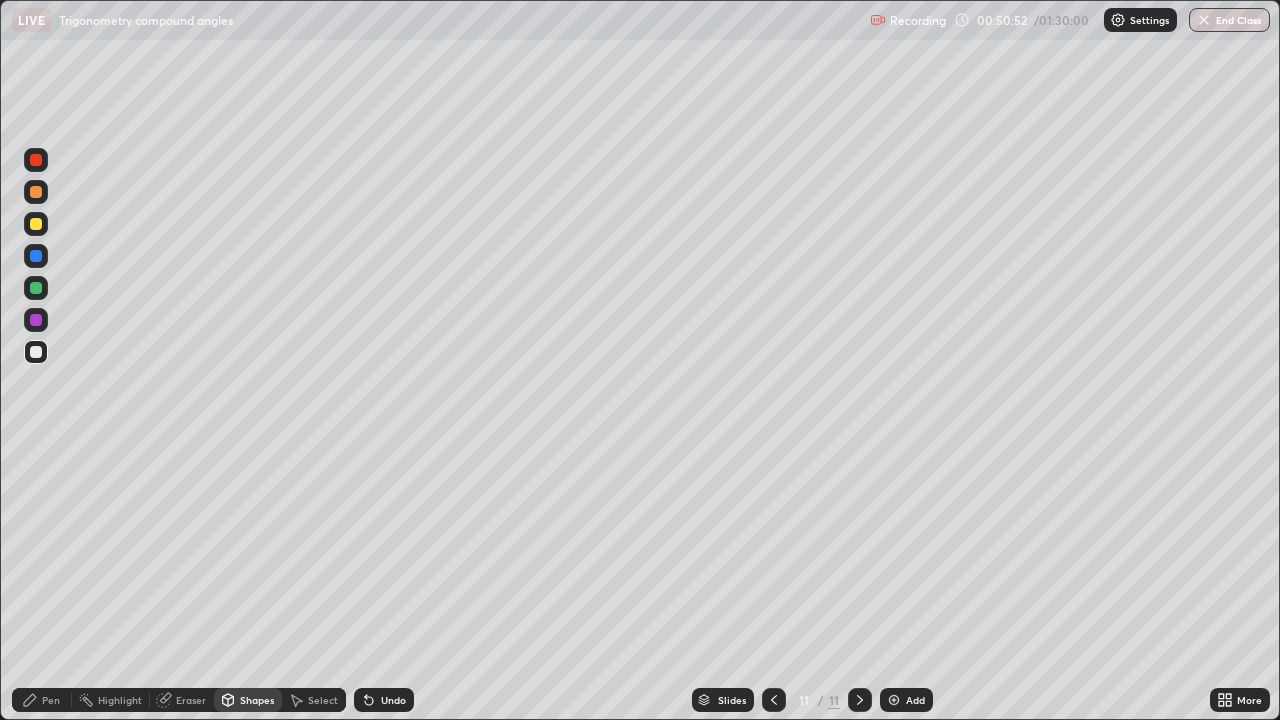 click on "Pen" at bounding box center [51, 700] 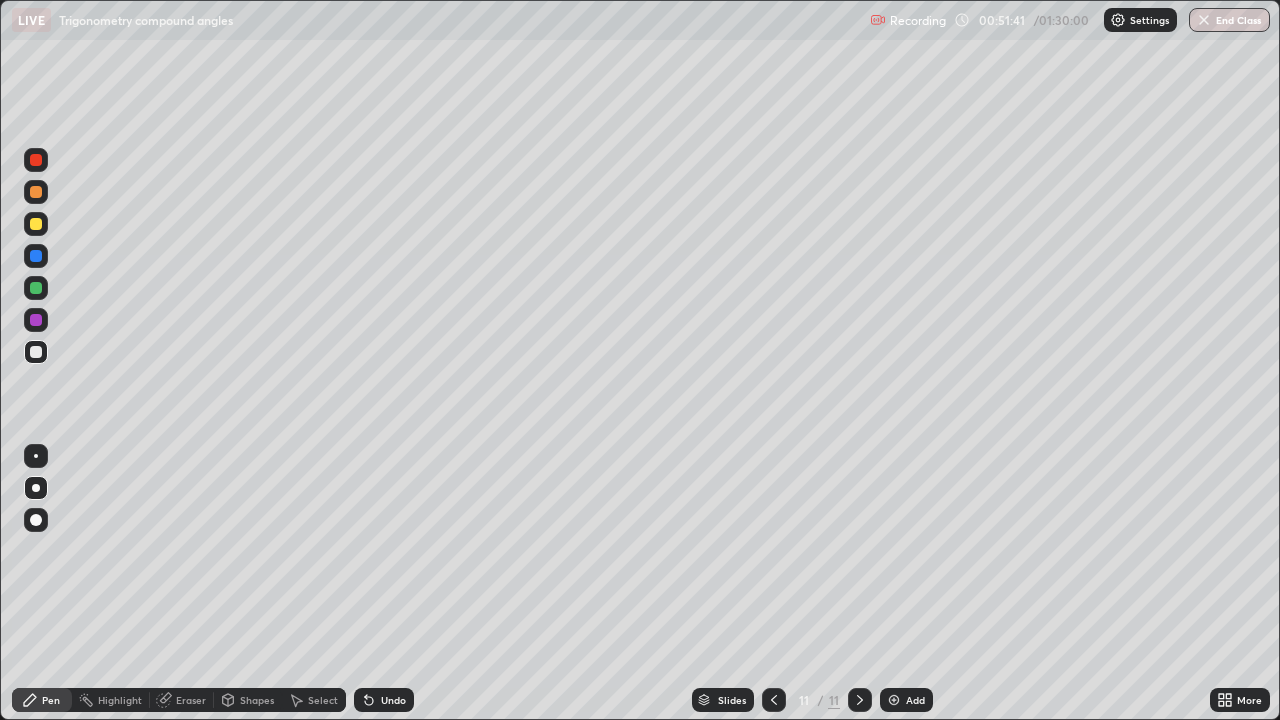 click on "Undo" at bounding box center [384, 700] 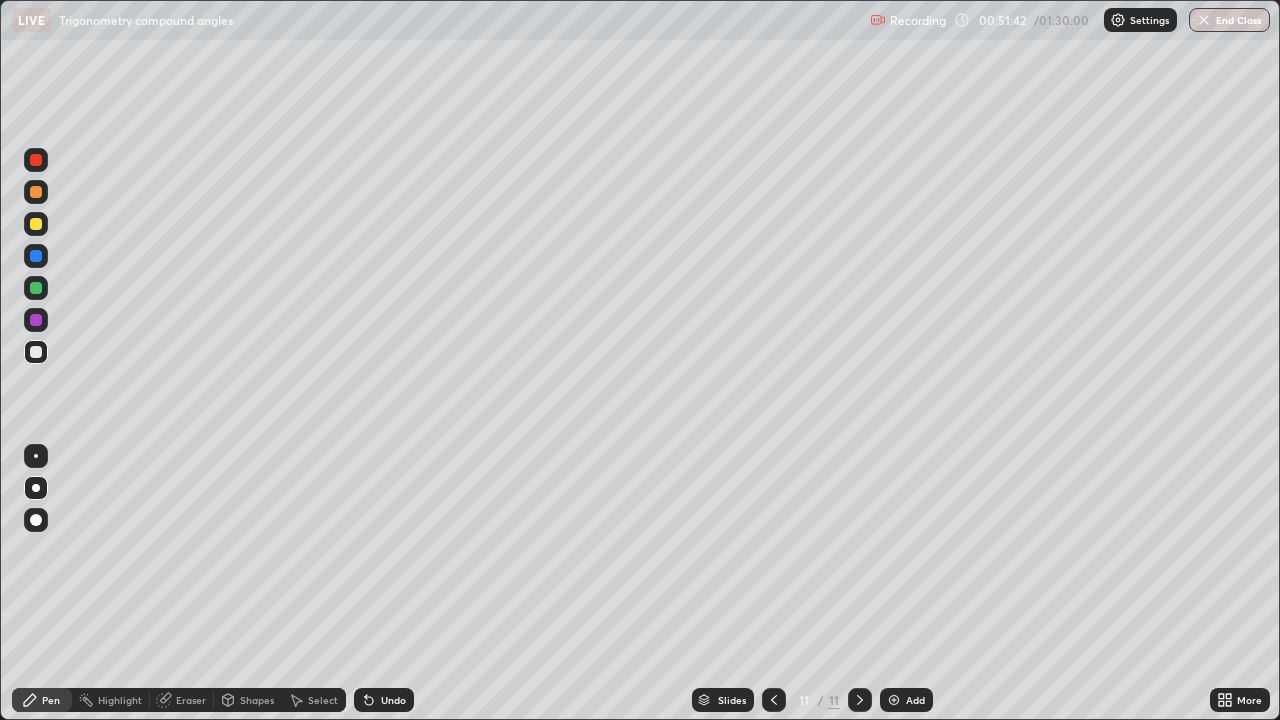 click on "Undo" at bounding box center (393, 700) 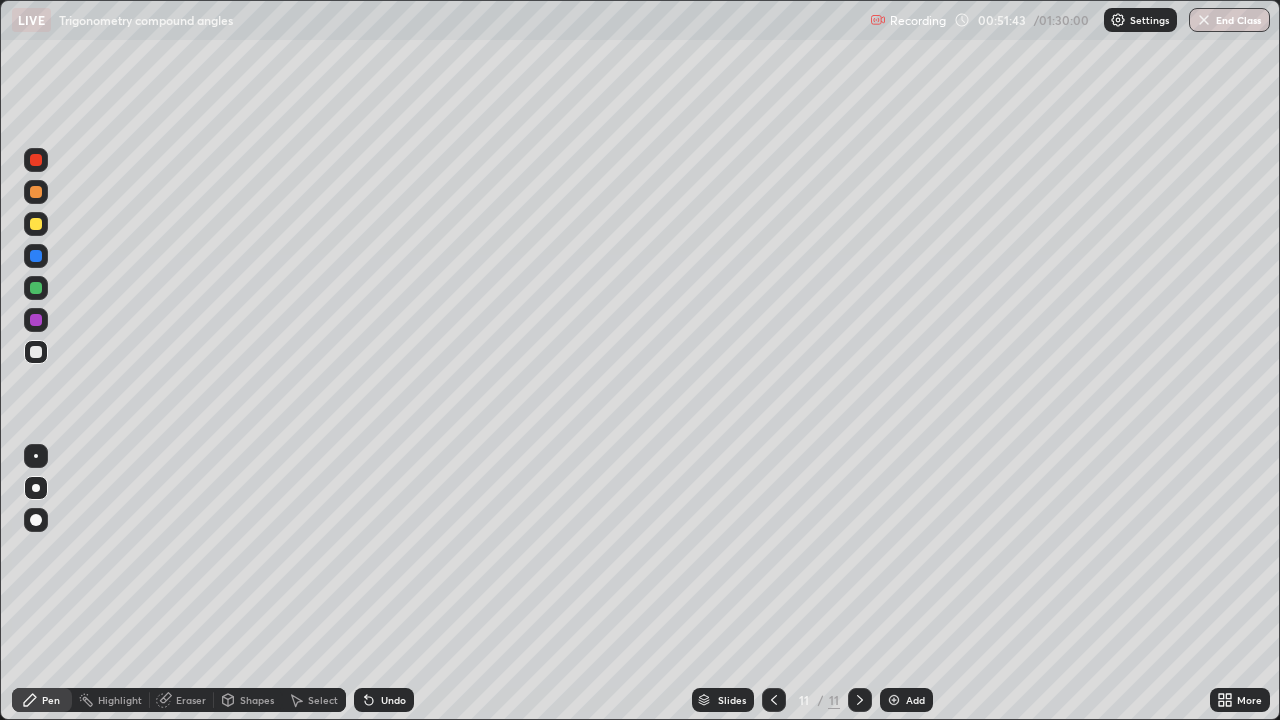 click on "Undo" at bounding box center [384, 700] 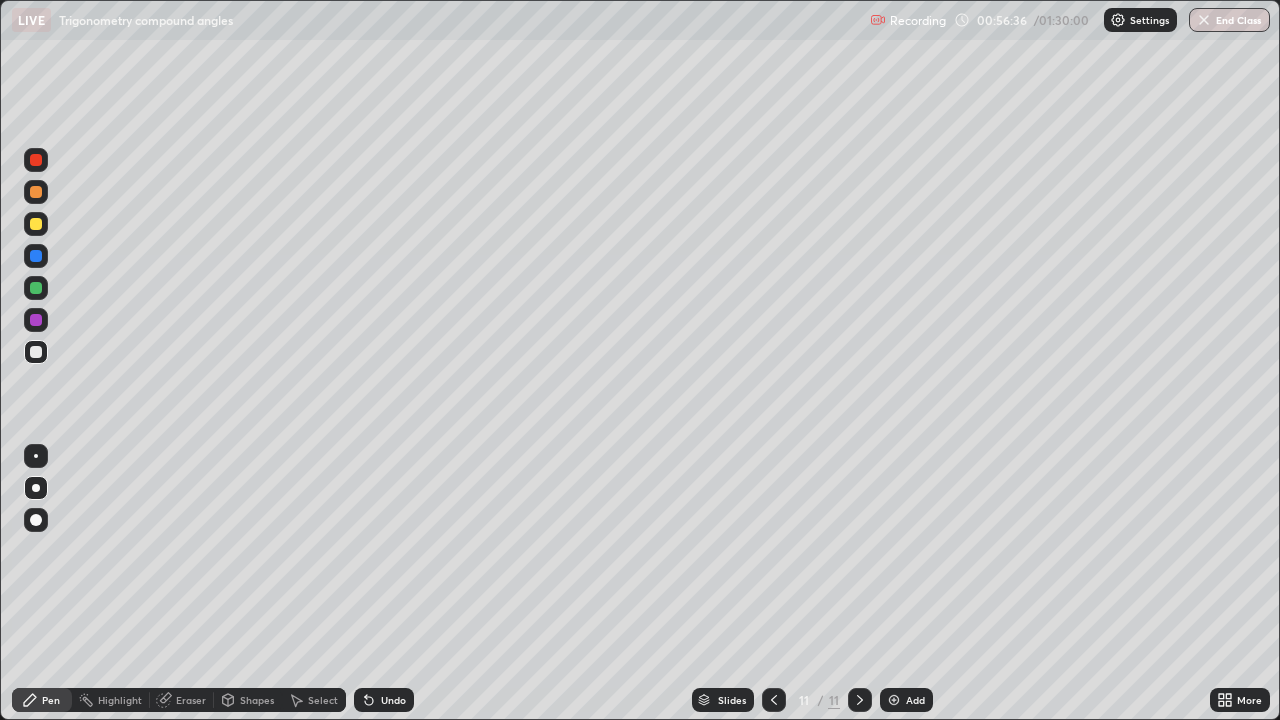 click at bounding box center (894, 700) 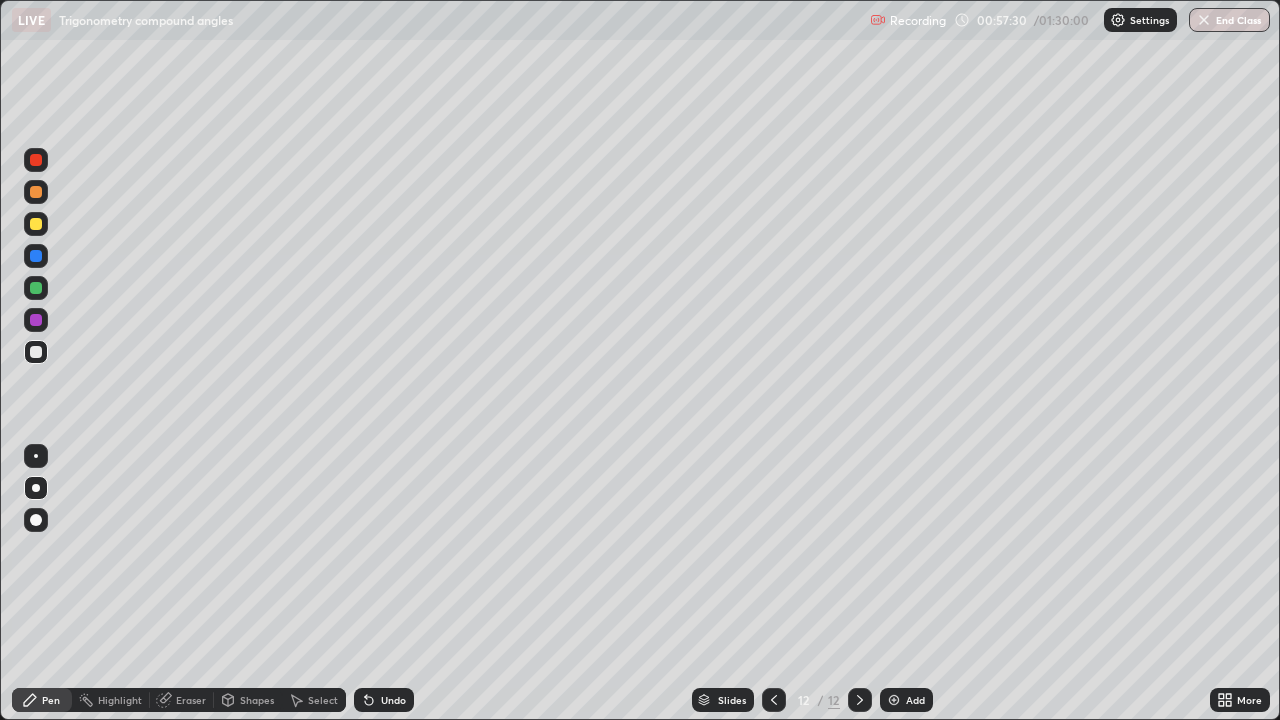 click on "Shapes" at bounding box center (257, 700) 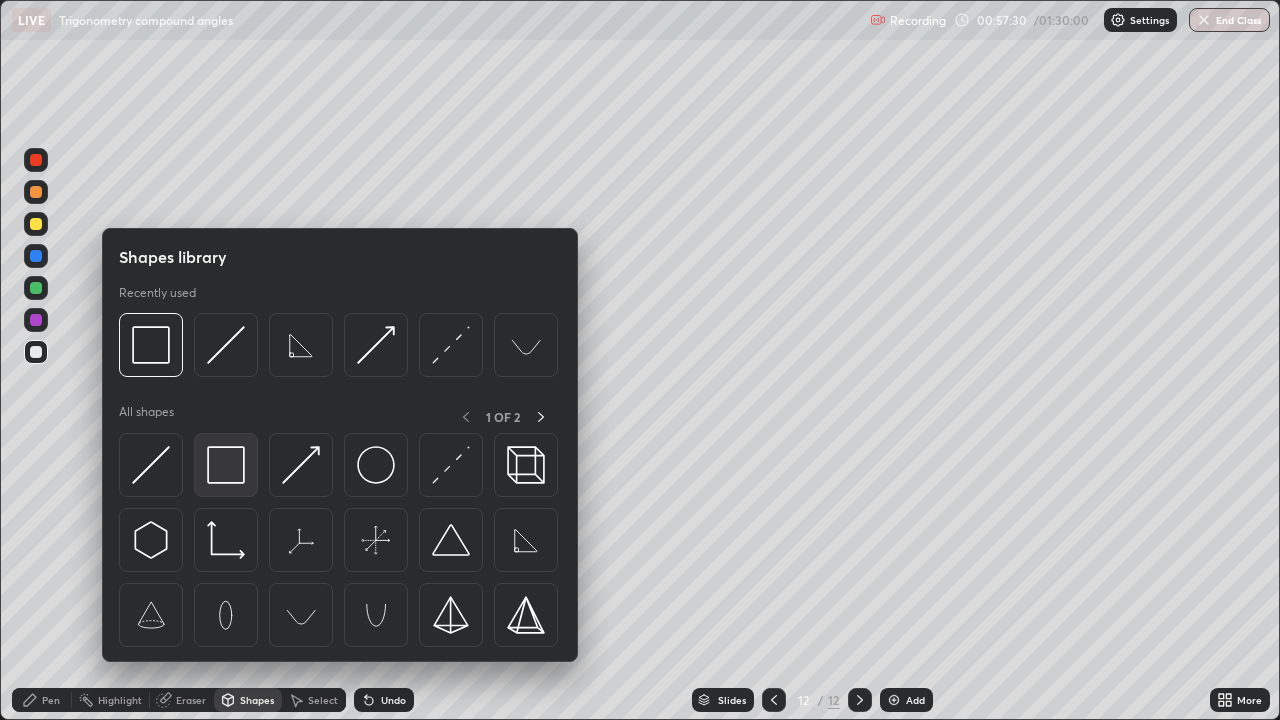 click at bounding box center (226, 465) 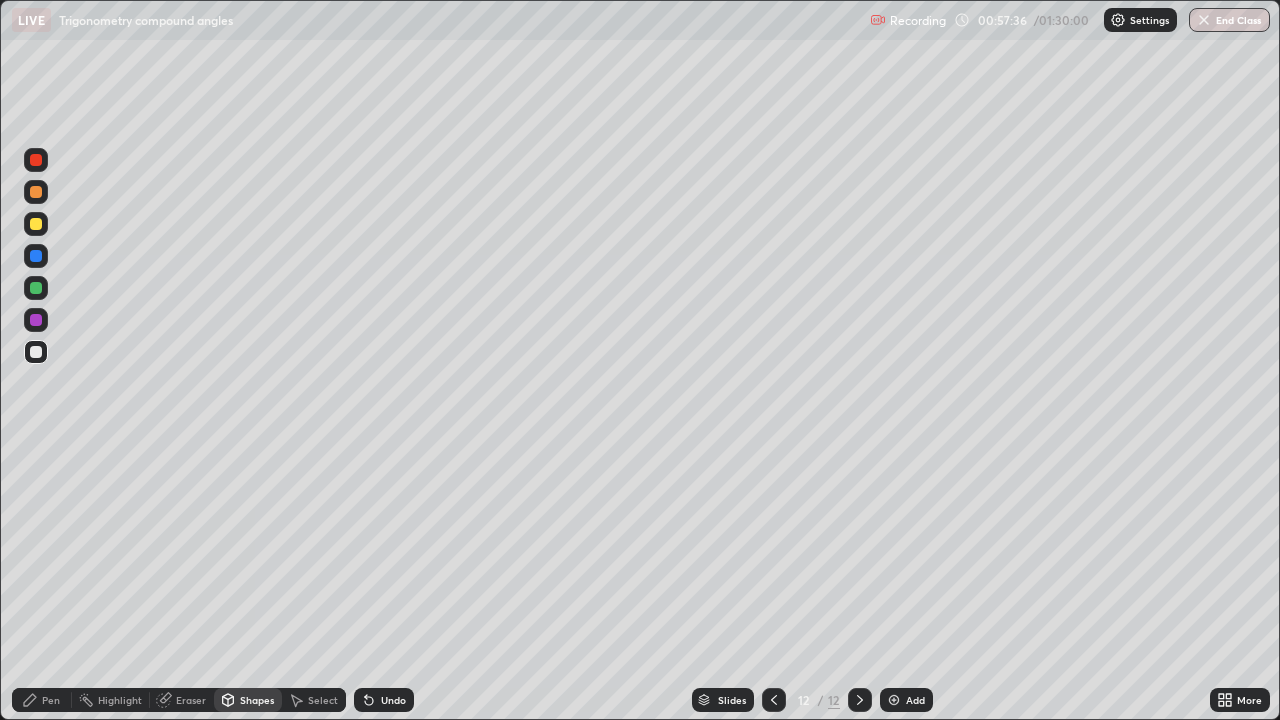 click on "Pen" at bounding box center (51, 700) 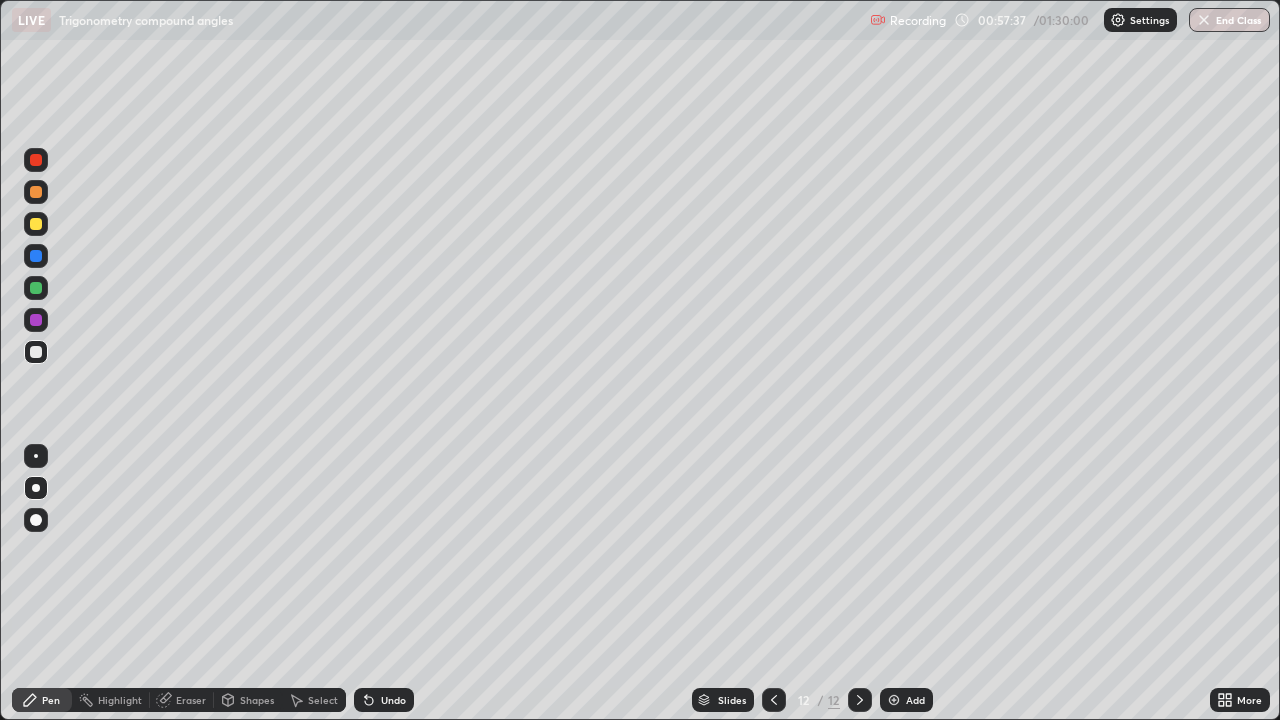 click at bounding box center [36, 288] 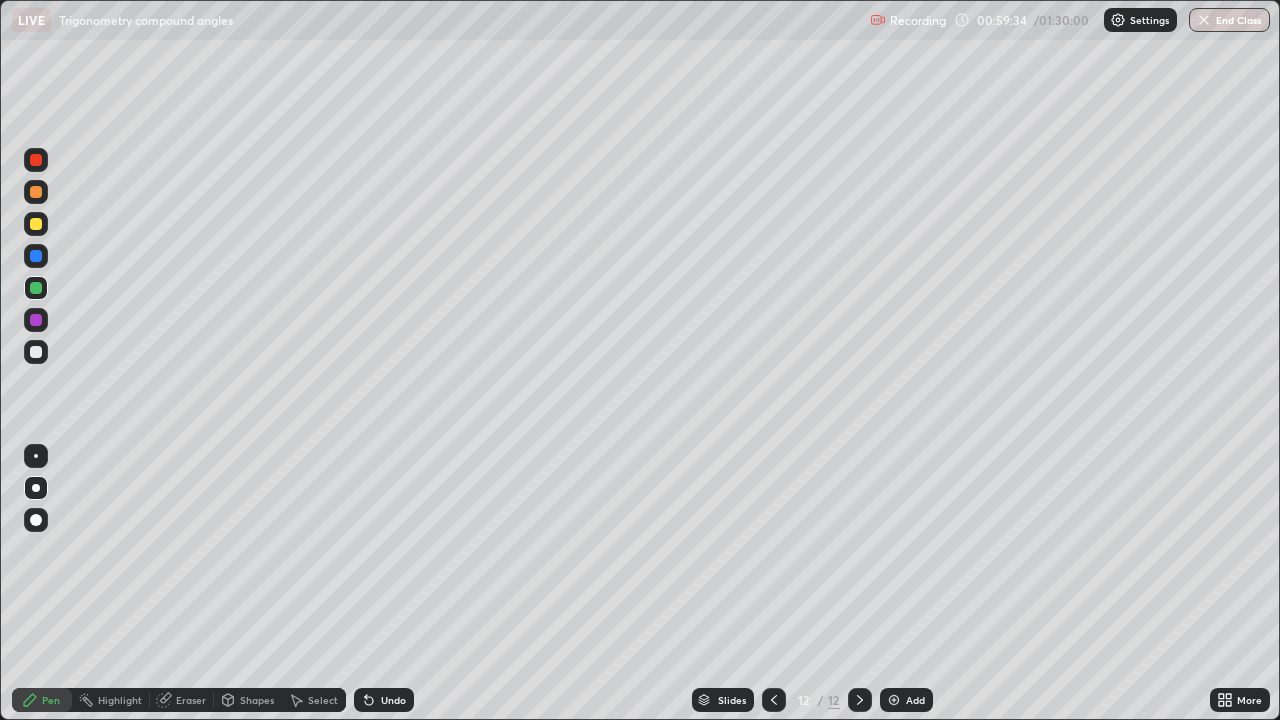 click on "Eraser" at bounding box center (191, 700) 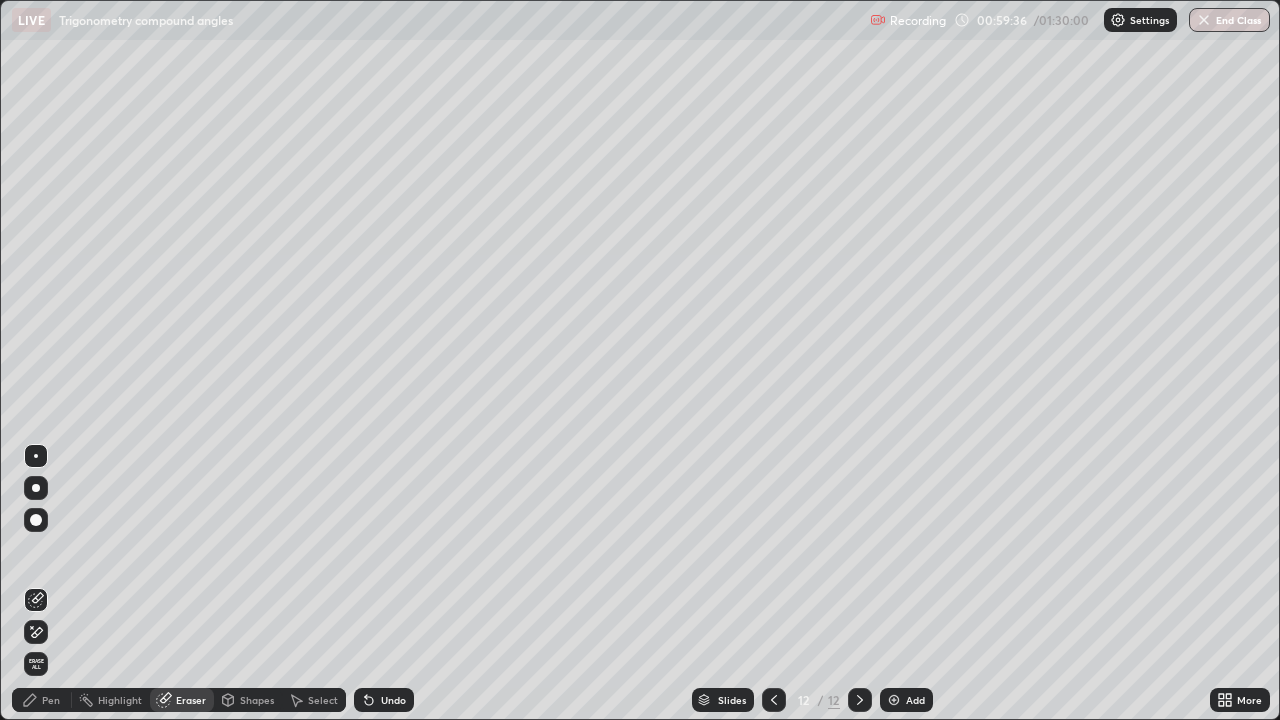 click on "Pen" at bounding box center [51, 700] 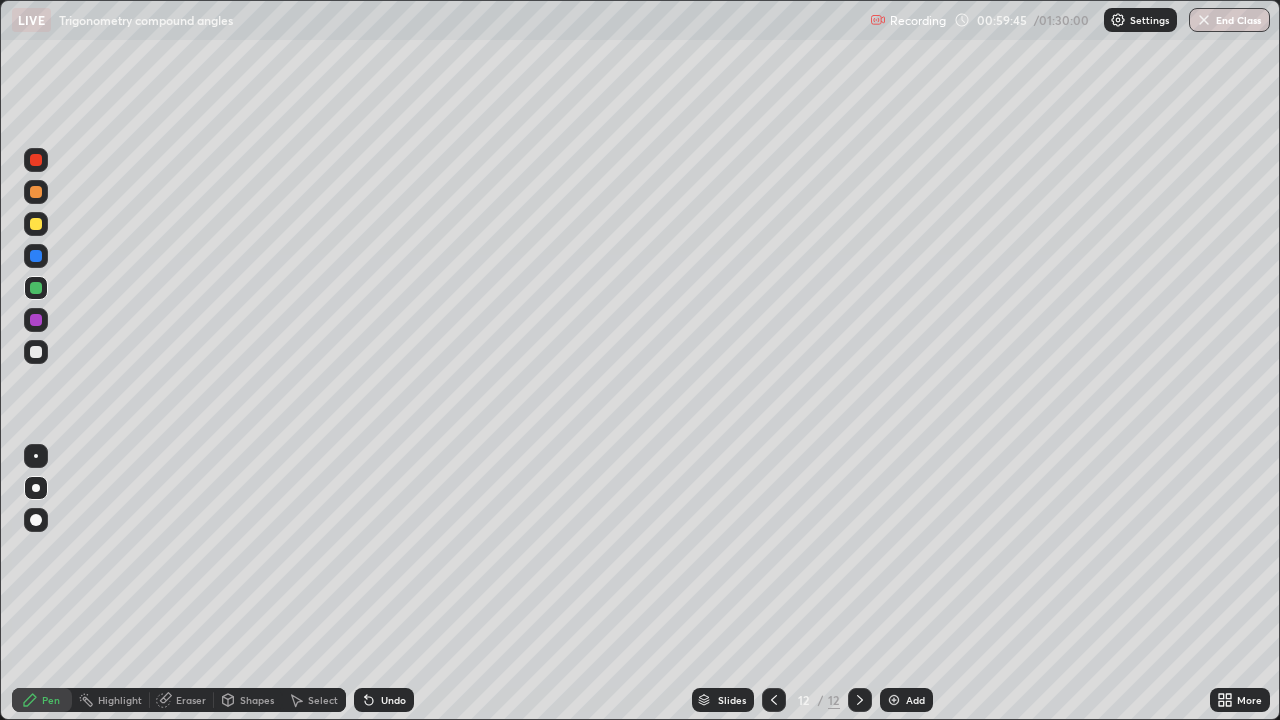 click on "Eraser" at bounding box center (191, 700) 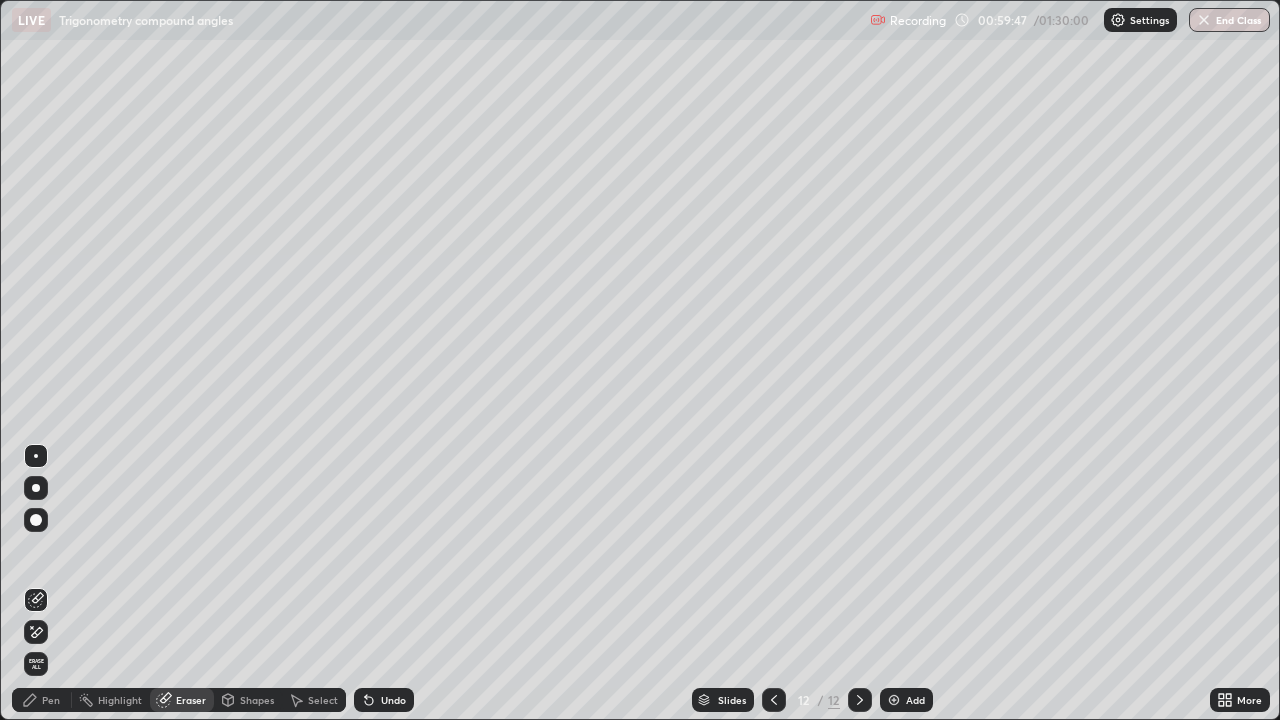 click on "Pen" at bounding box center [51, 700] 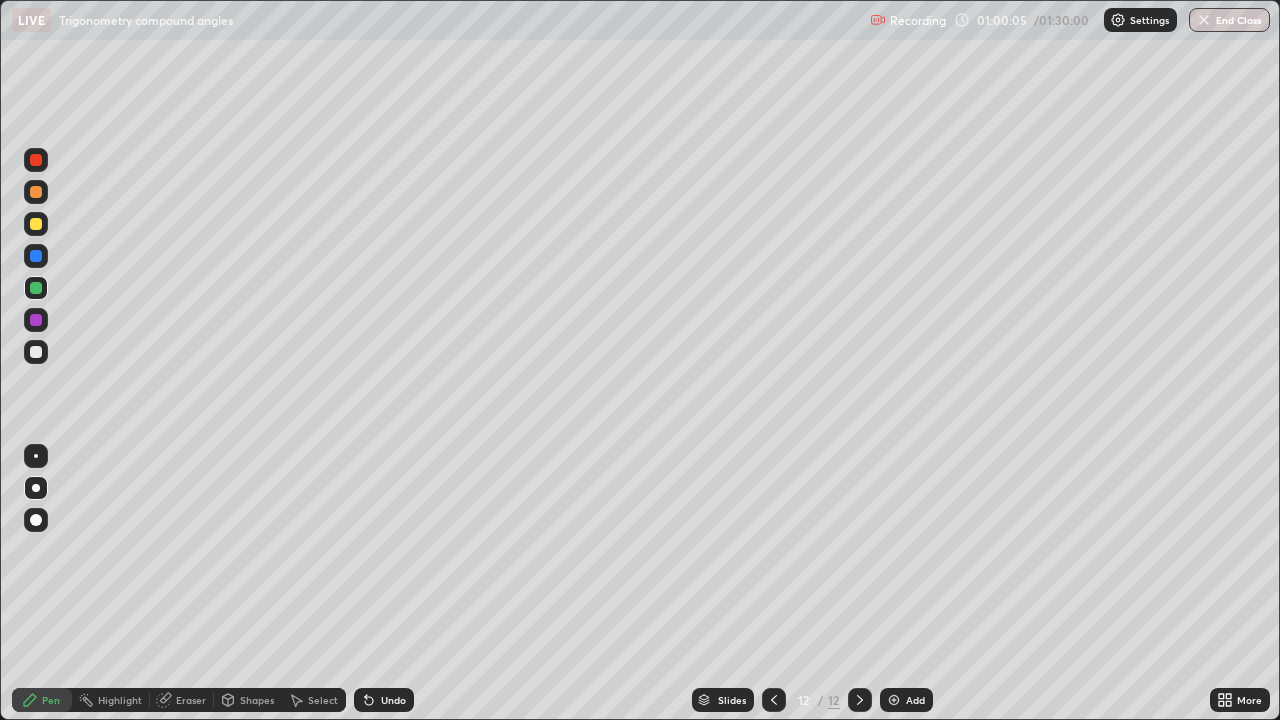 click on "Eraser" at bounding box center [191, 700] 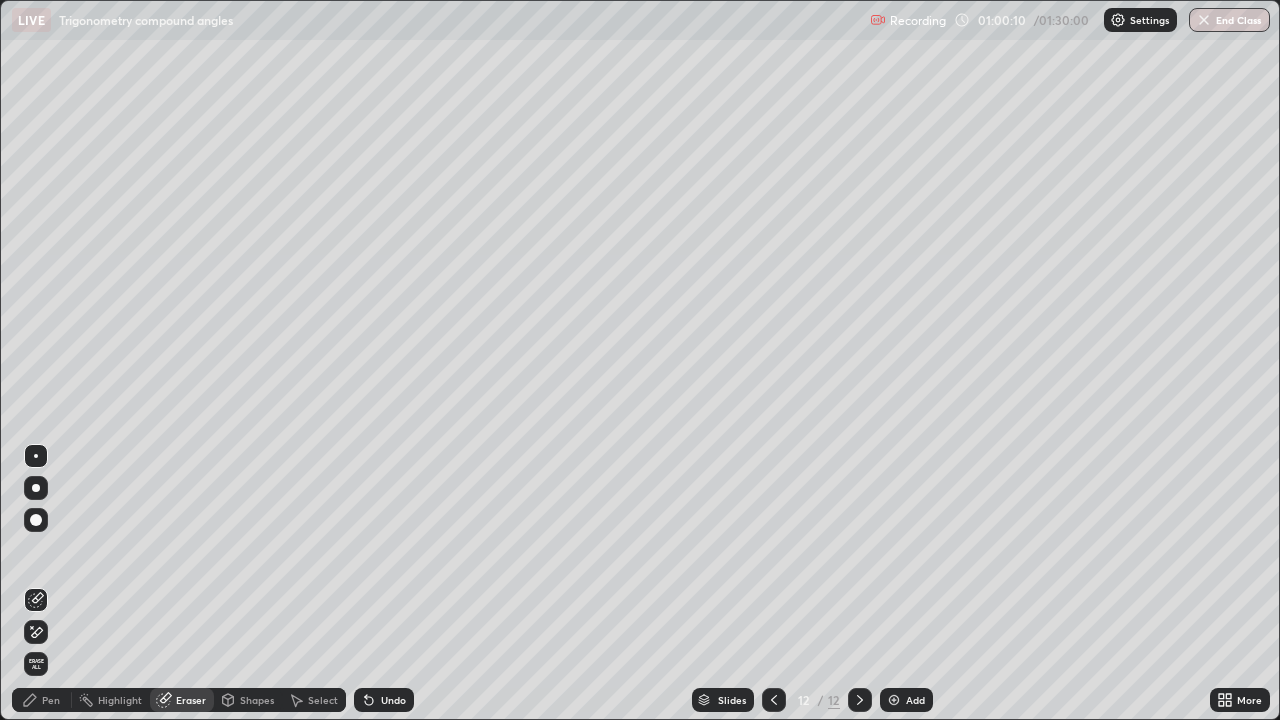 click on "Pen" at bounding box center [42, 700] 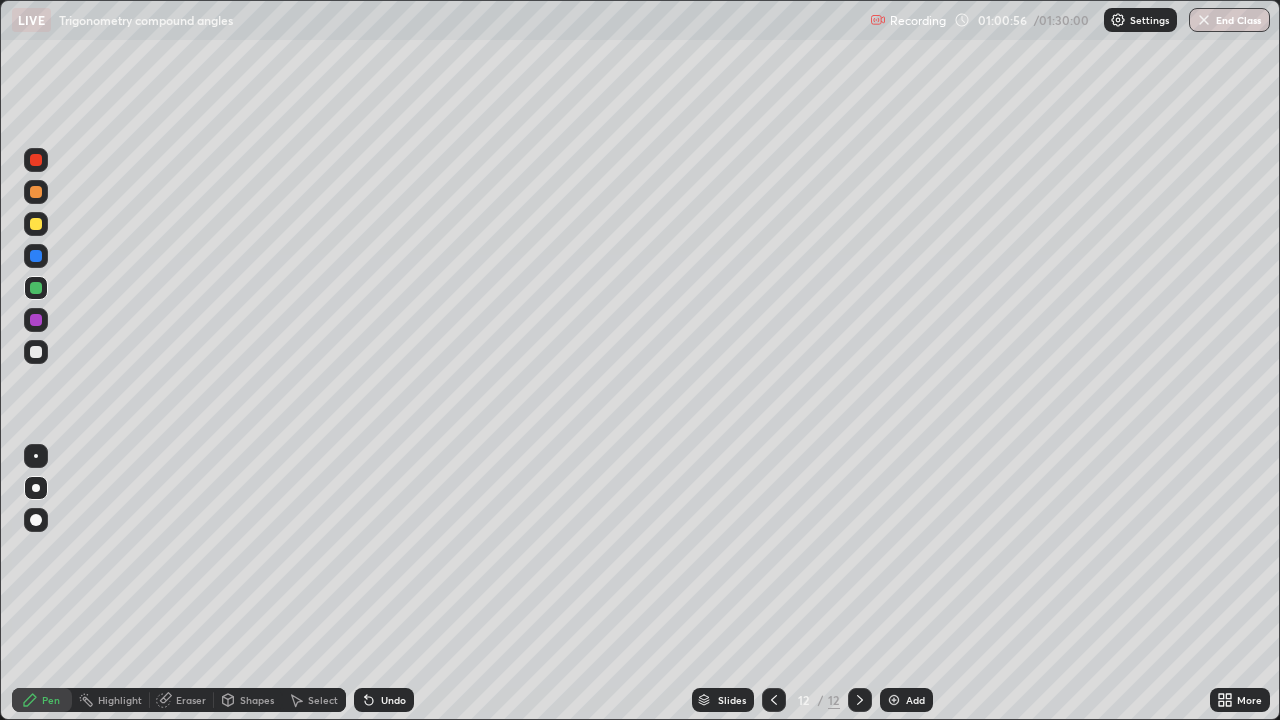 click on "Eraser" at bounding box center (191, 700) 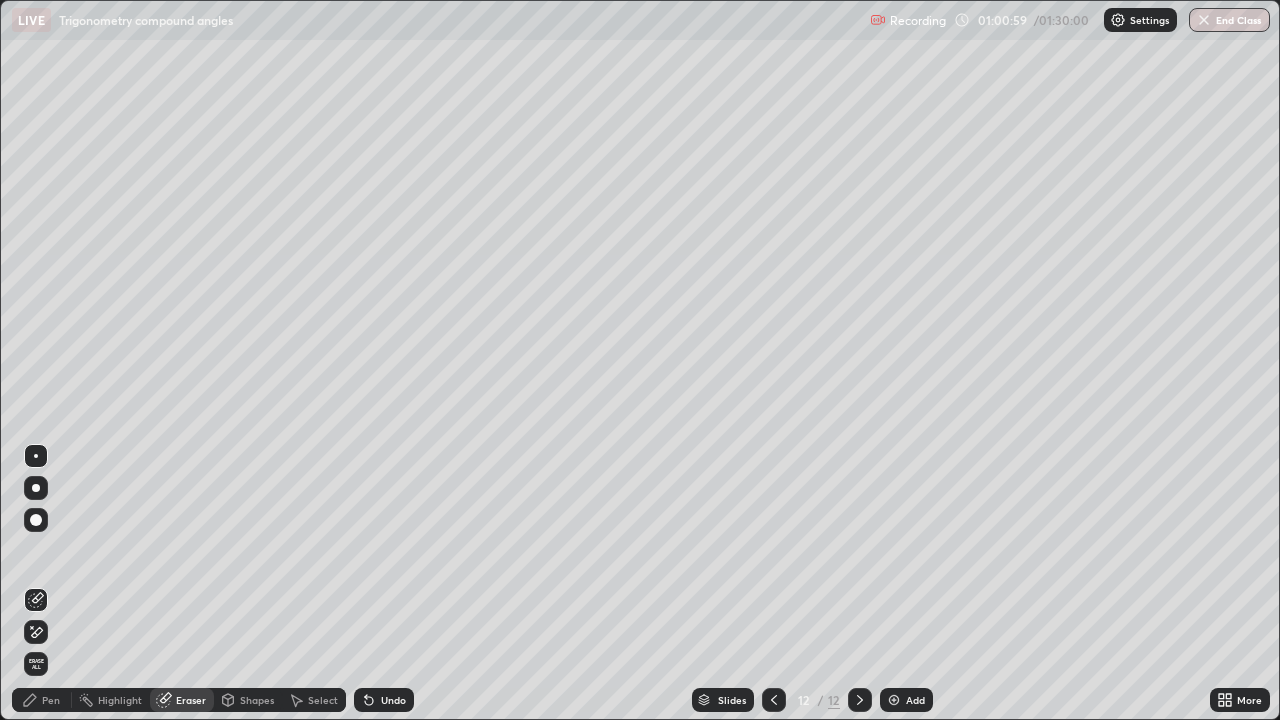 click on "Pen" at bounding box center [51, 700] 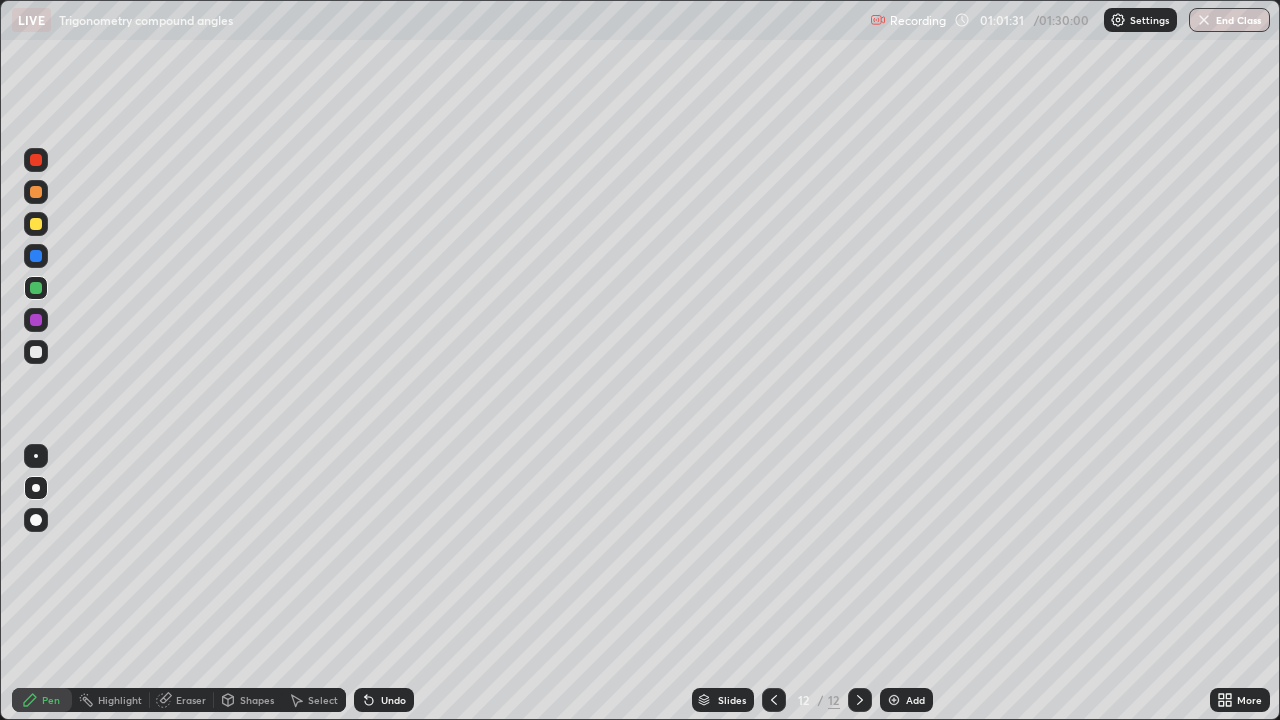 click on "Eraser" at bounding box center (191, 700) 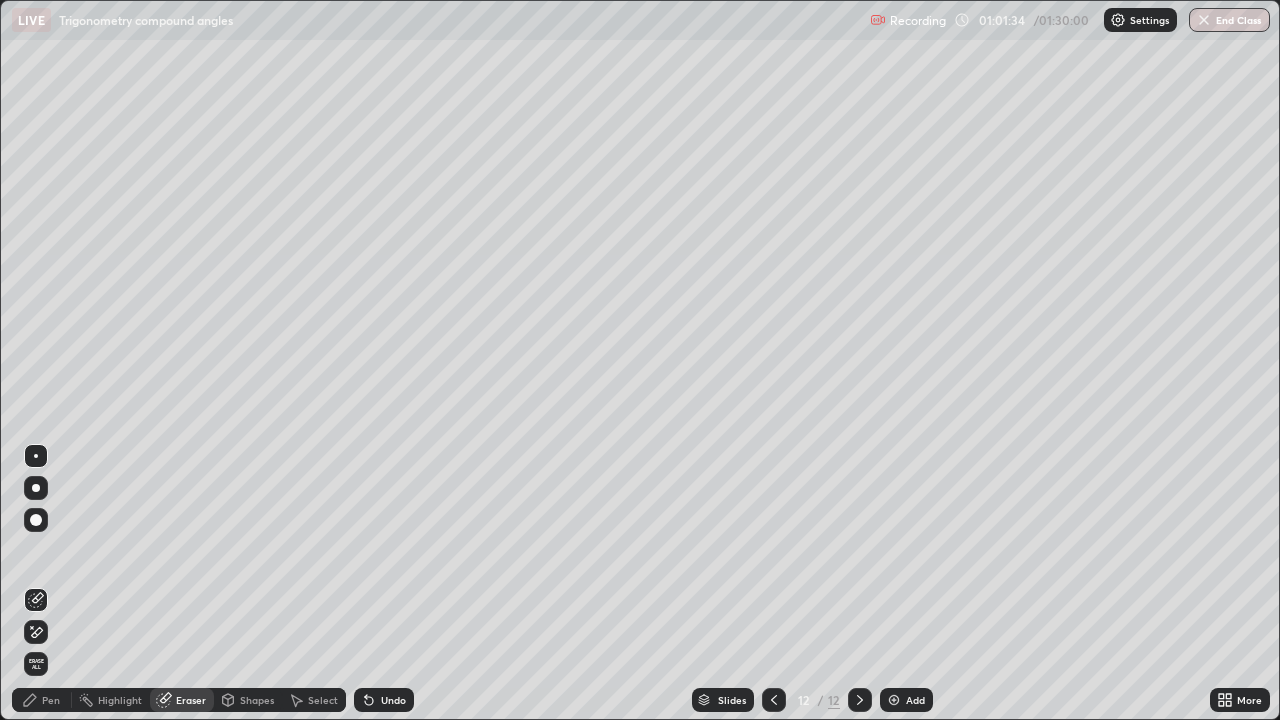 click on "Pen" at bounding box center [51, 700] 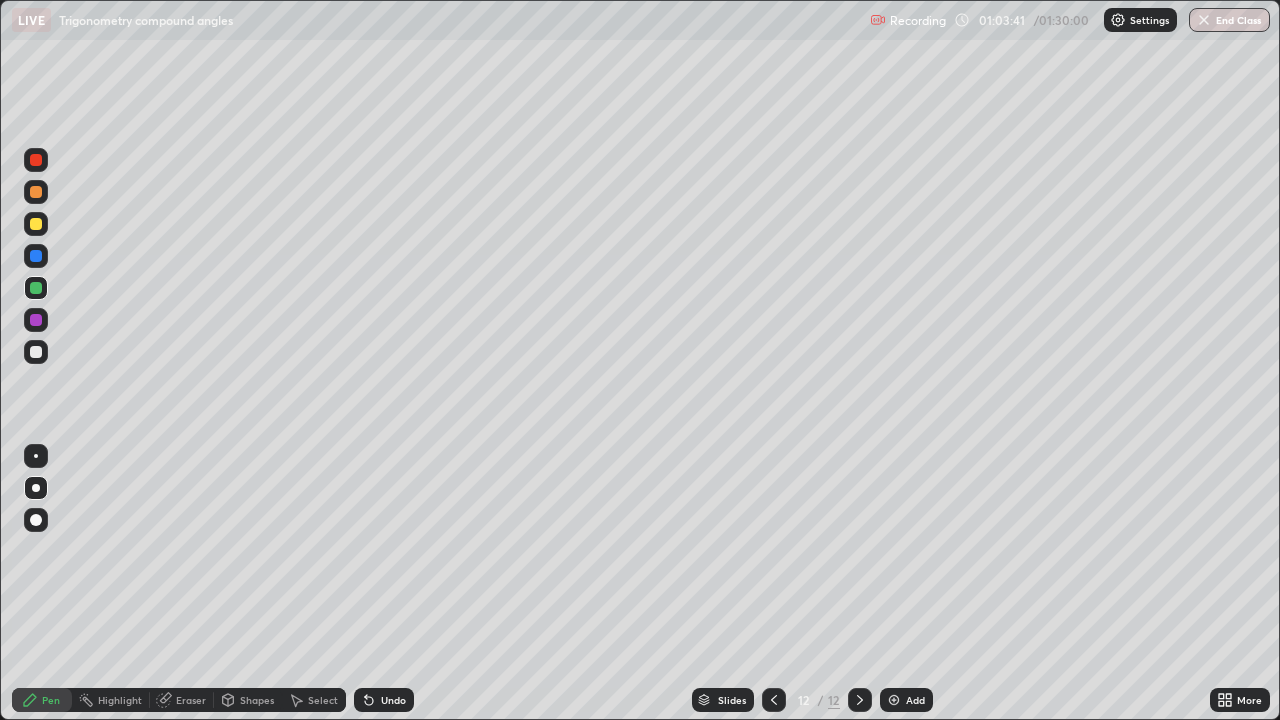click on "Shapes" at bounding box center (257, 700) 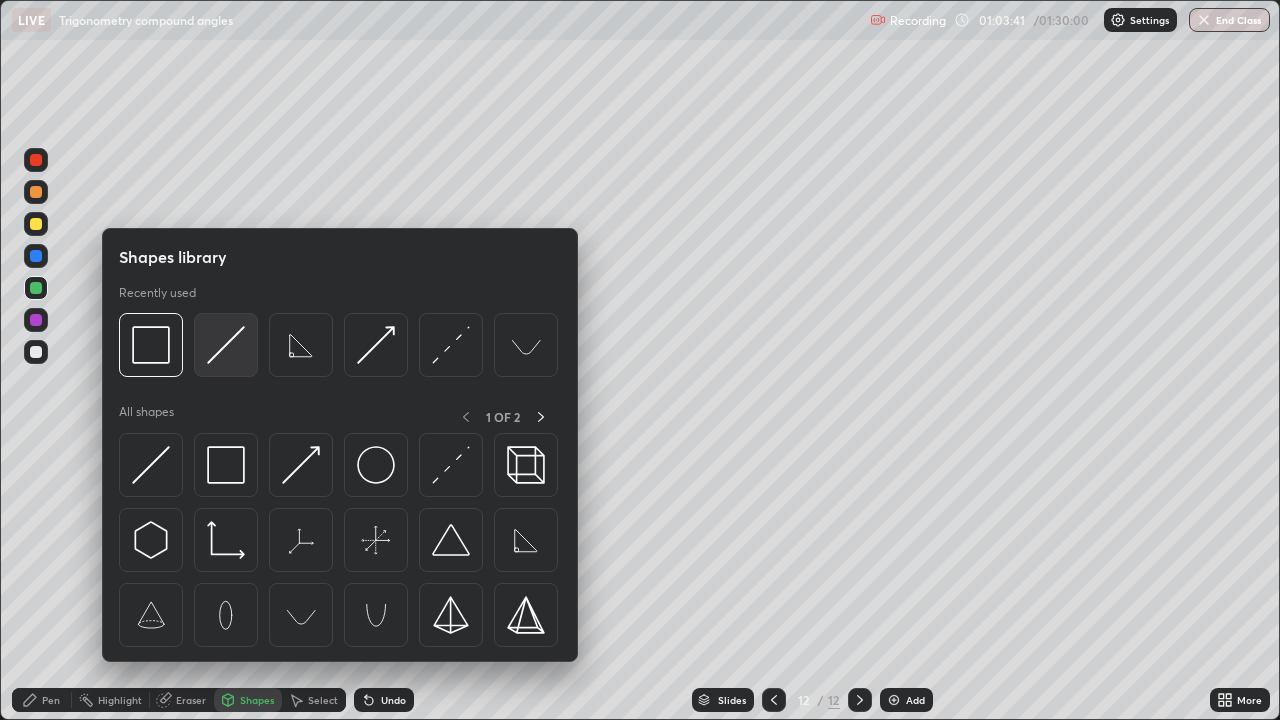 click at bounding box center [226, 345] 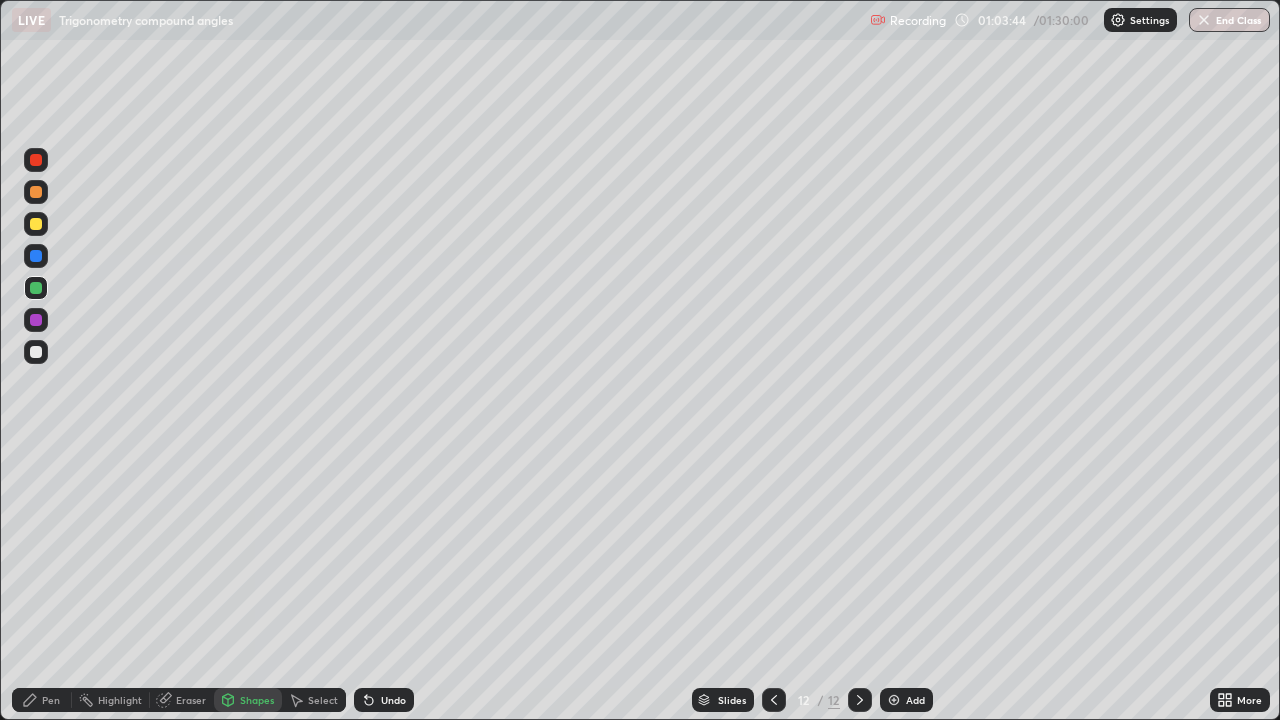 click on "Pen" at bounding box center [51, 700] 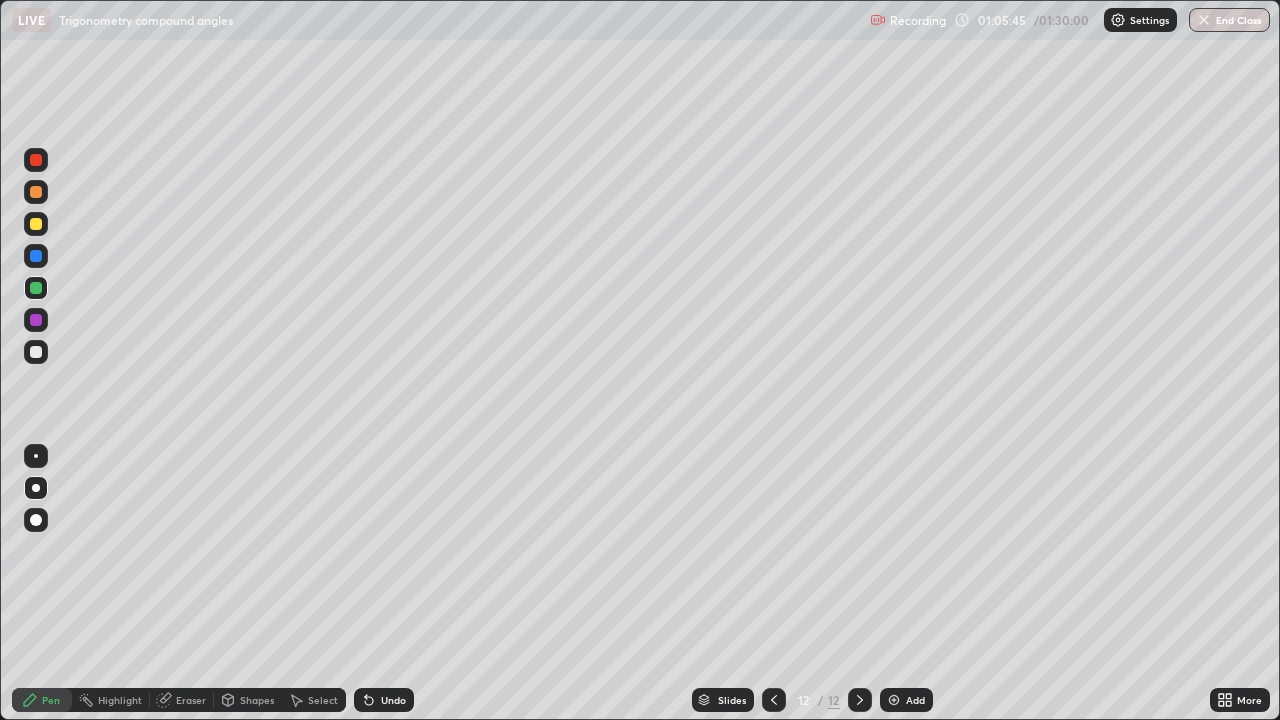 click at bounding box center (860, 700) 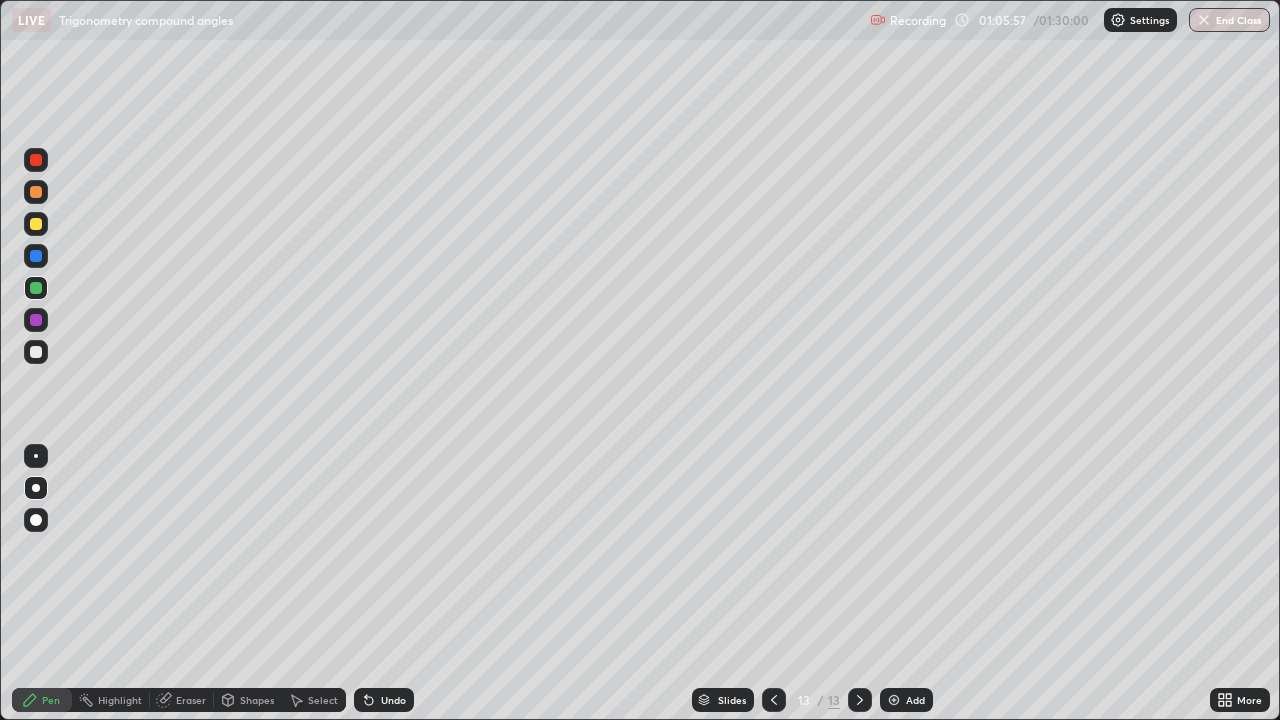 click on "Slides" at bounding box center [732, 700] 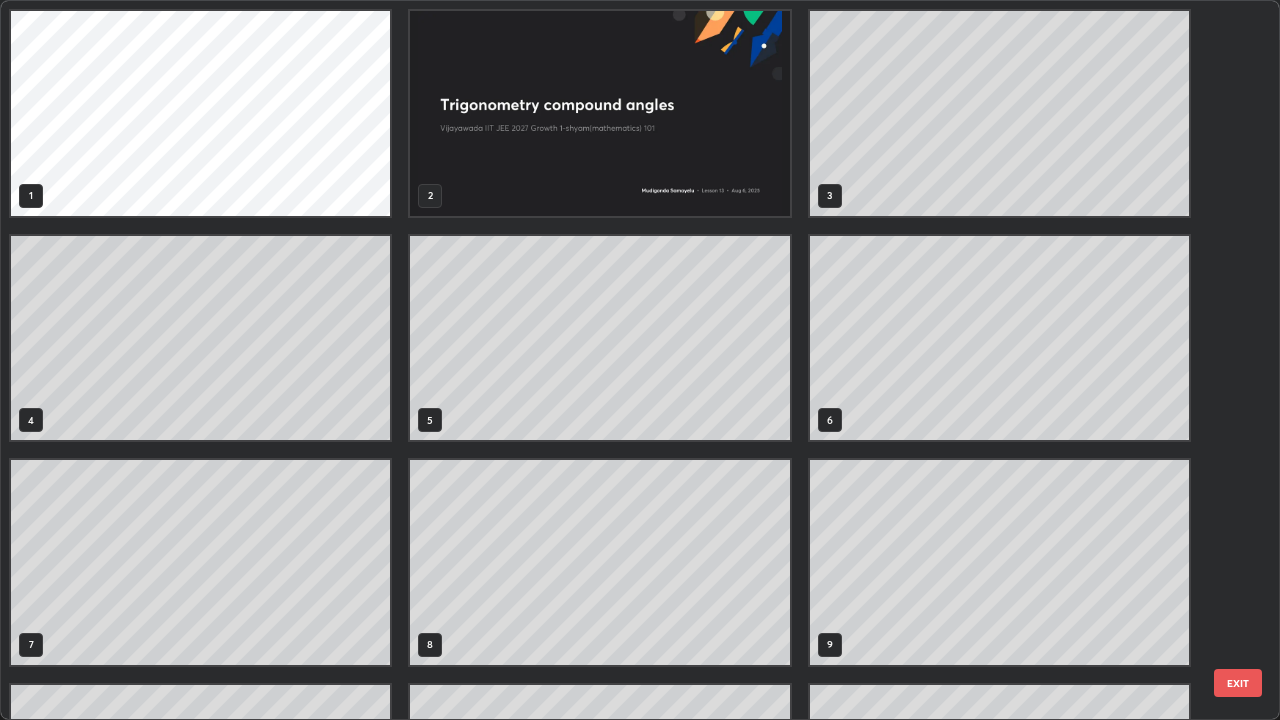 scroll, scrollTop: 405, scrollLeft: 0, axis: vertical 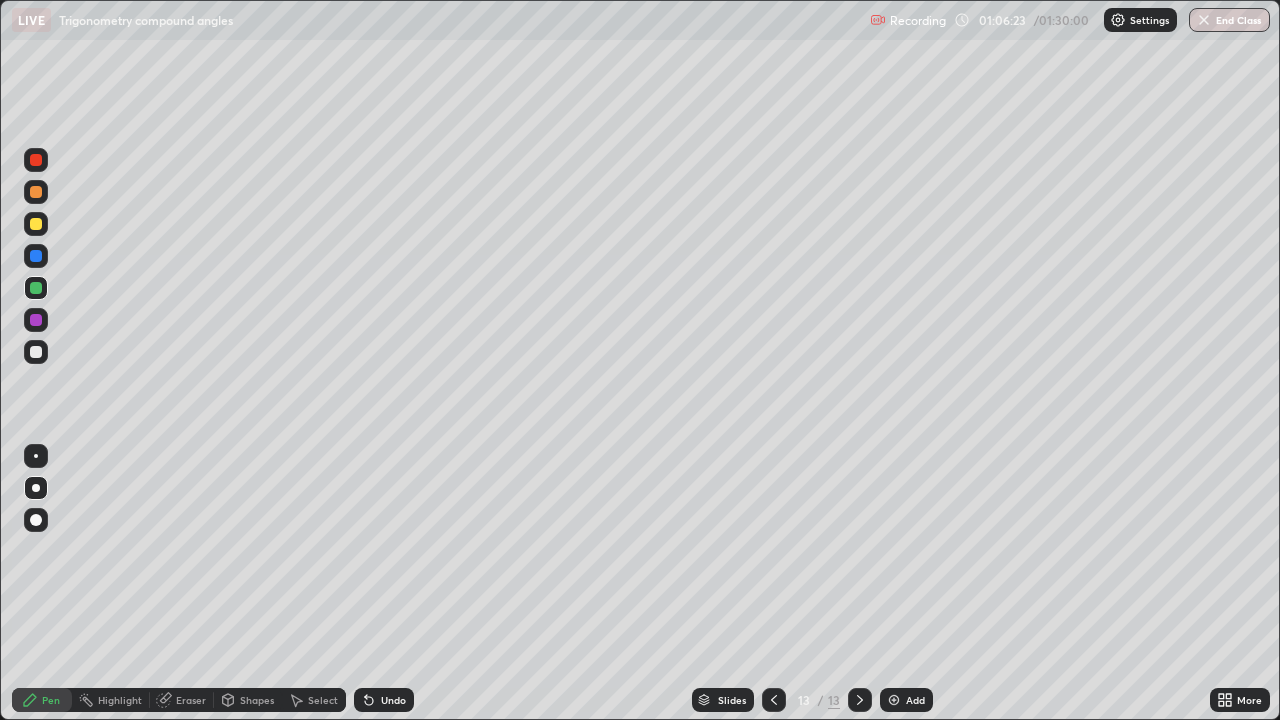 click on "Shapes" at bounding box center [257, 700] 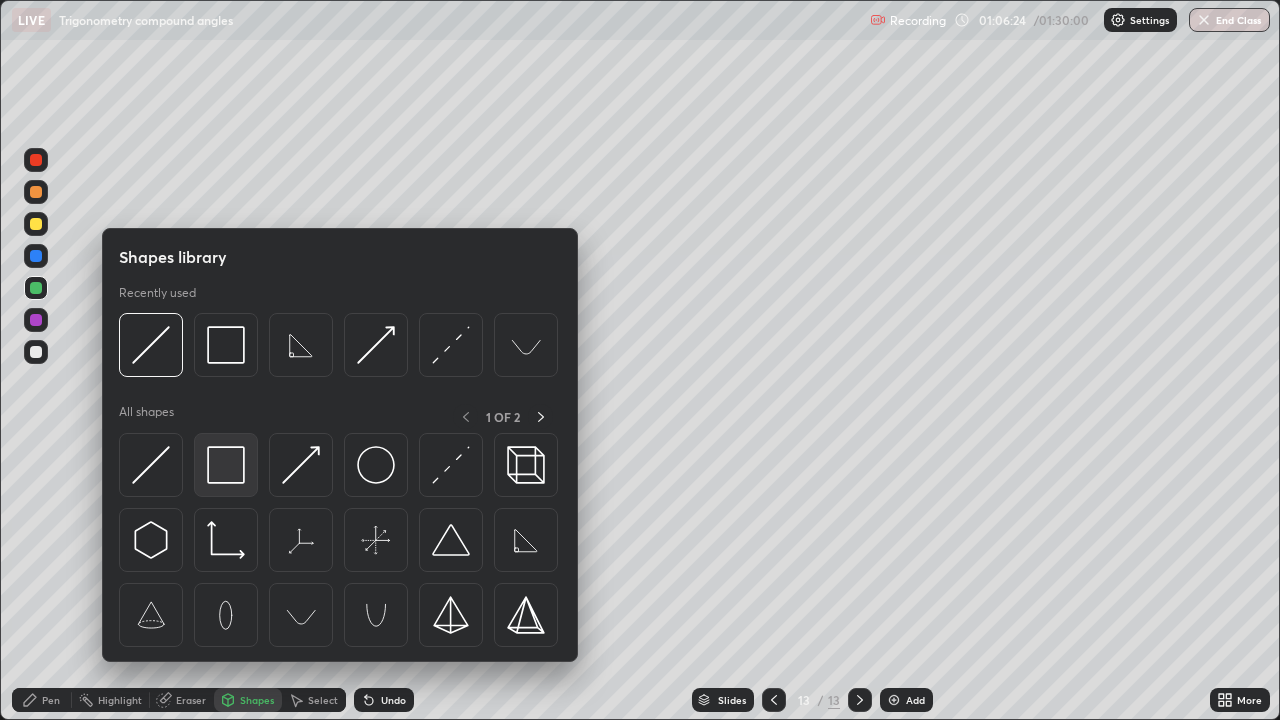 click at bounding box center [226, 465] 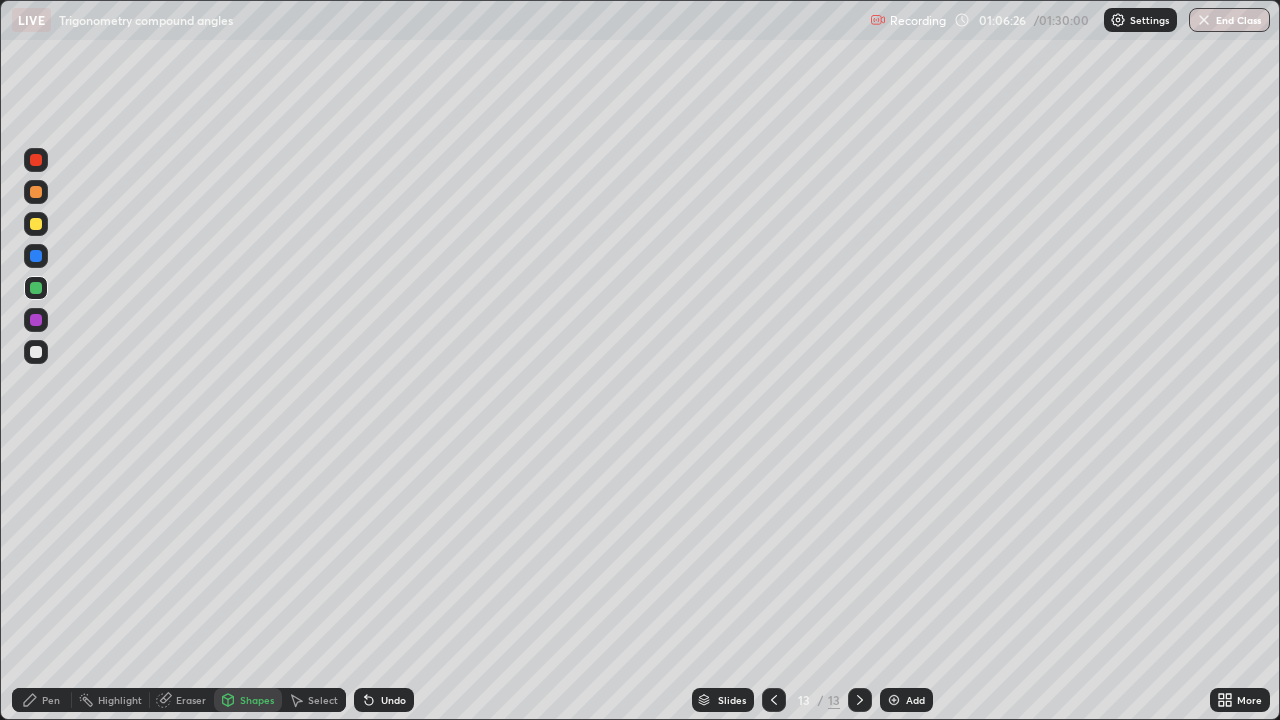 click on "Pen" at bounding box center [51, 700] 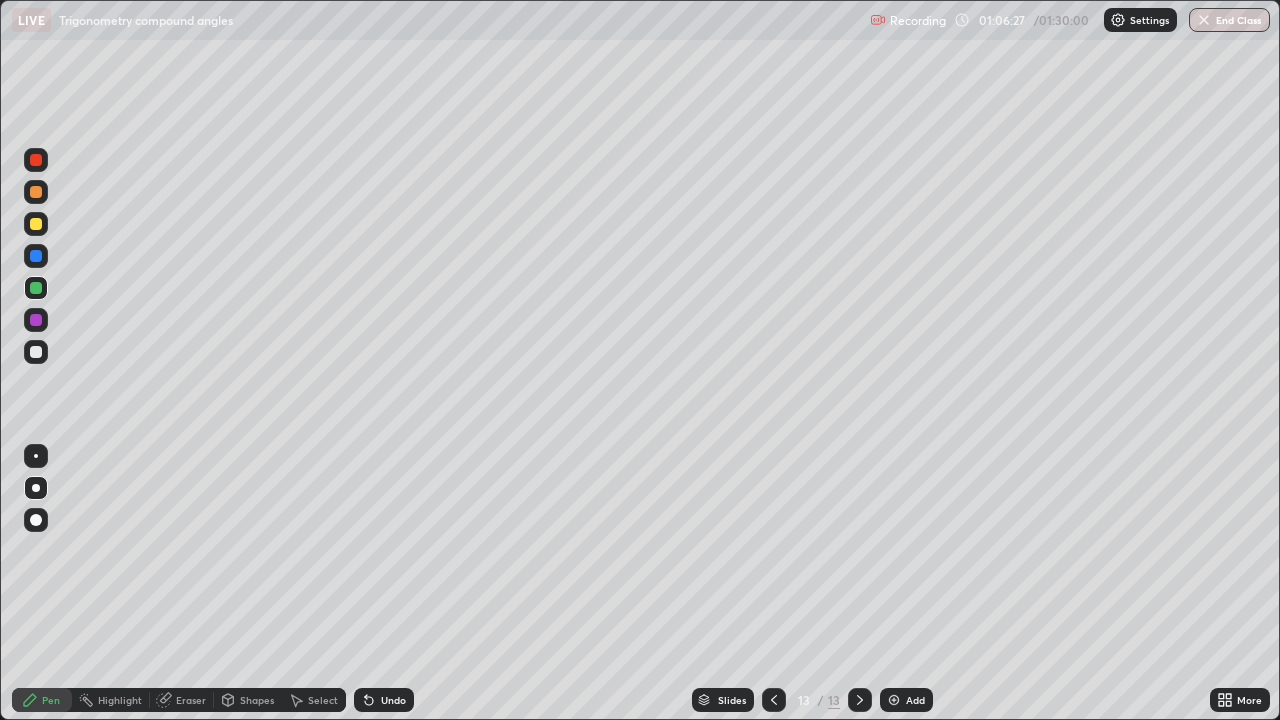 click at bounding box center (36, 352) 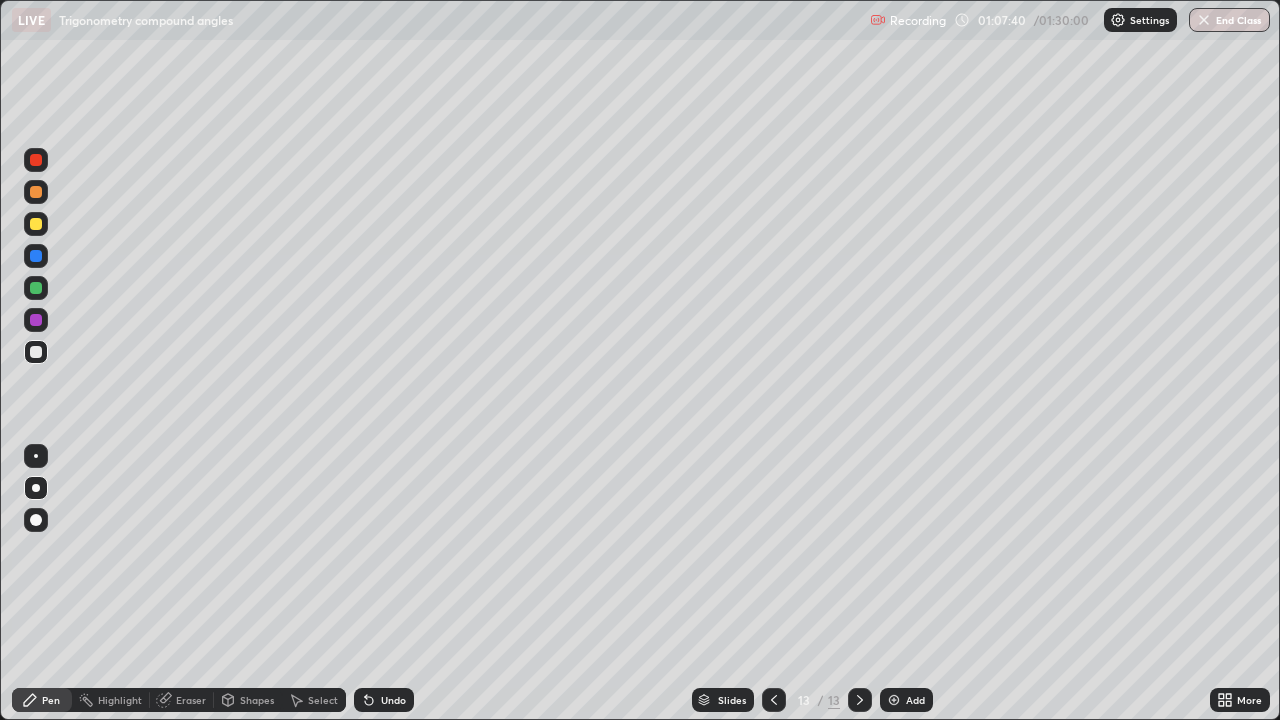 click on "Eraser" at bounding box center [191, 700] 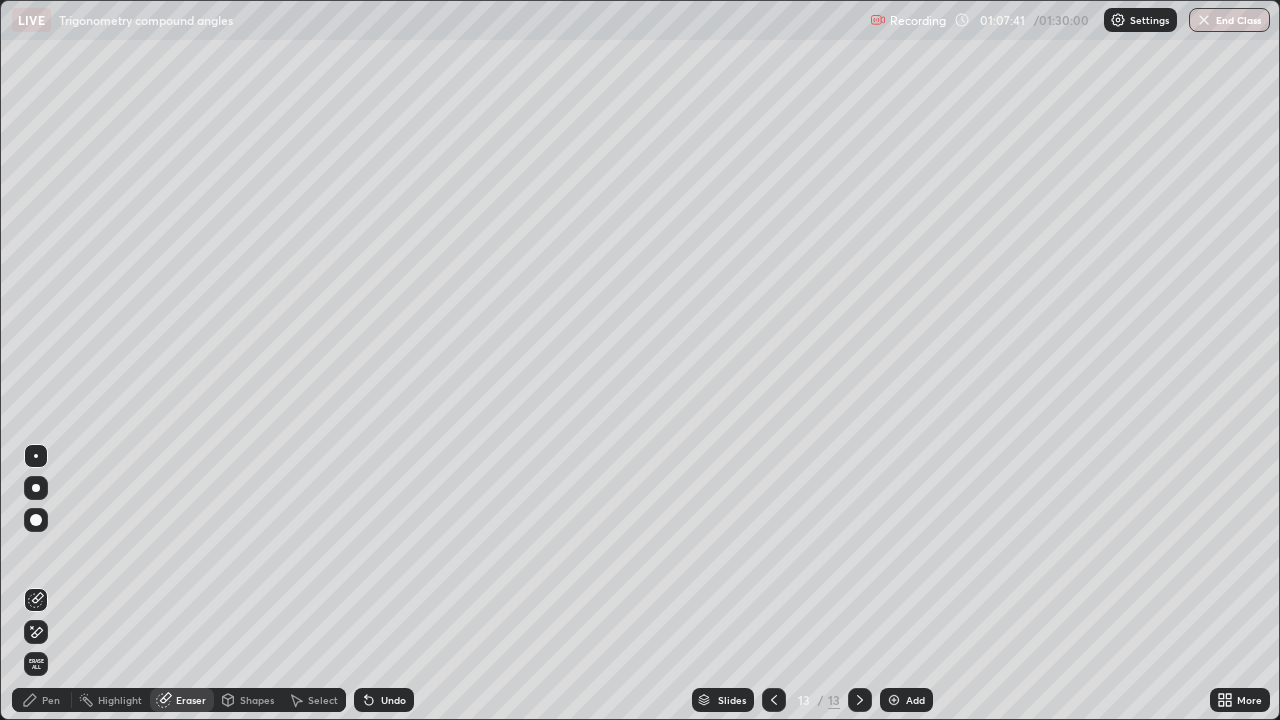 click on "Pen" at bounding box center [51, 700] 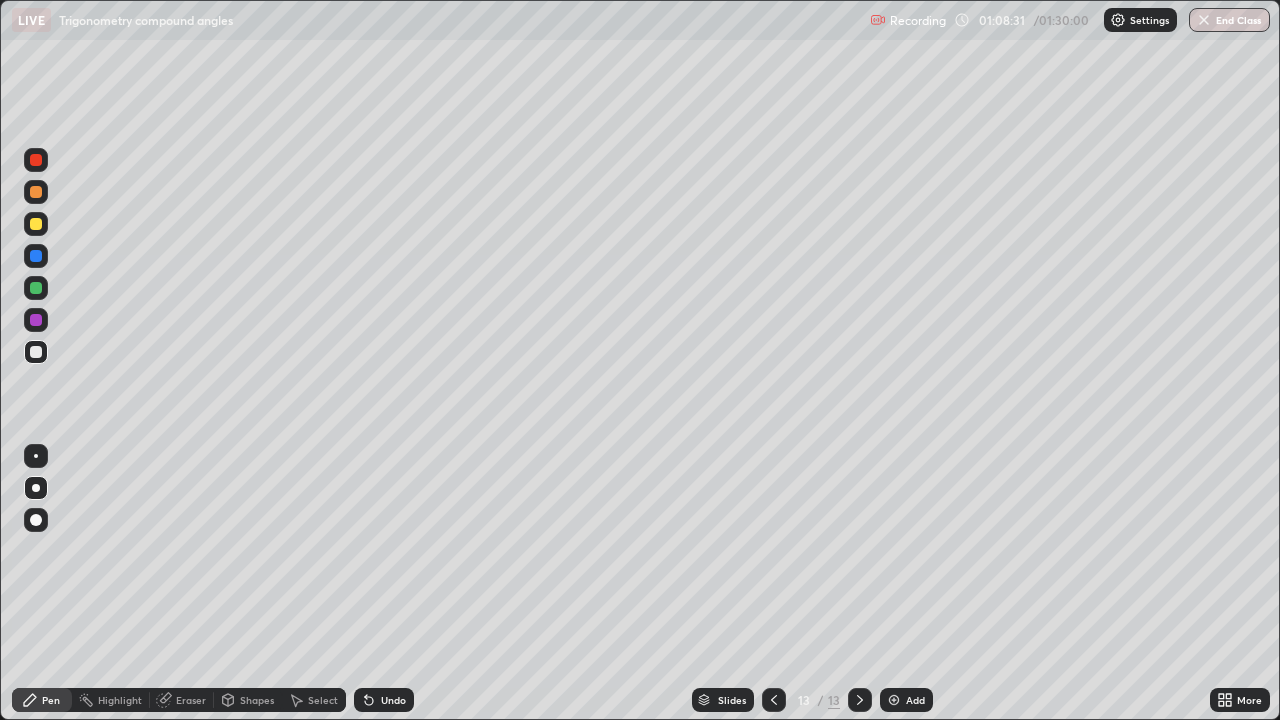 click on "Undo" at bounding box center [393, 700] 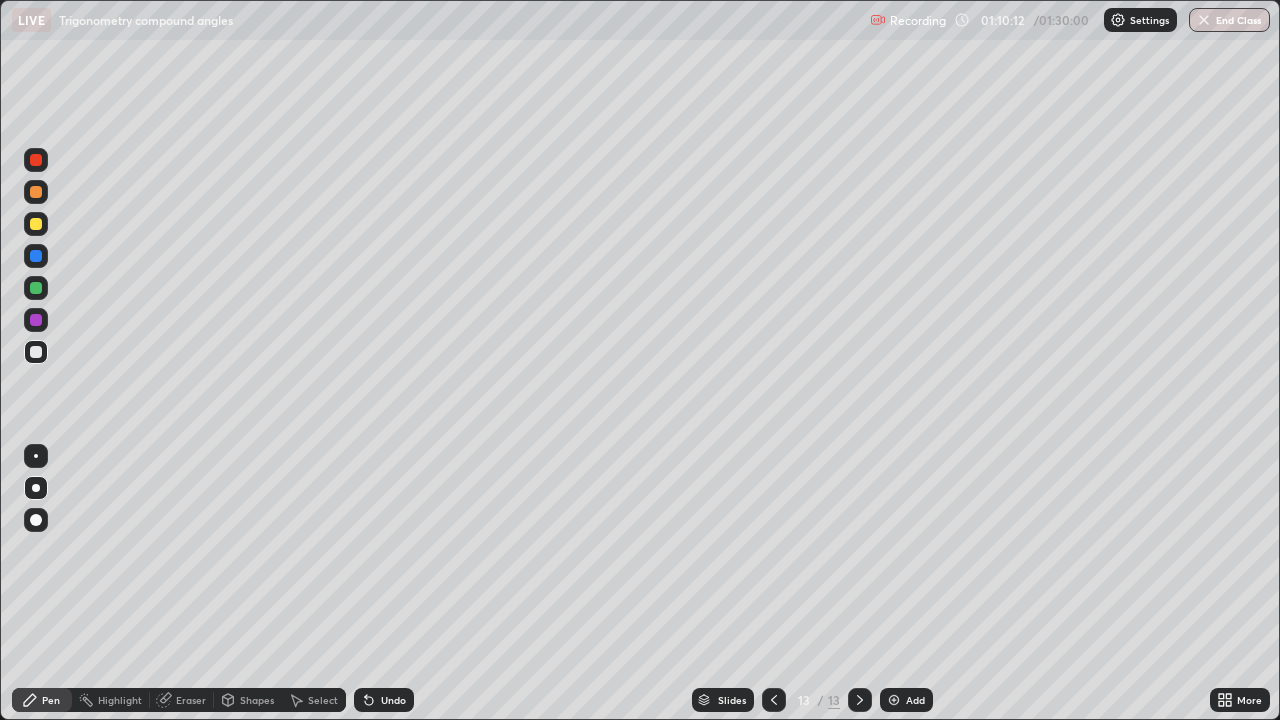 click at bounding box center [894, 700] 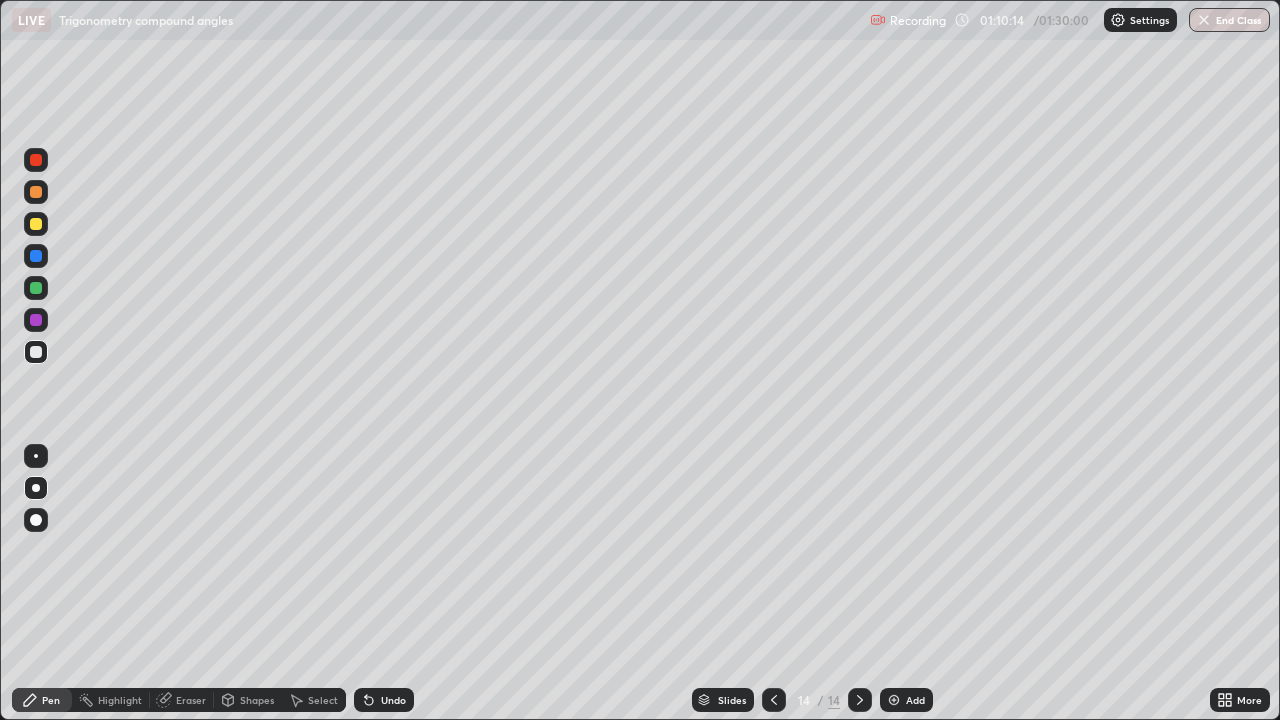 click 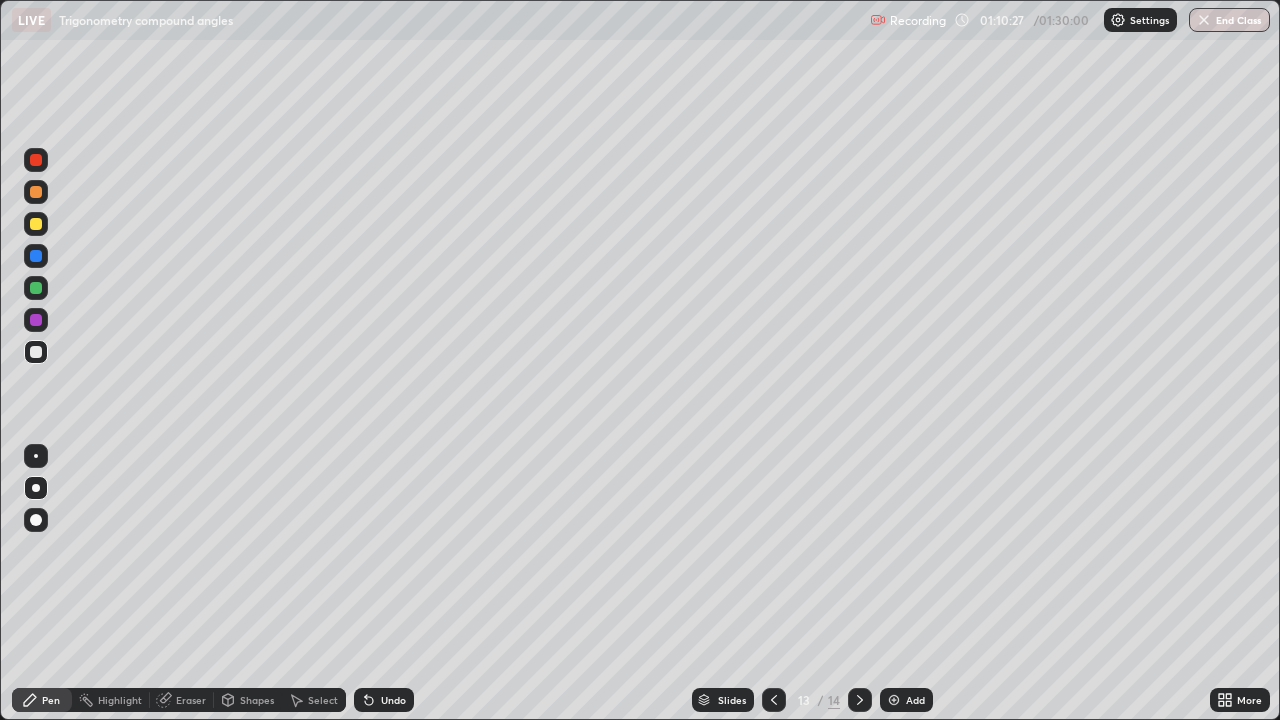 click 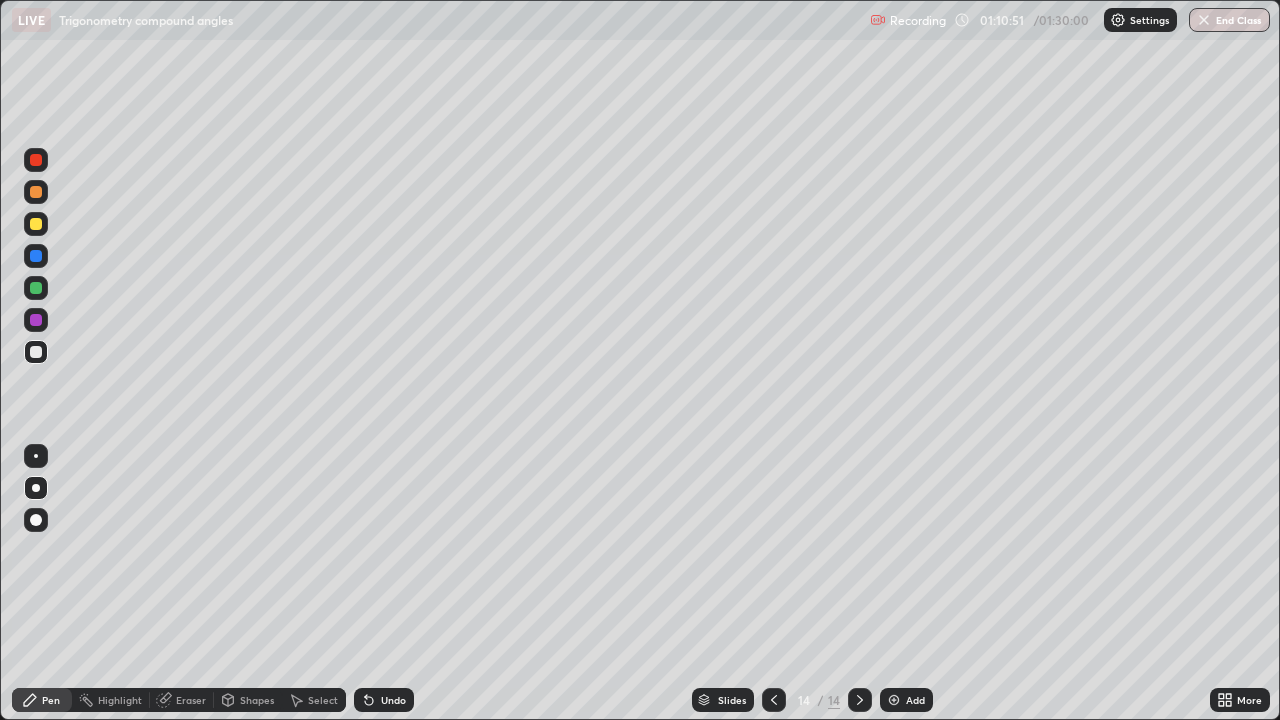 click on "Shapes" at bounding box center [257, 700] 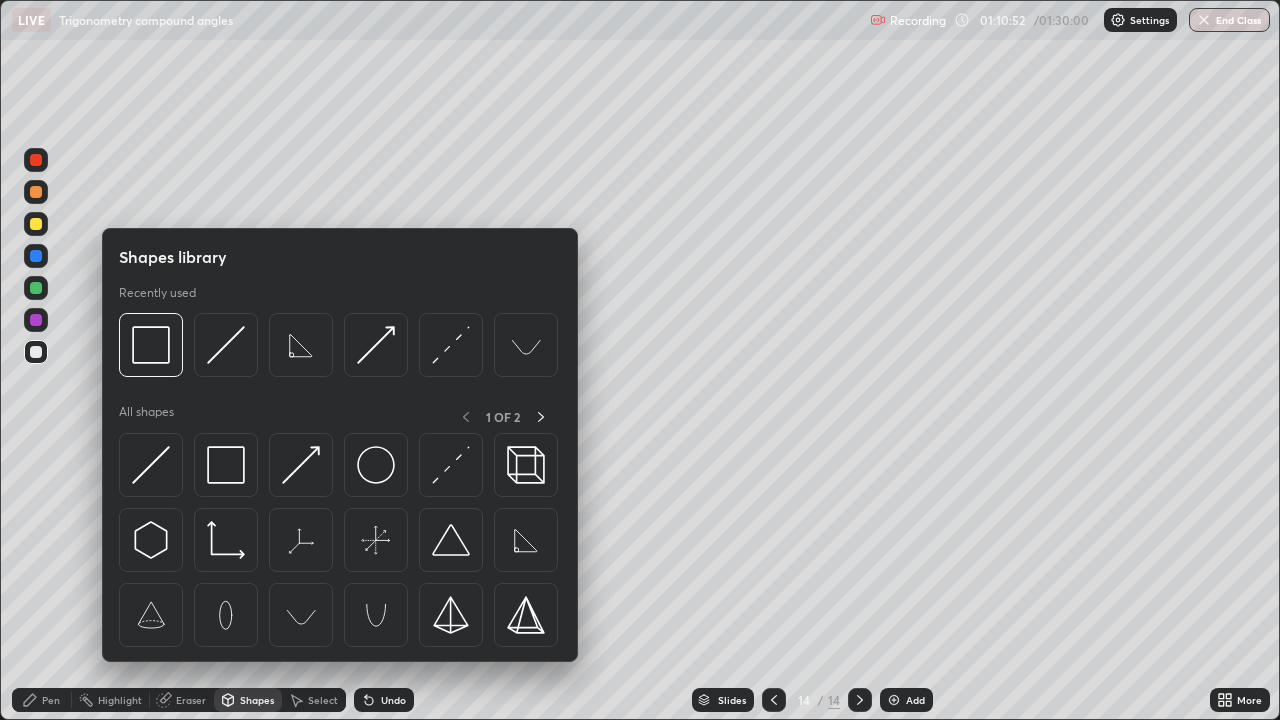 click on "Eraser" at bounding box center (191, 700) 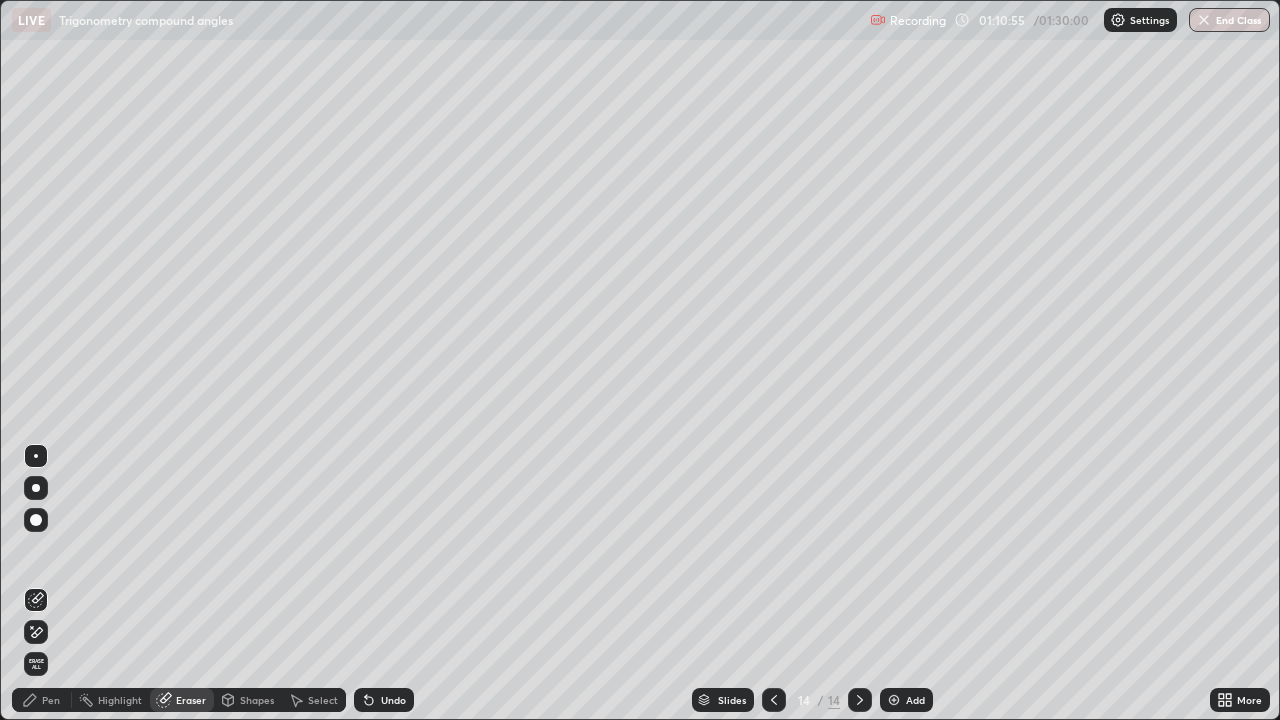 click on "Pen" at bounding box center (51, 700) 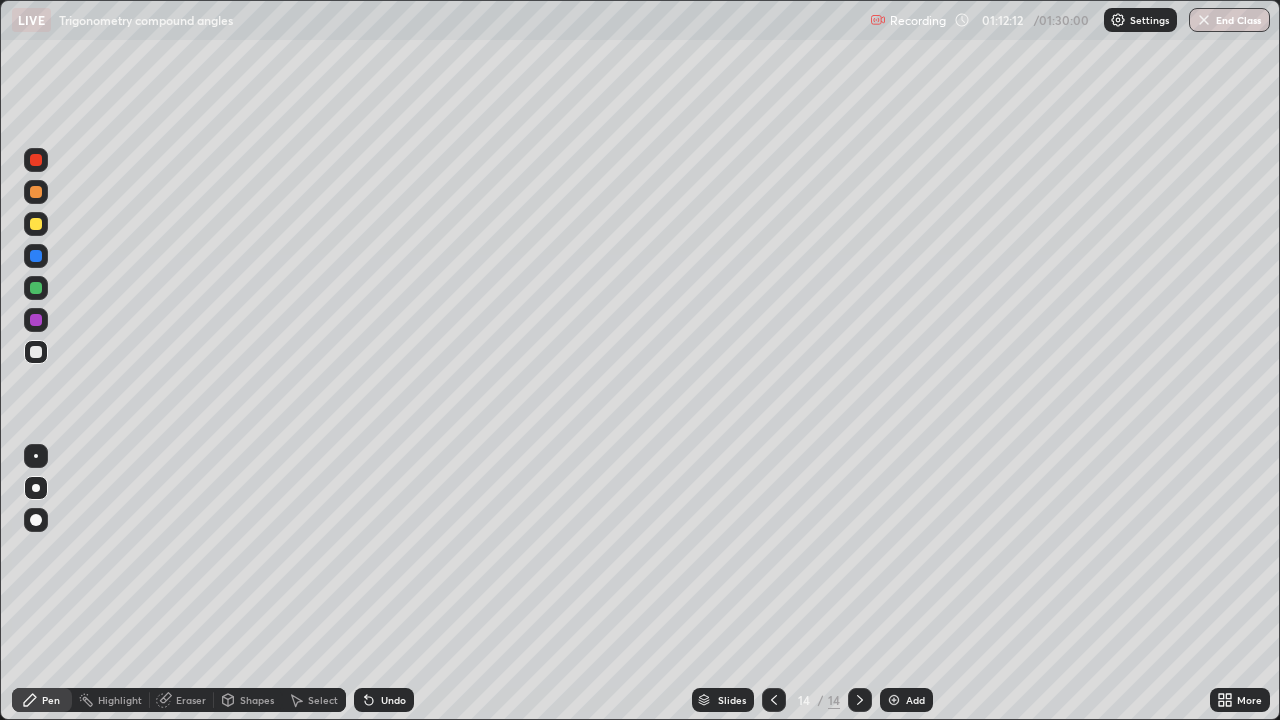click on "Shapes" at bounding box center [248, 700] 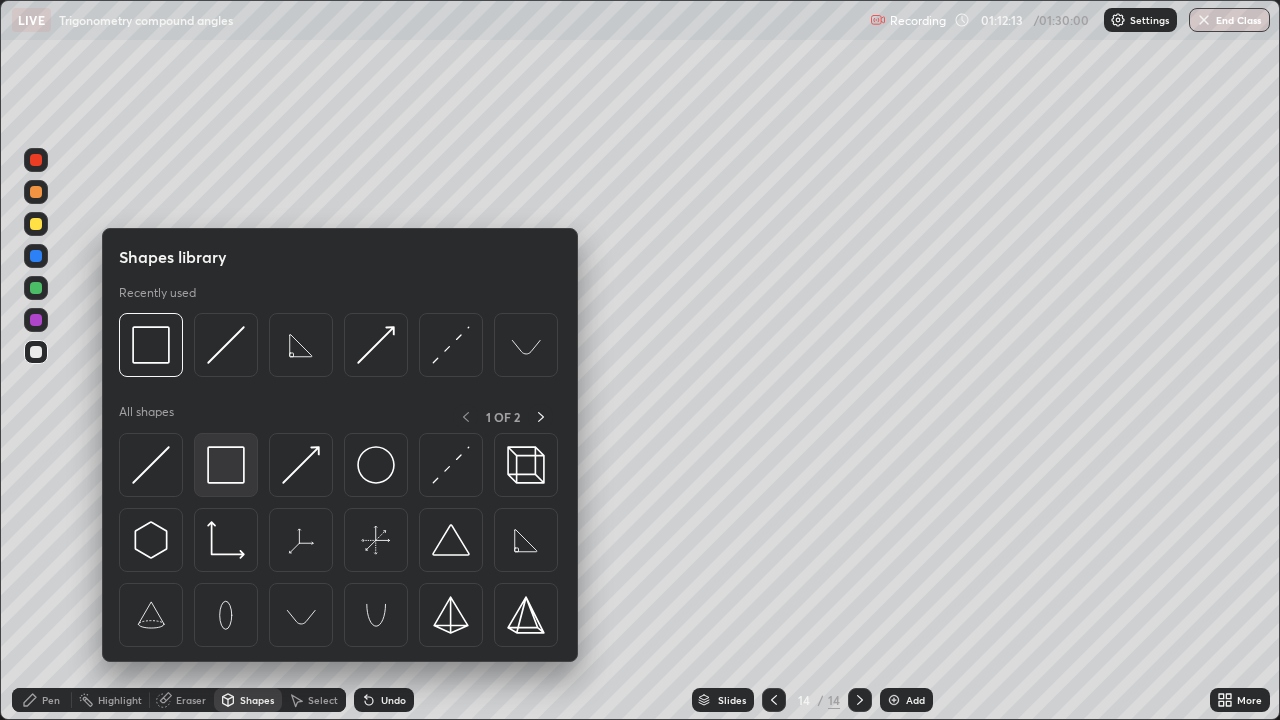 click at bounding box center [226, 465] 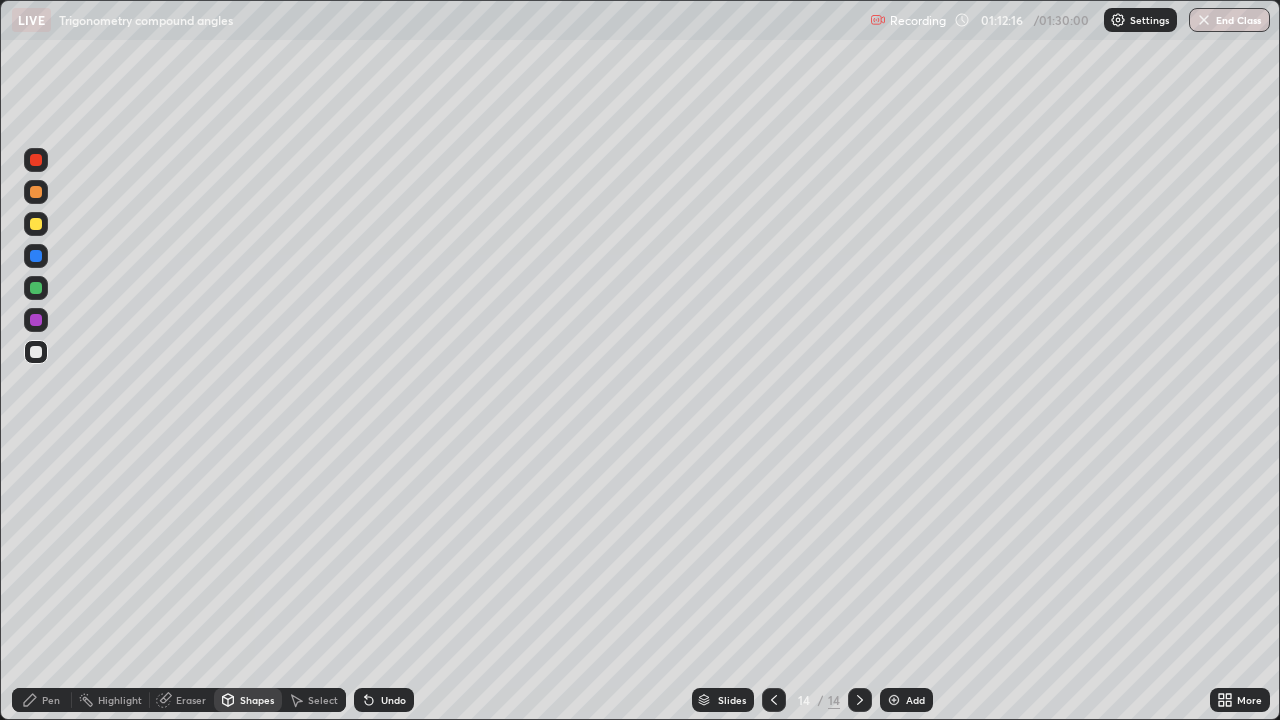 click at bounding box center [36, 320] 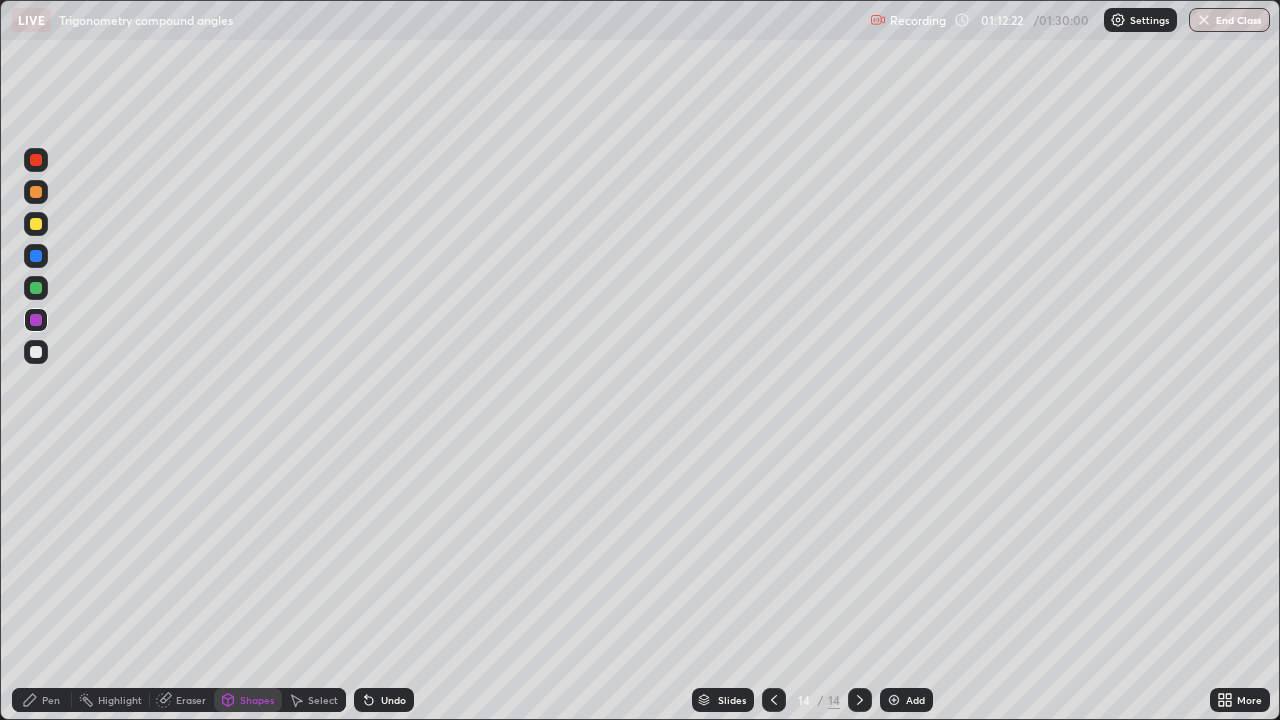 click on "Pen" at bounding box center [42, 700] 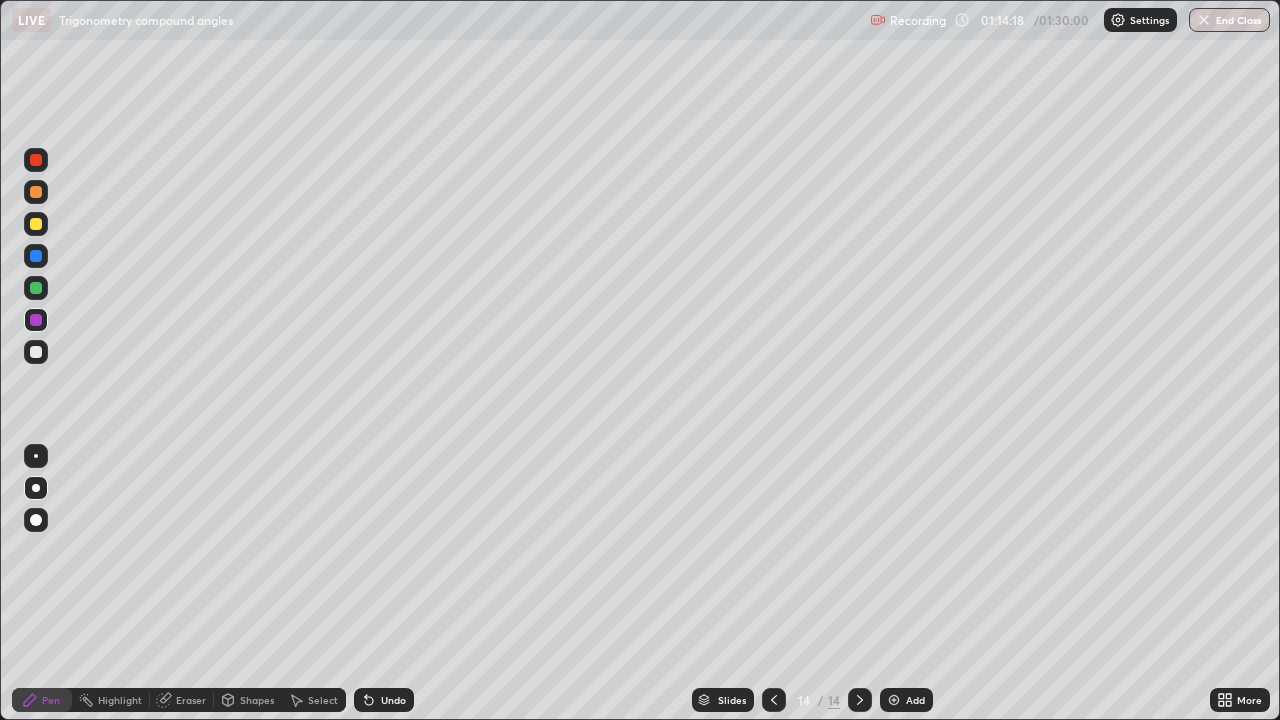 click on "Shapes" at bounding box center (257, 700) 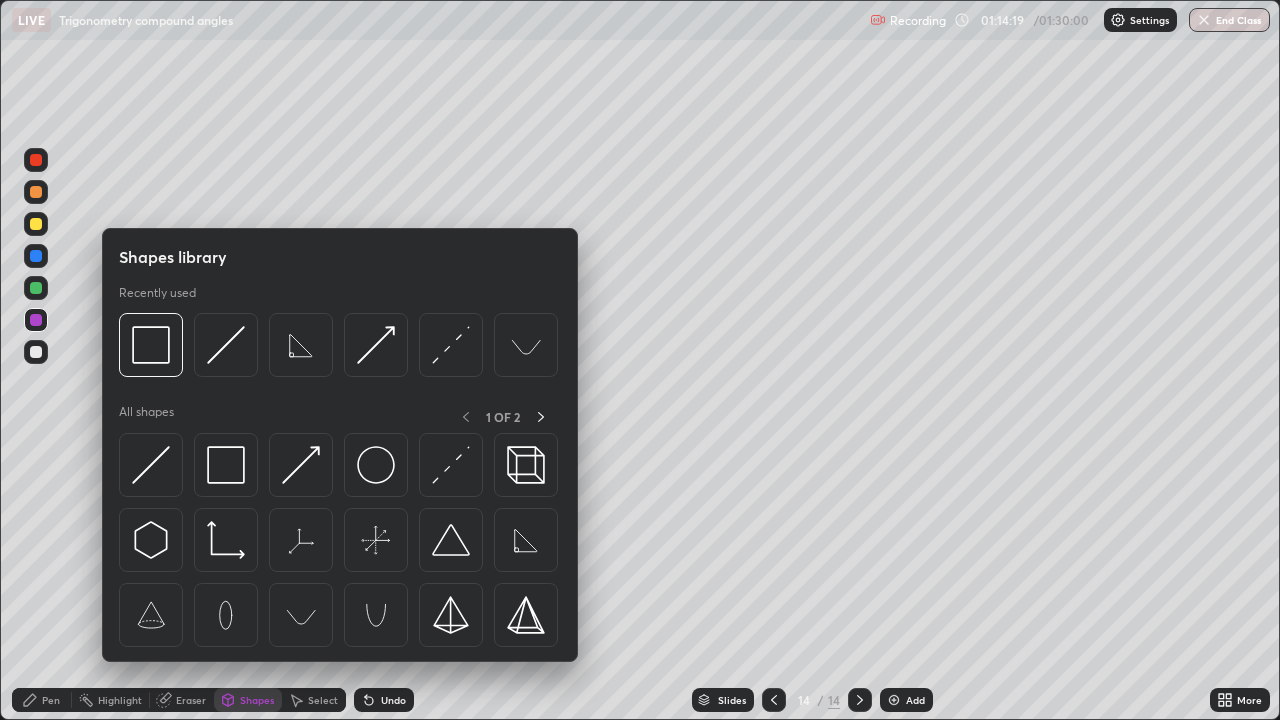 click on "Eraser" at bounding box center (191, 700) 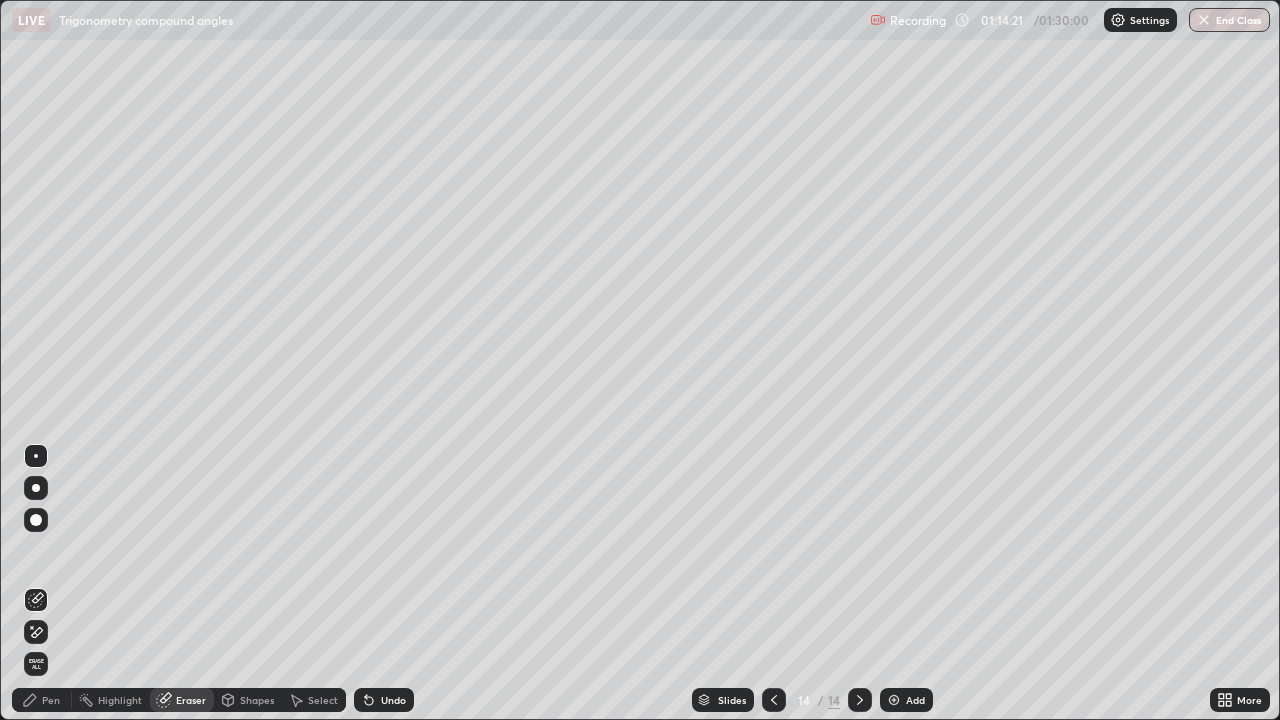 click on "Pen" at bounding box center (42, 700) 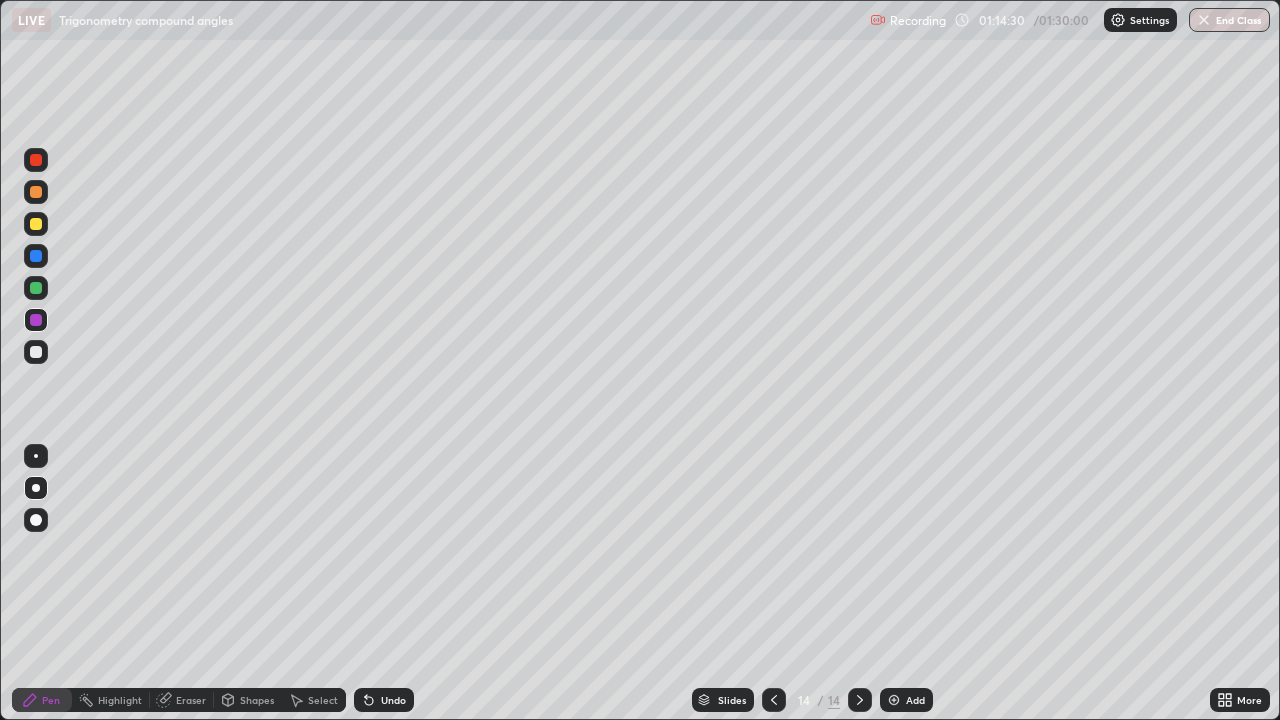 click on "Eraser" at bounding box center [191, 700] 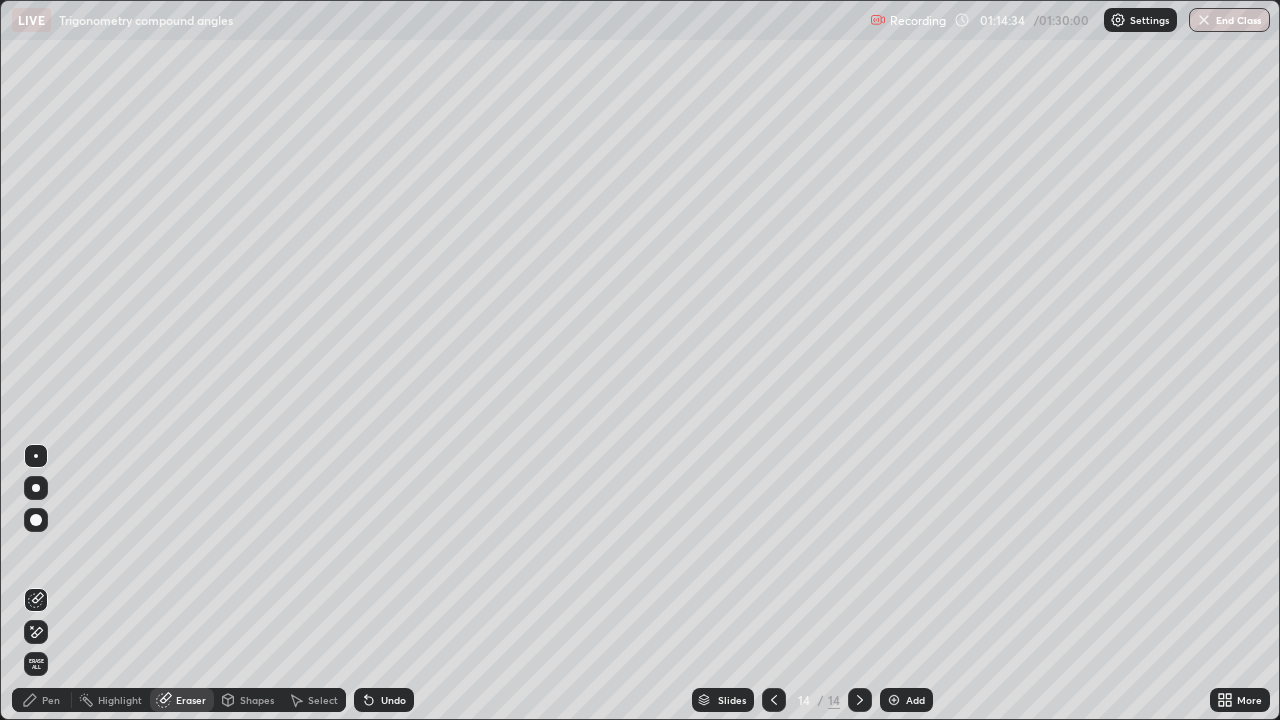 click on "Pen" at bounding box center [51, 700] 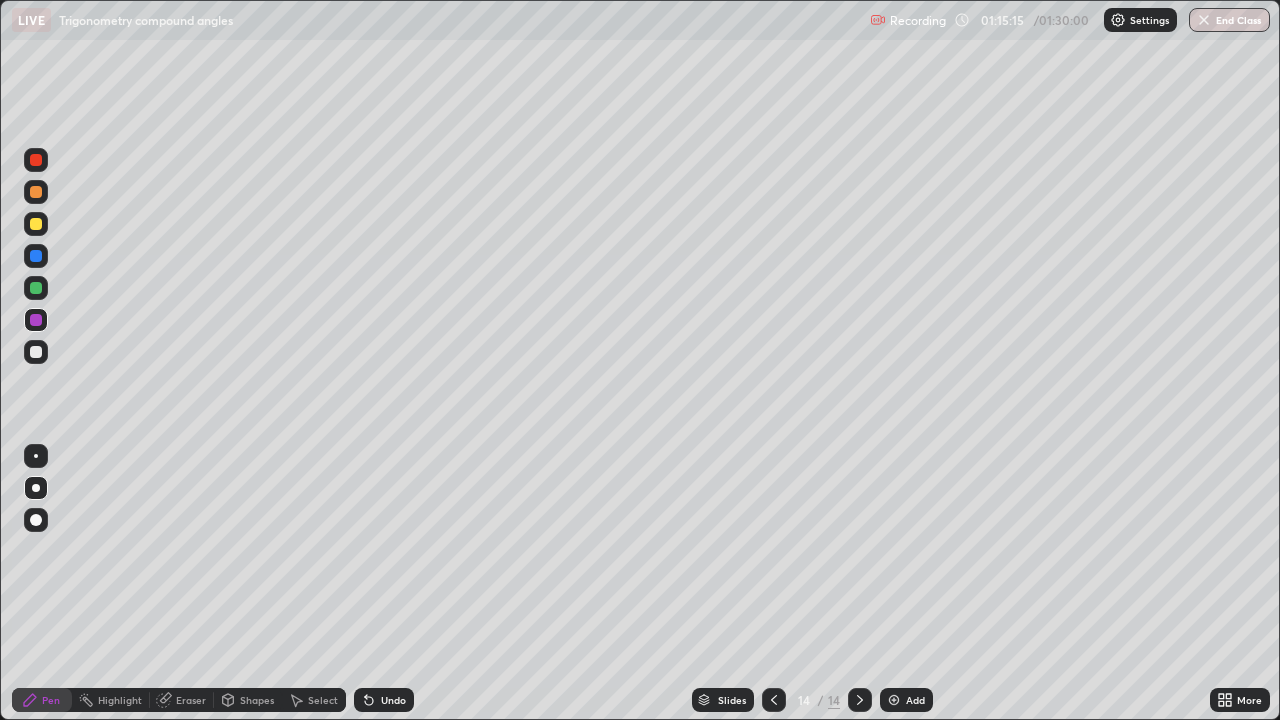 click at bounding box center (894, 700) 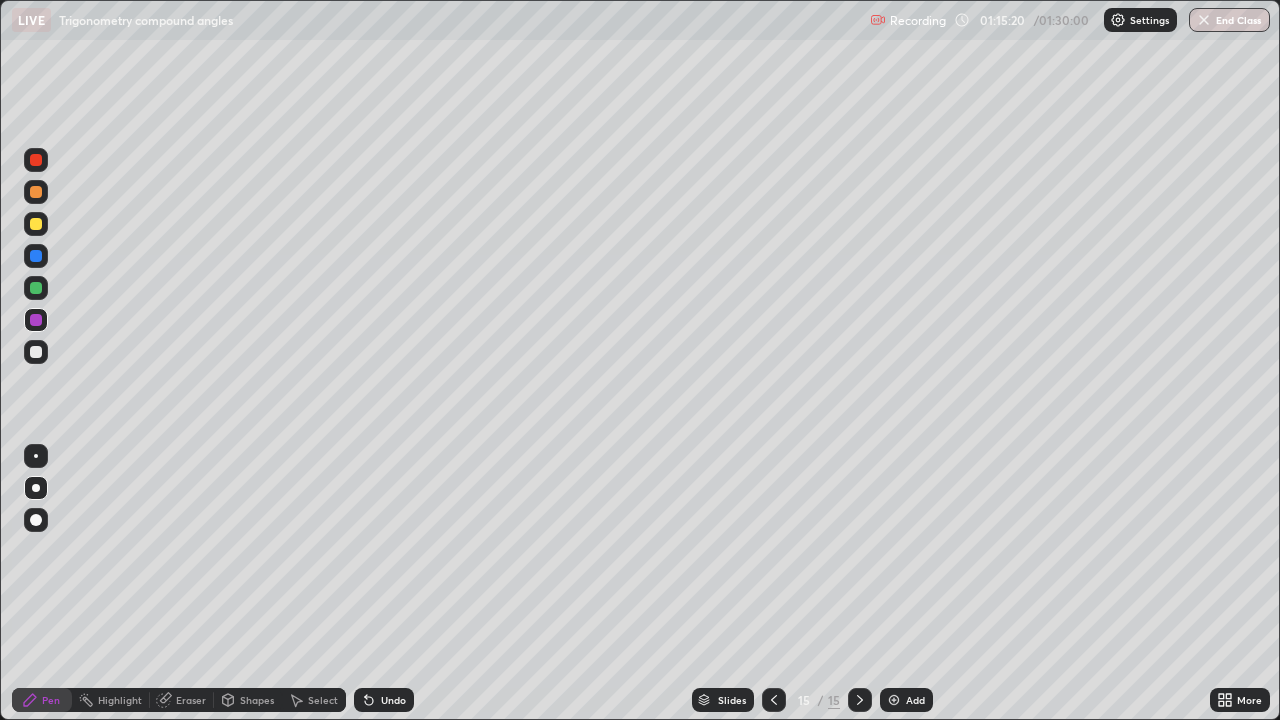 click 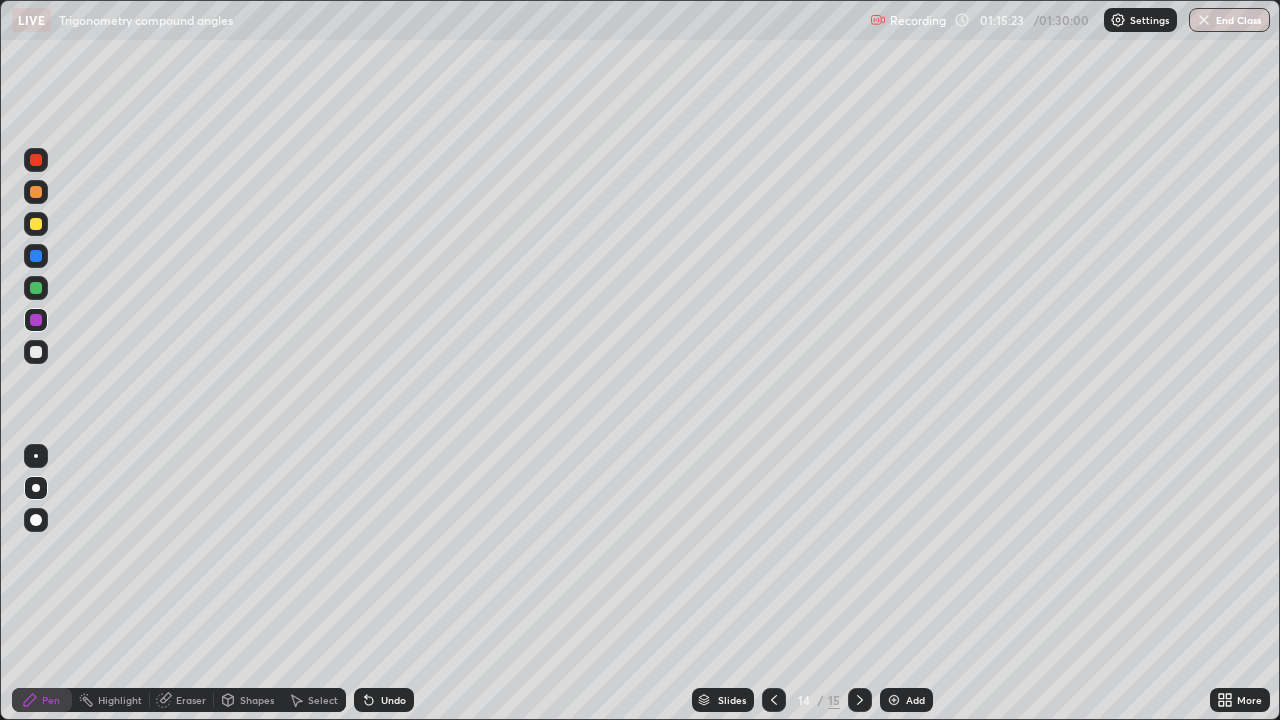 click 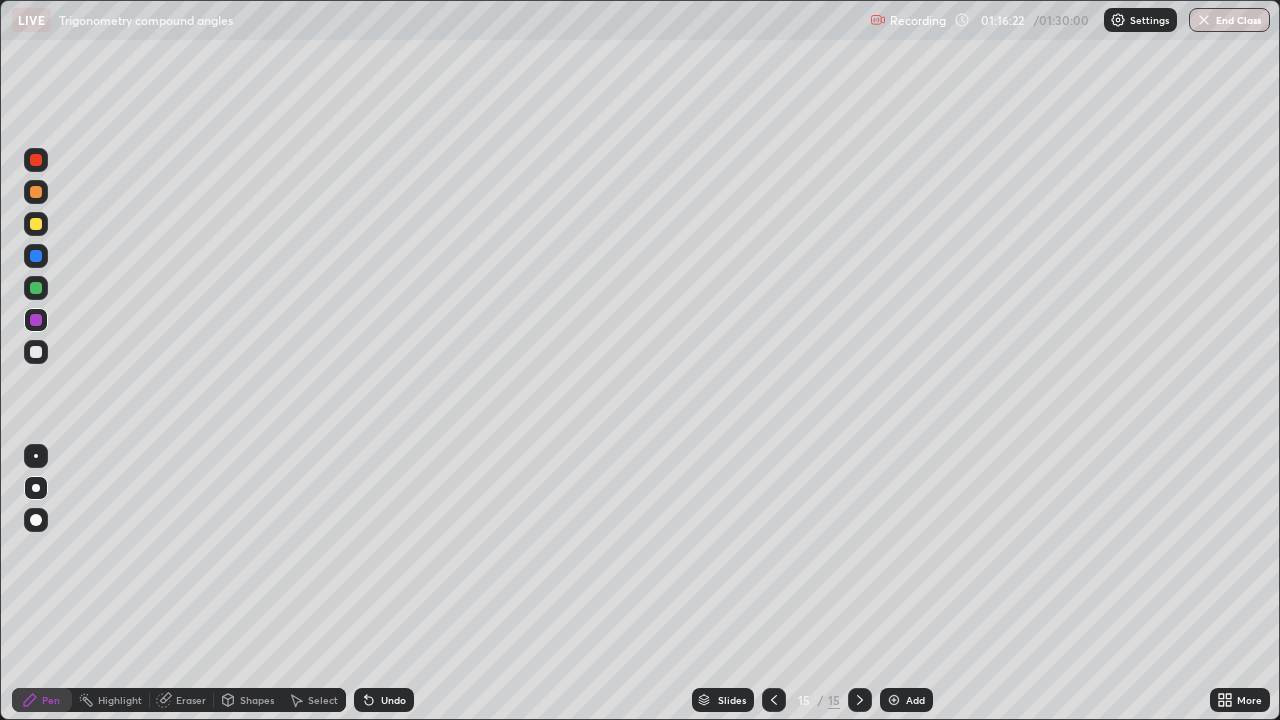 click at bounding box center [36, 288] 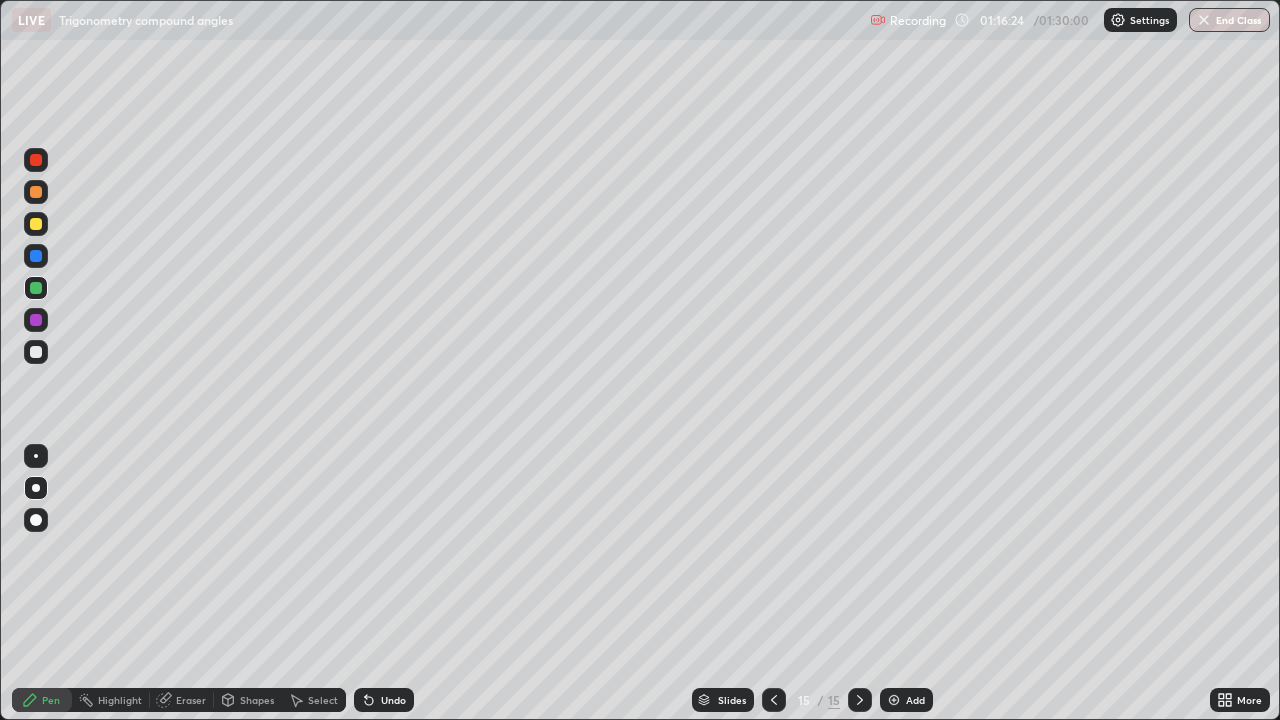 click on "Shapes" at bounding box center (248, 700) 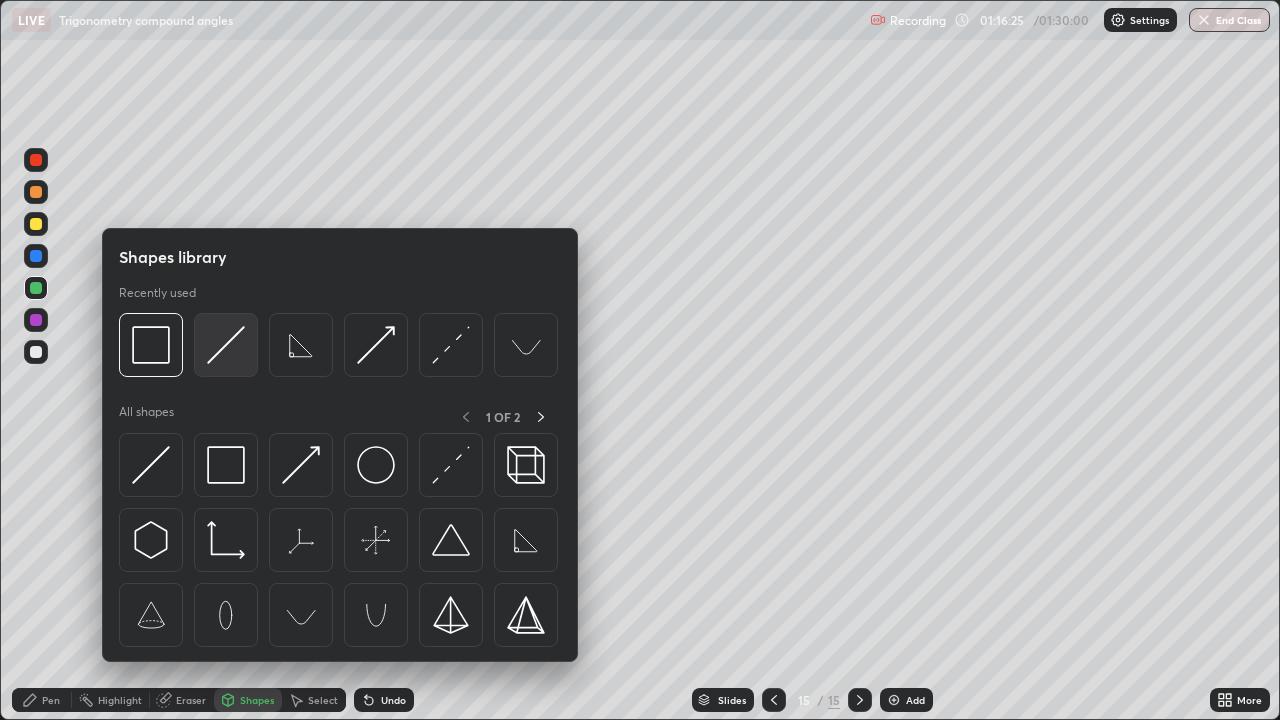 click at bounding box center [226, 345] 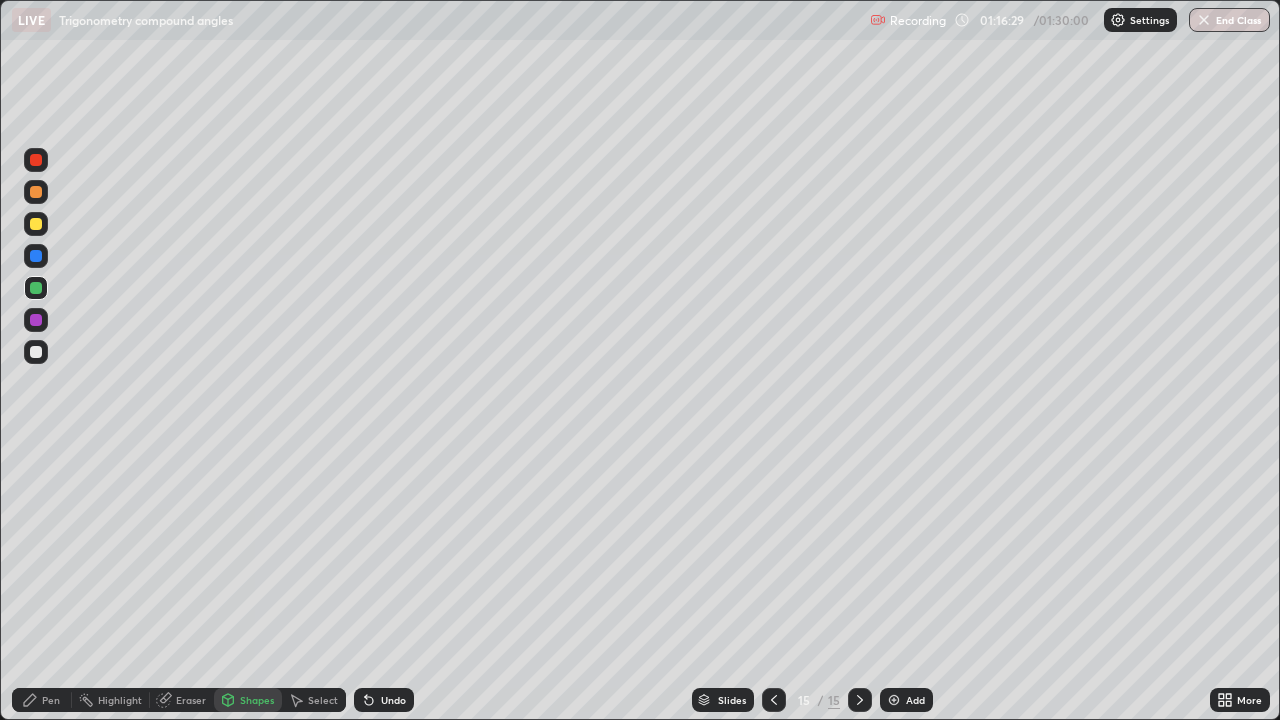 click on "Pen" at bounding box center [51, 700] 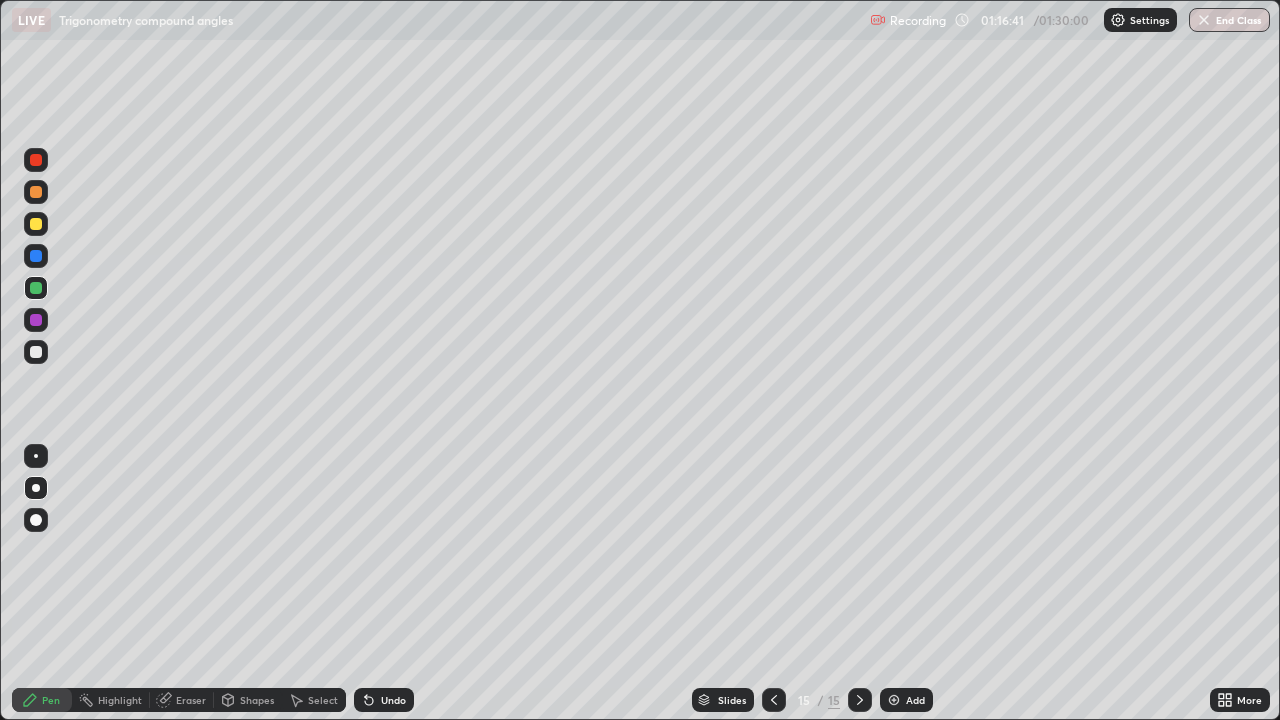 click 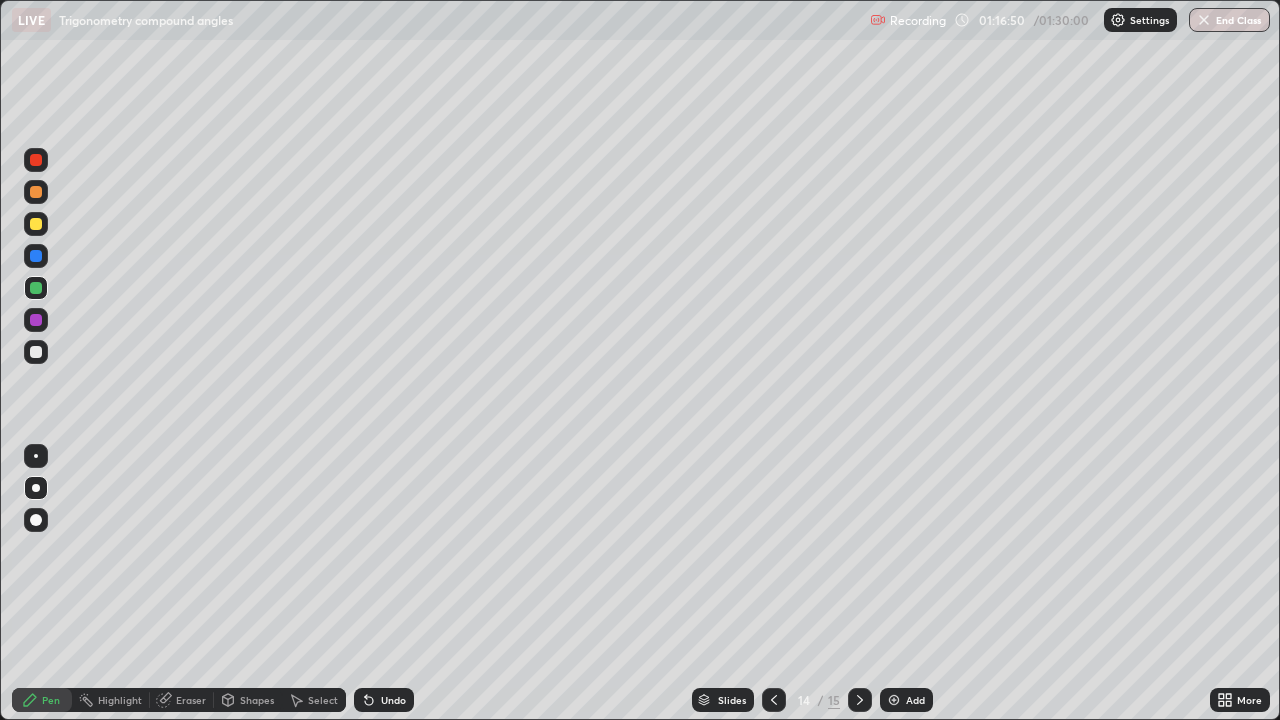 click 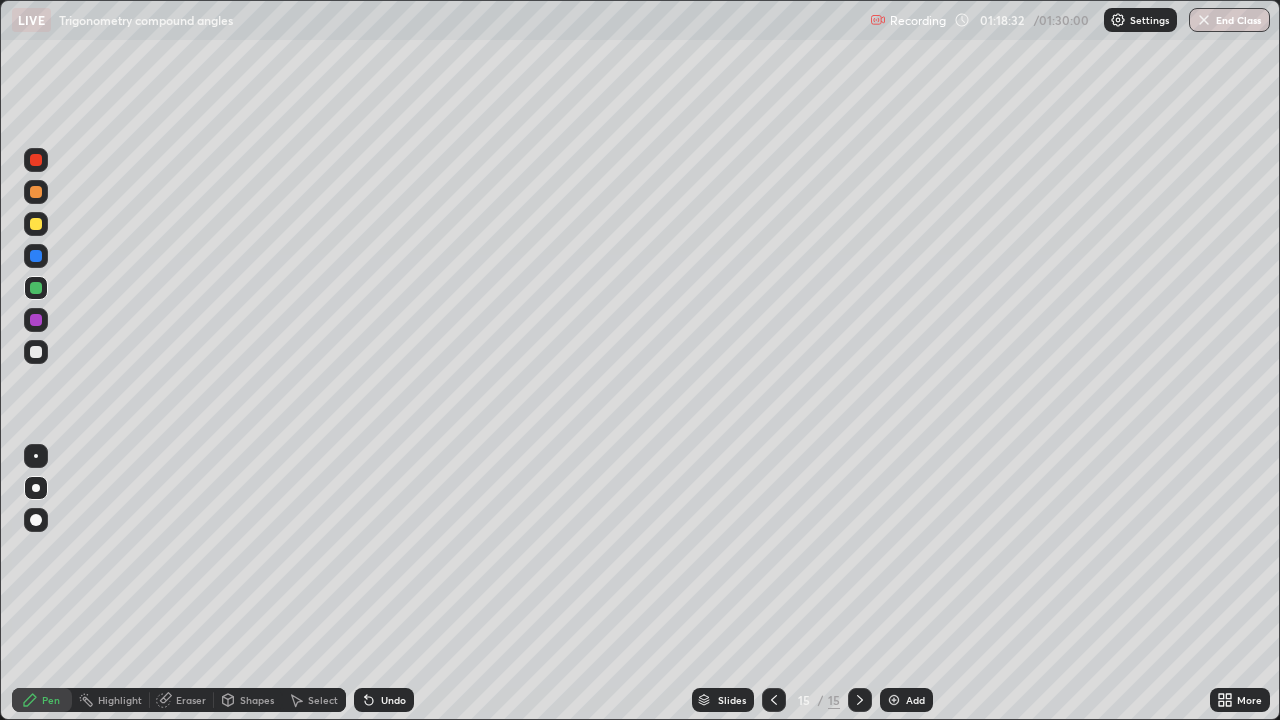 click at bounding box center (894, 700) 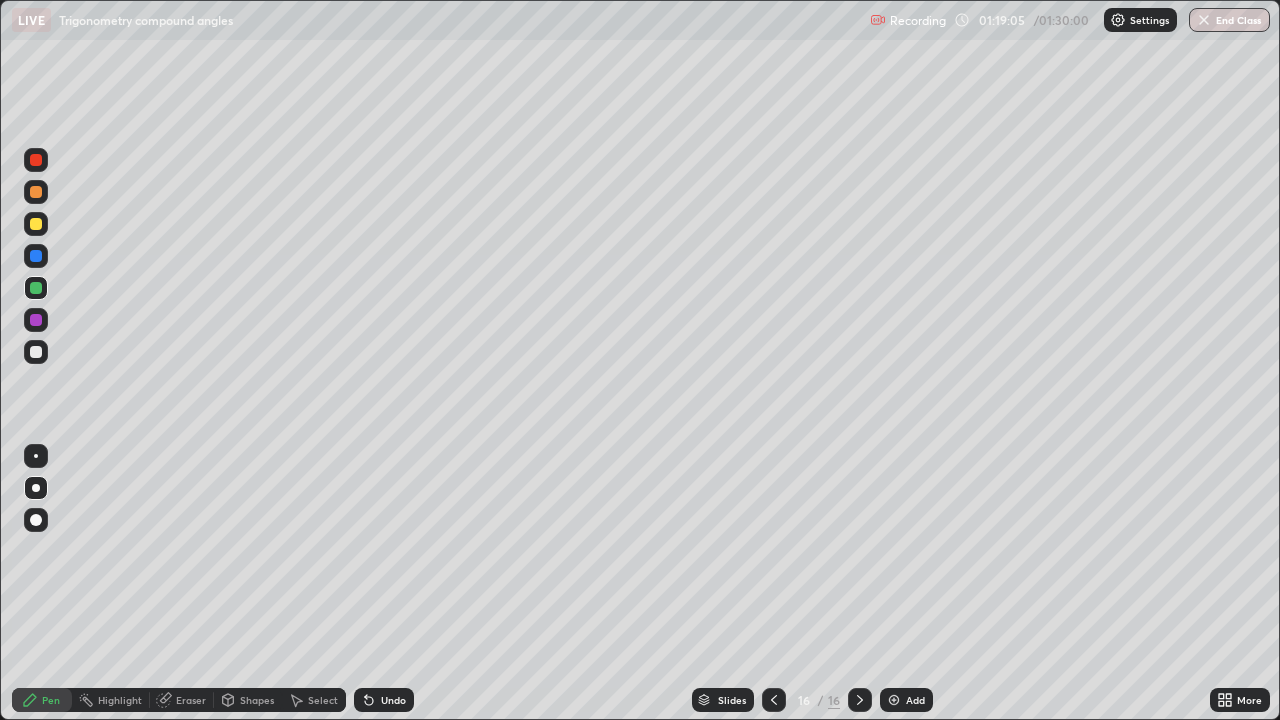 click on "Eraser" at bounding box center (191, 700) 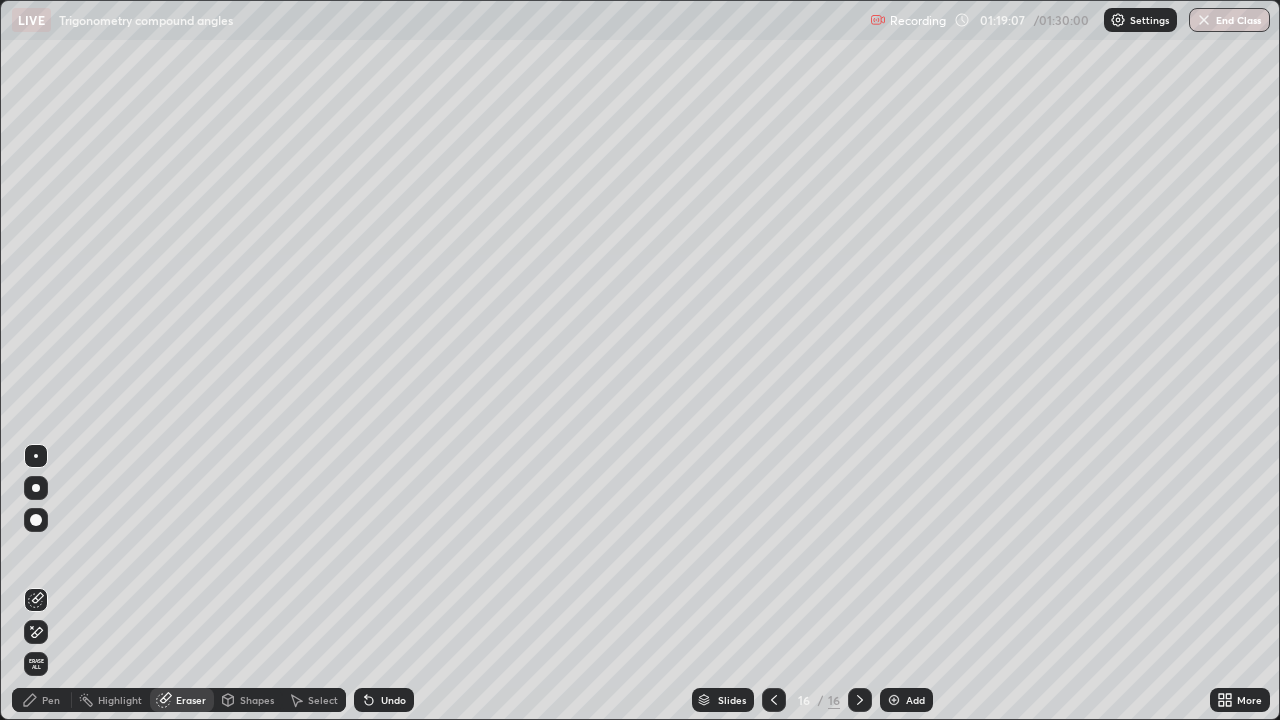 click on "Pen" at bounding box center [51, 700] 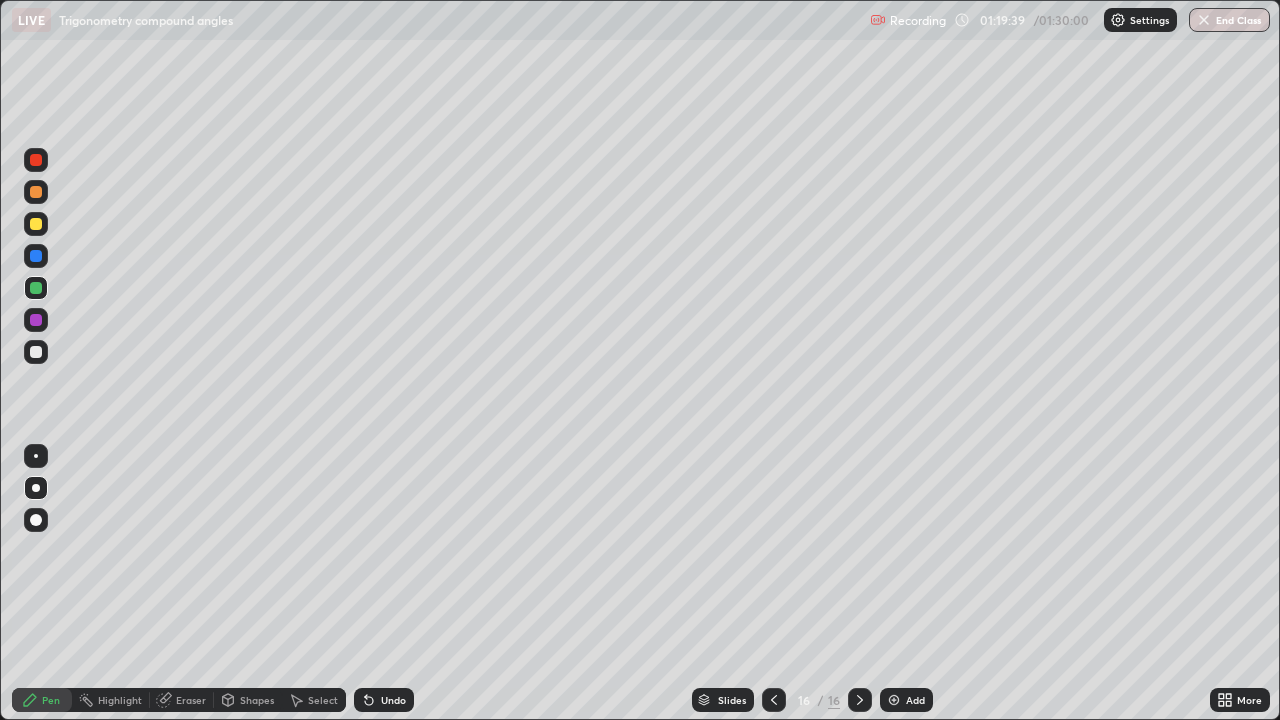 click on "Shapes" at bounding box center [257, 700] 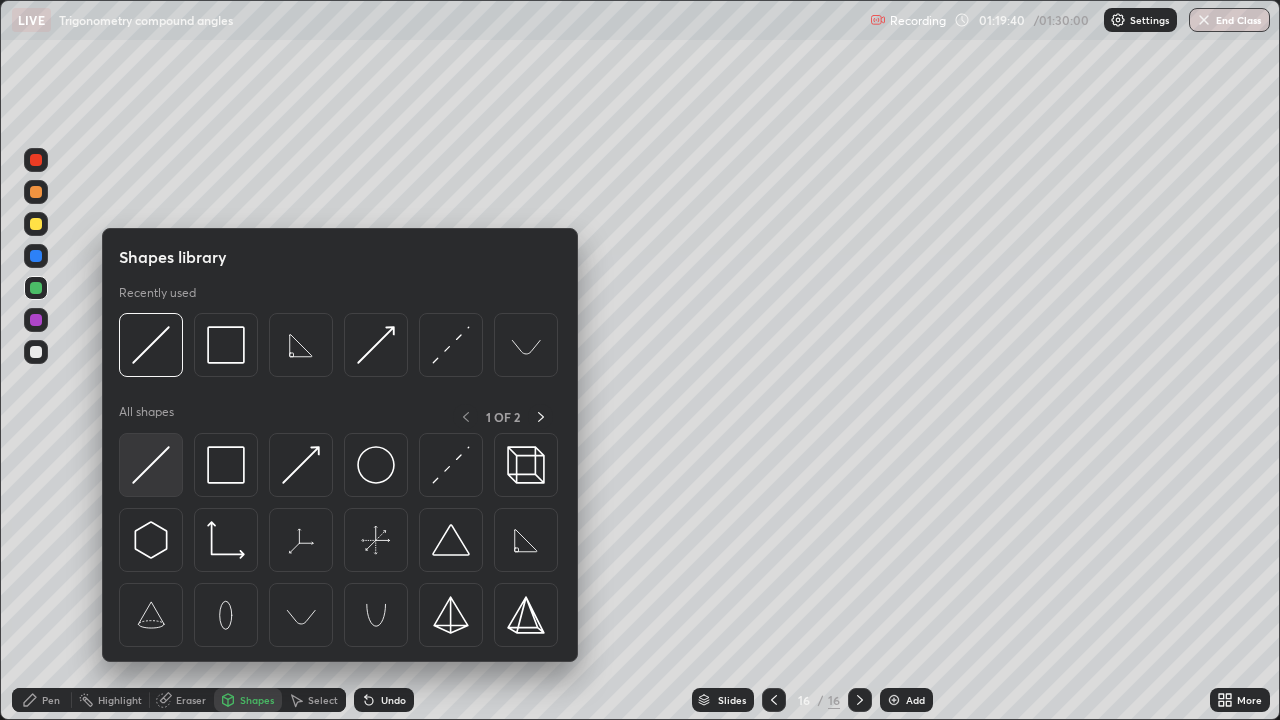 click at bounding box center (151, 465) 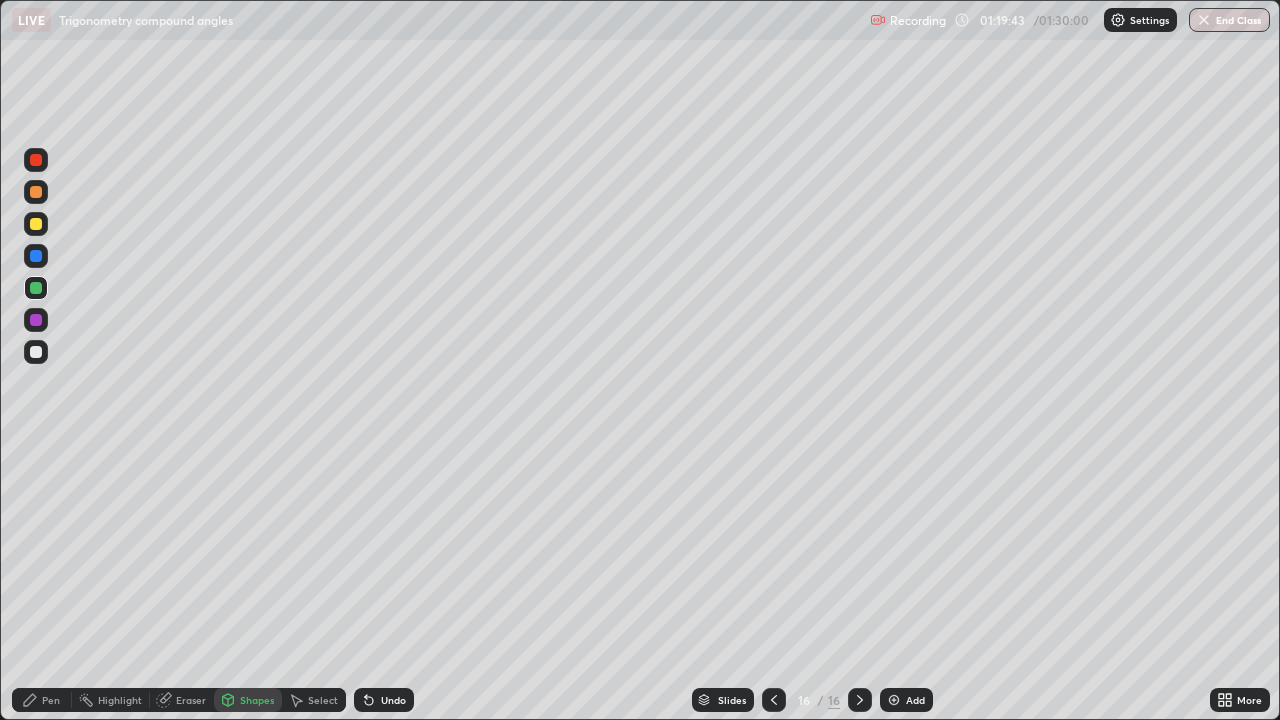 click on "Pen" at bounding box center (51, 700) 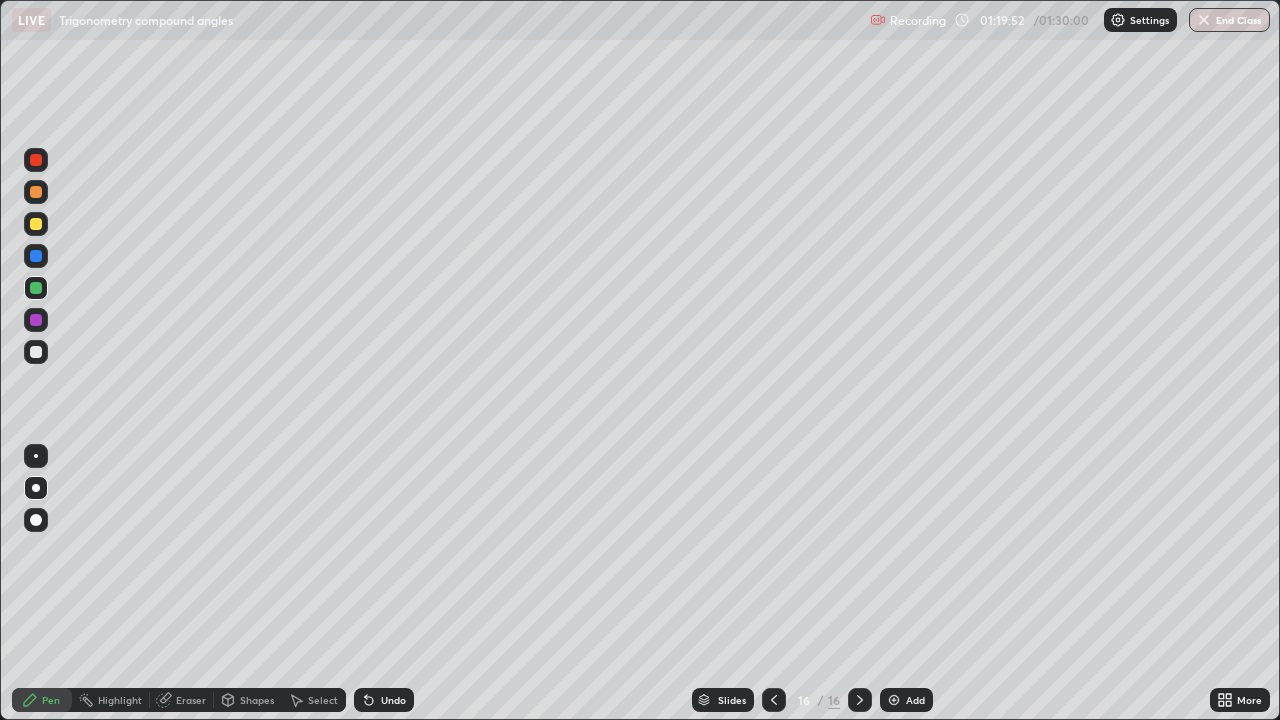 click on "Eraser" at bounding box center (191, 700) 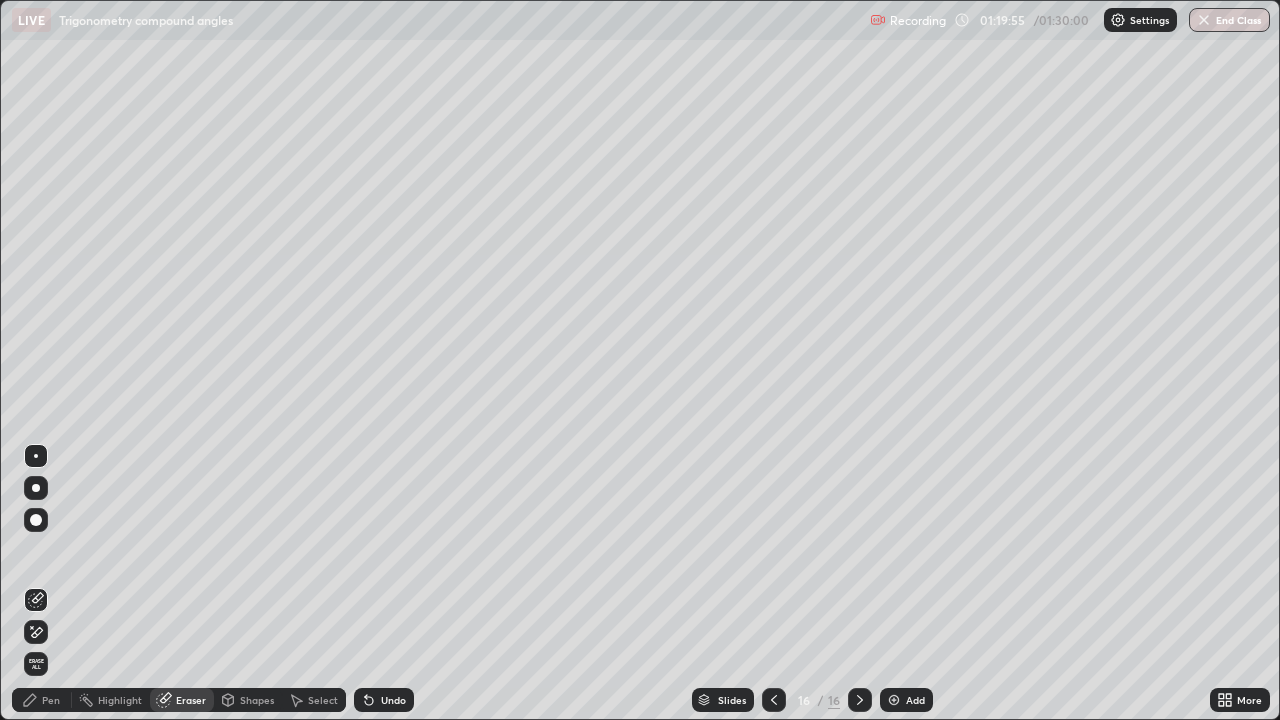 click on "Pen" at bounding box center (51, 700) 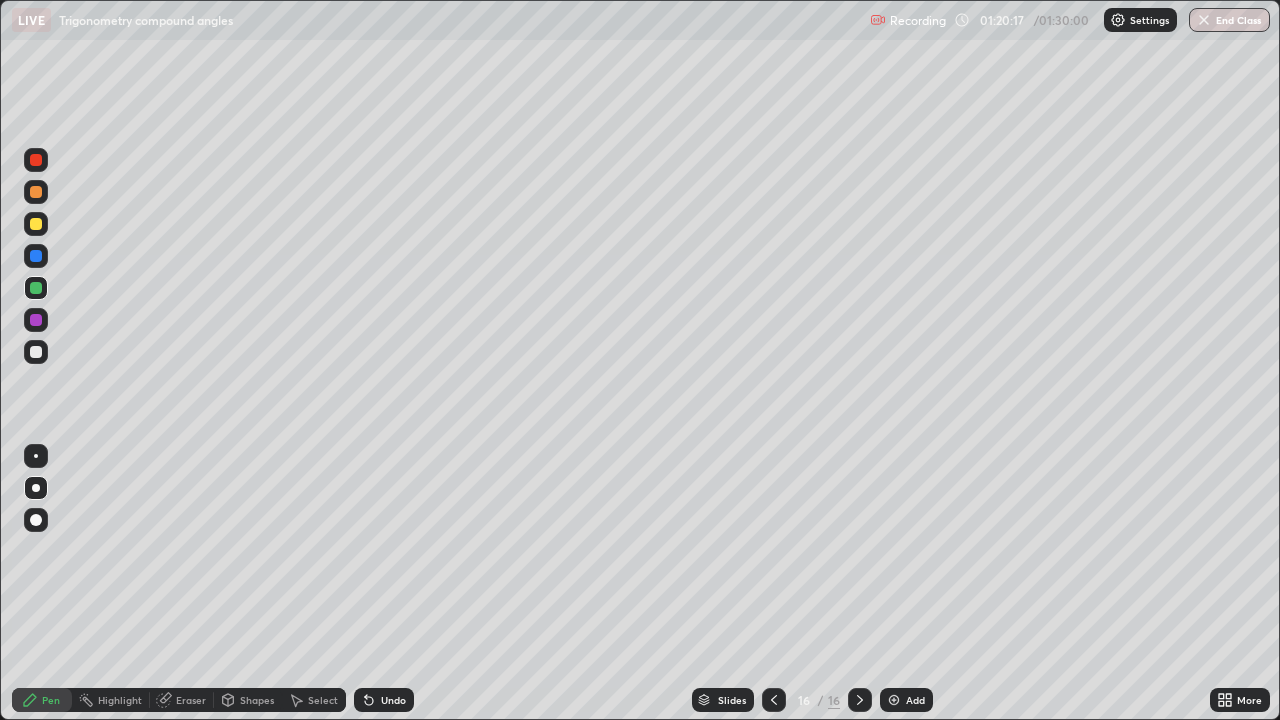 click on "Eraser" at bounding box center (191, 700) 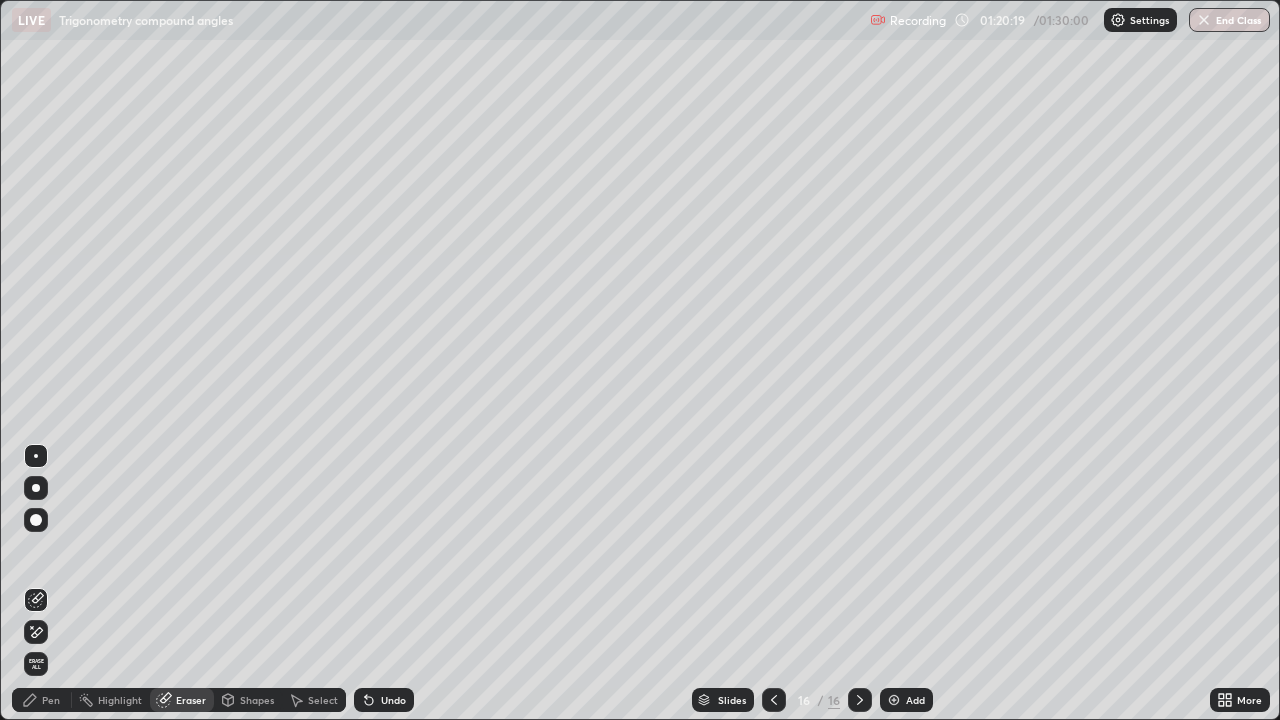 click on "Pen" at bounding box center (42, 700) 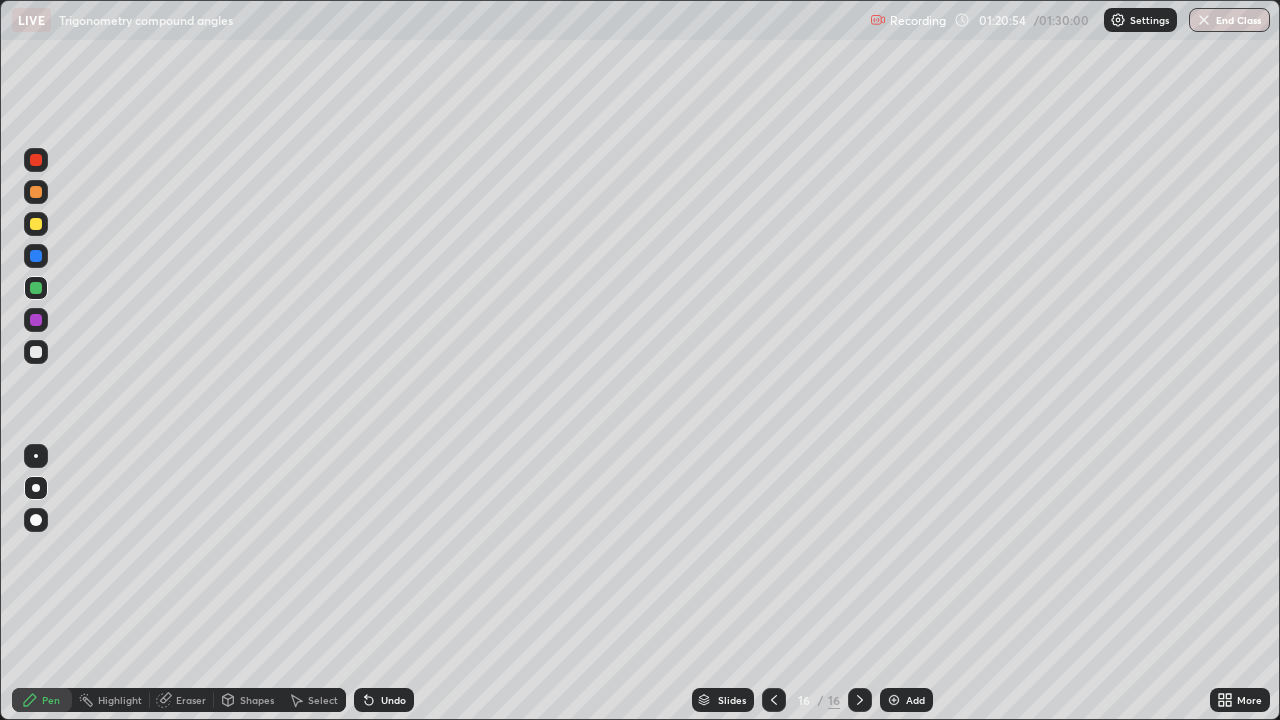 click 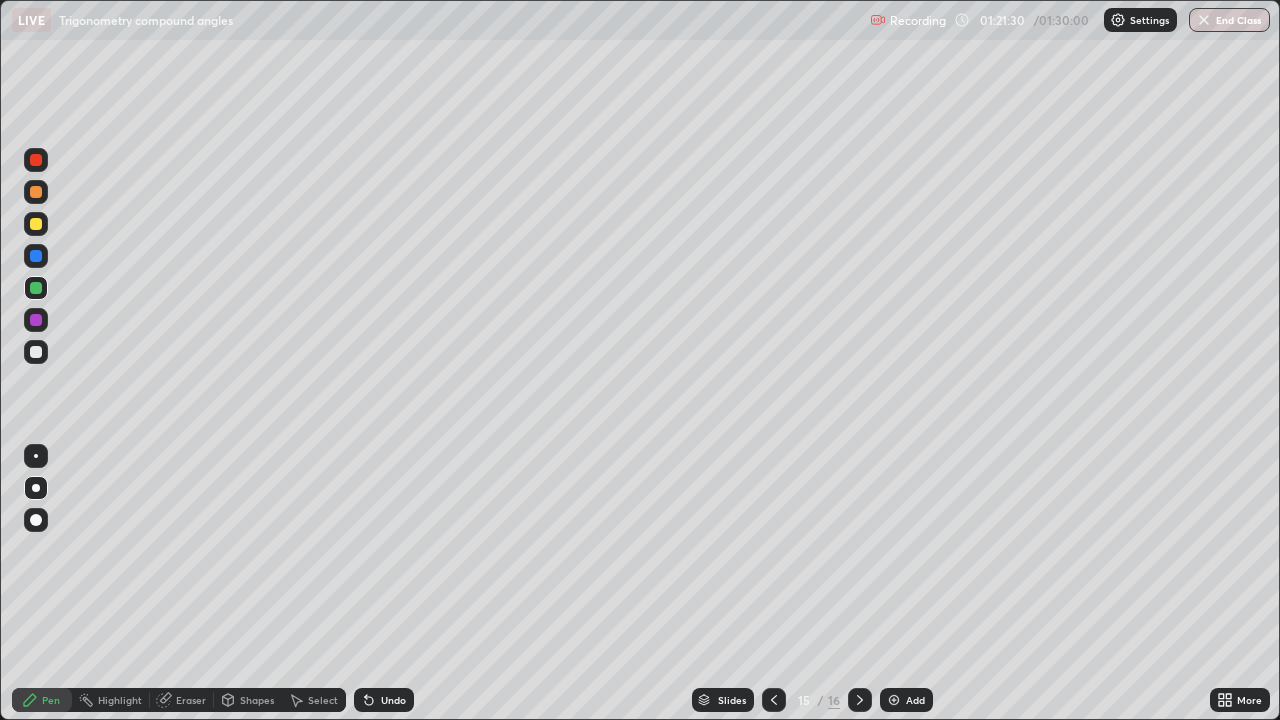 click 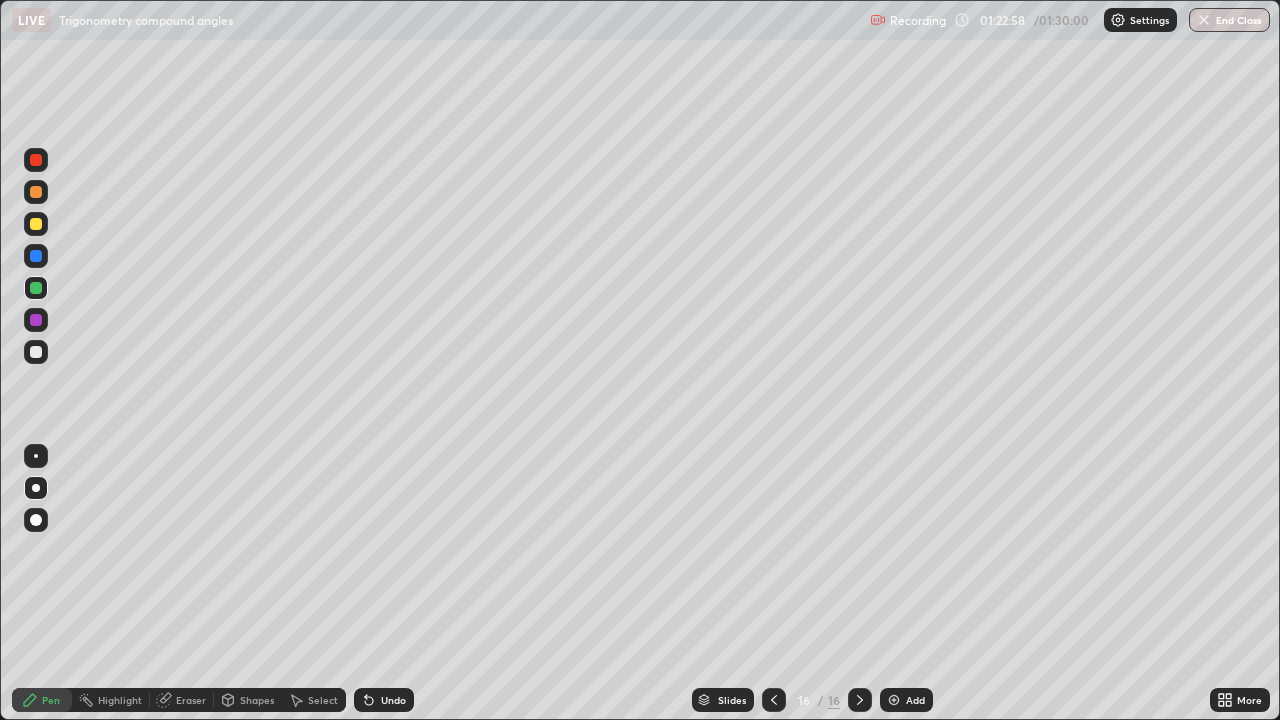 click 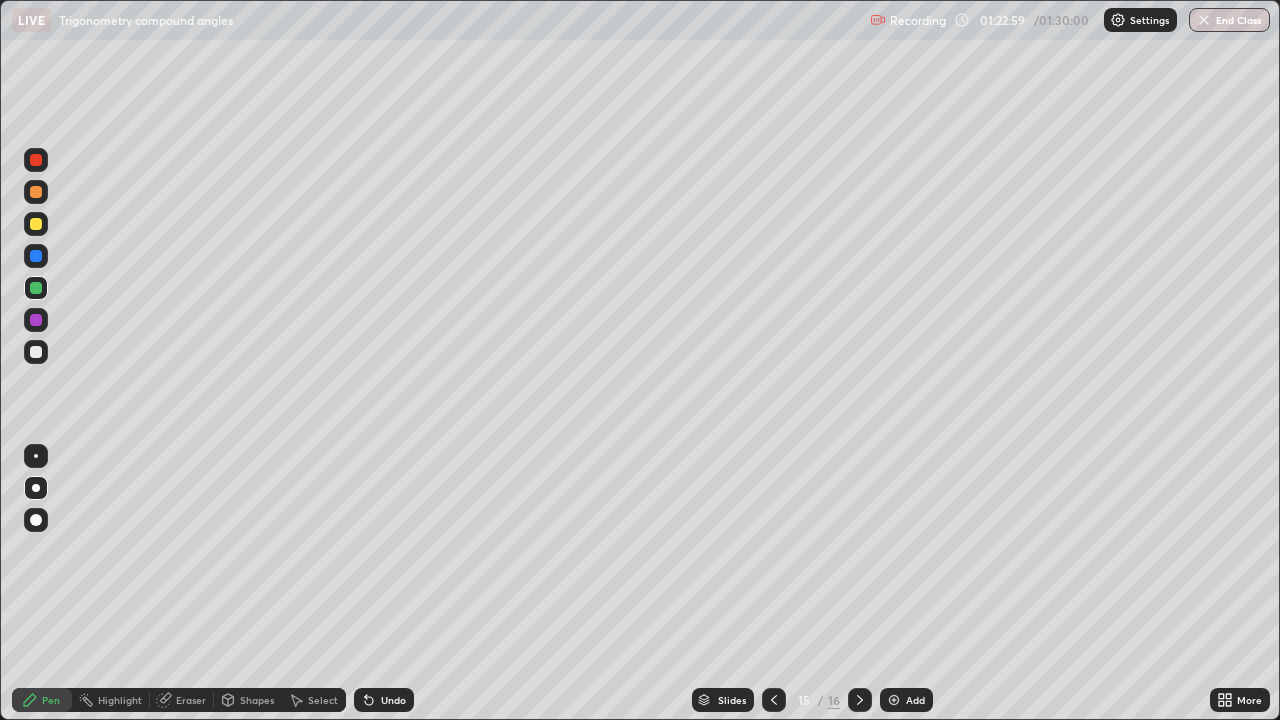 click 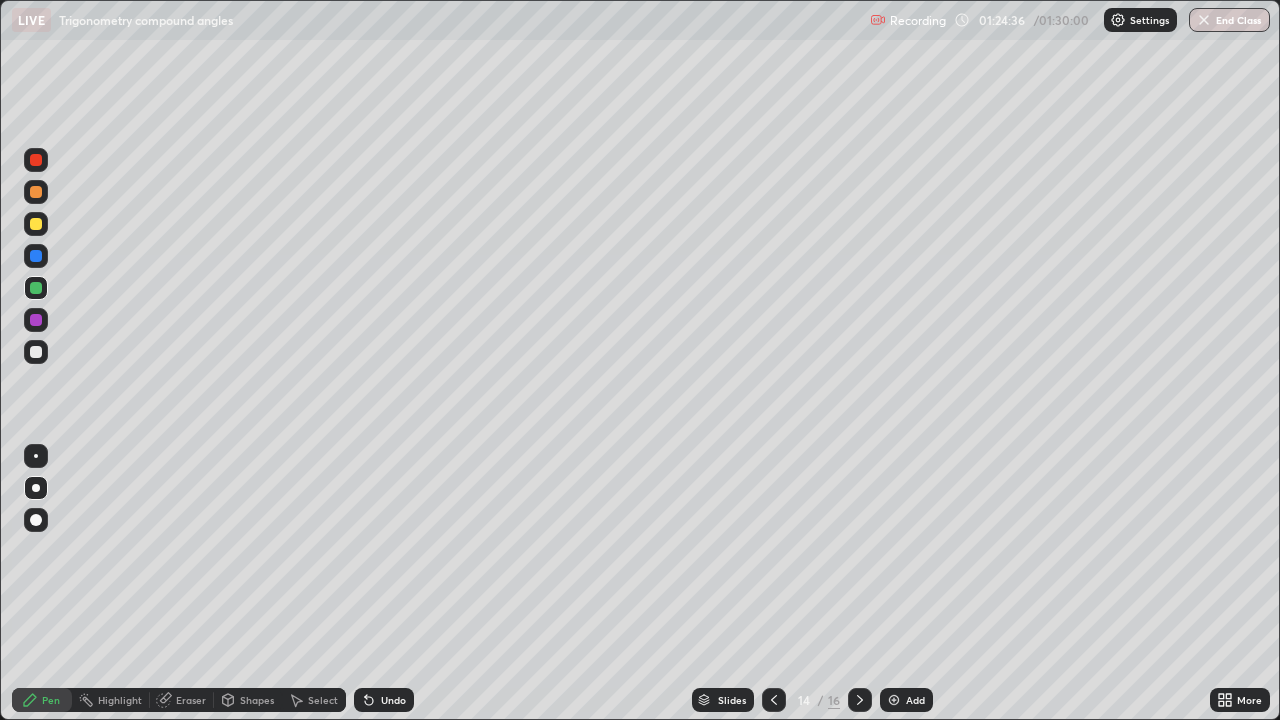 click 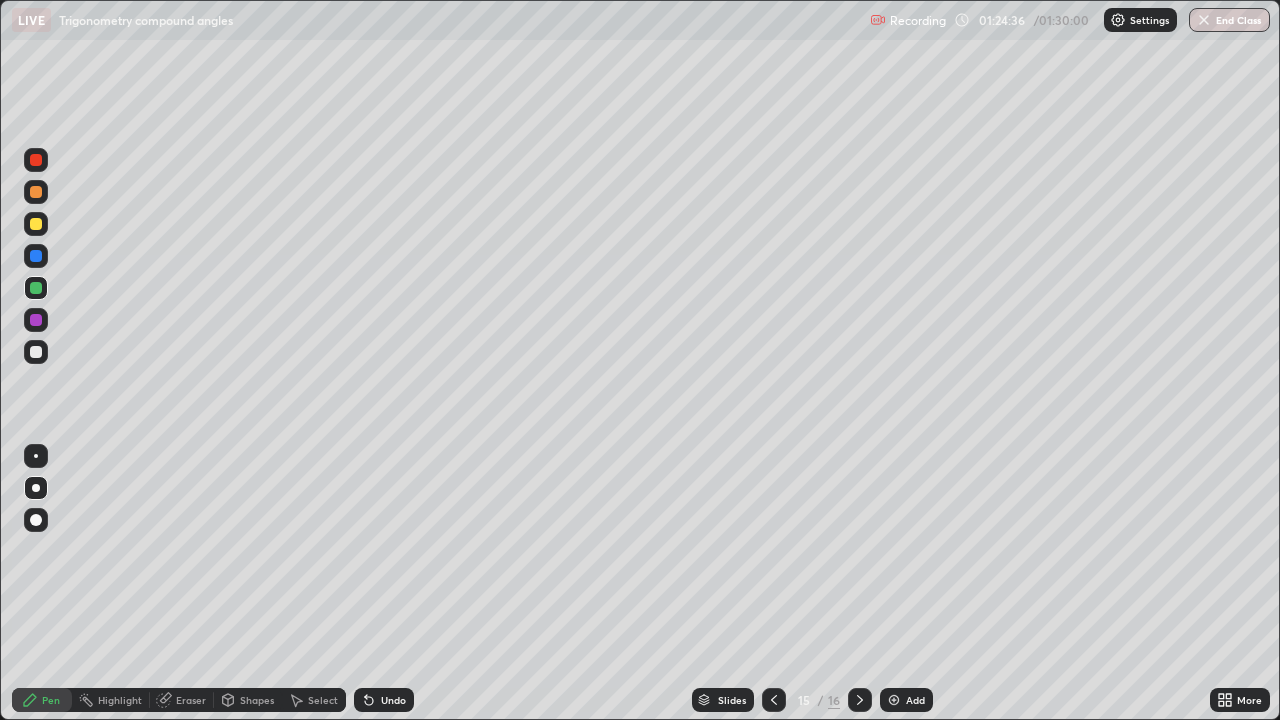 click 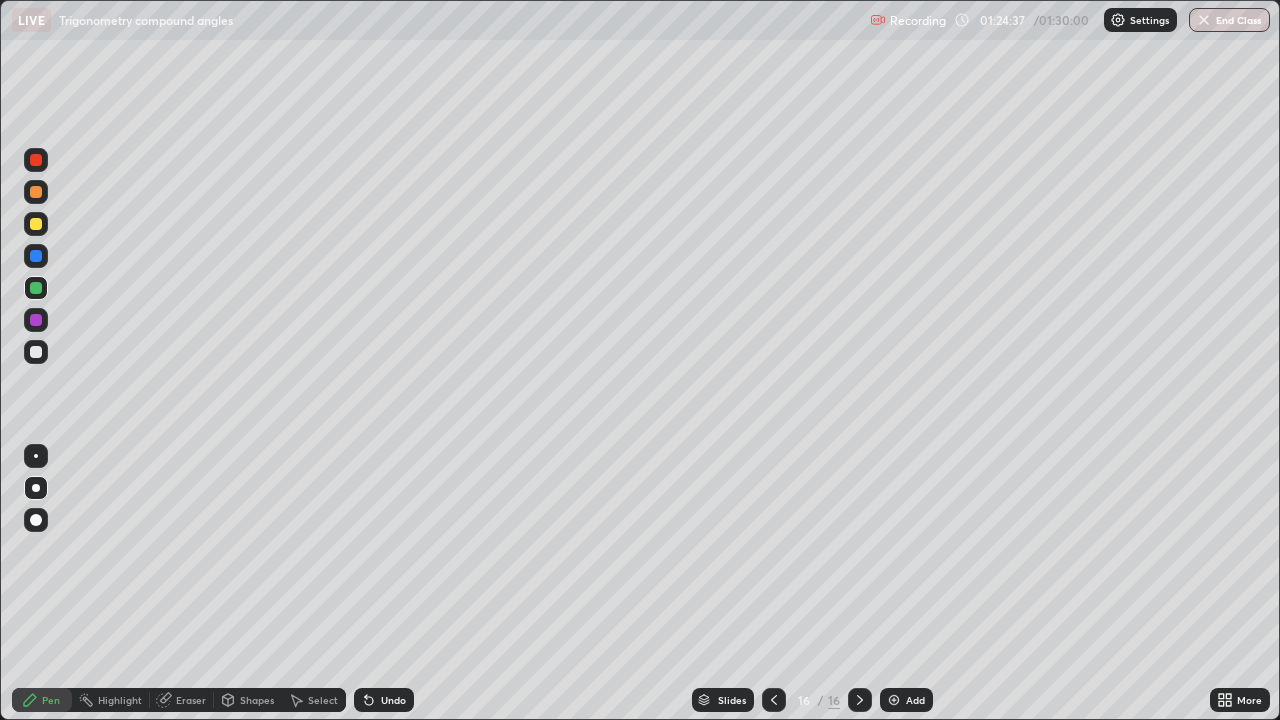 click 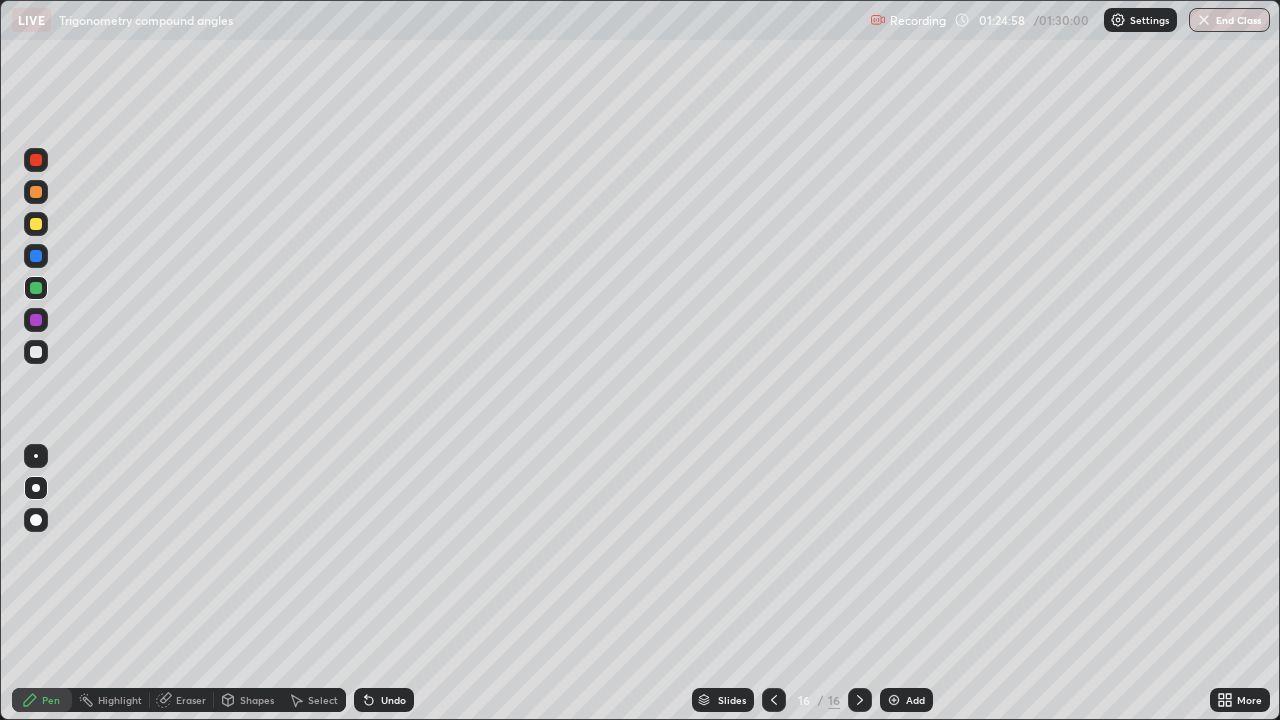 click at bounding box center [894, 700] 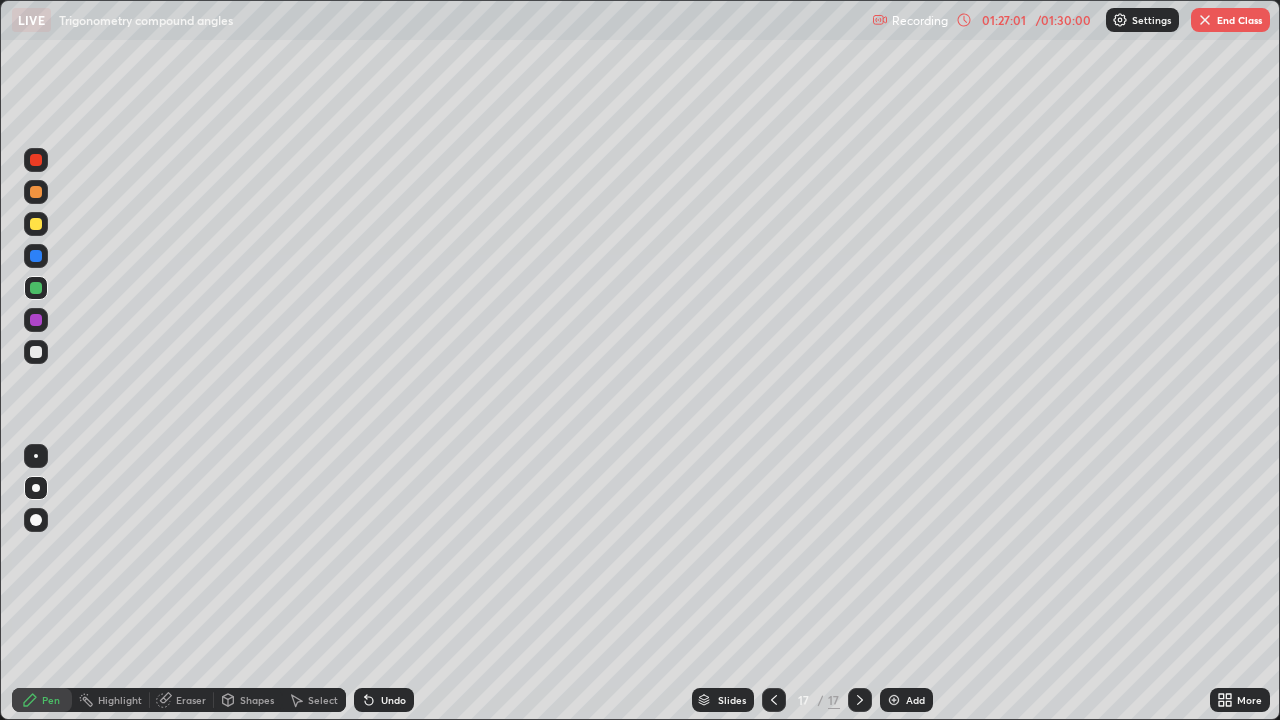 click on "Eraser" at bounding box center (191, 700) 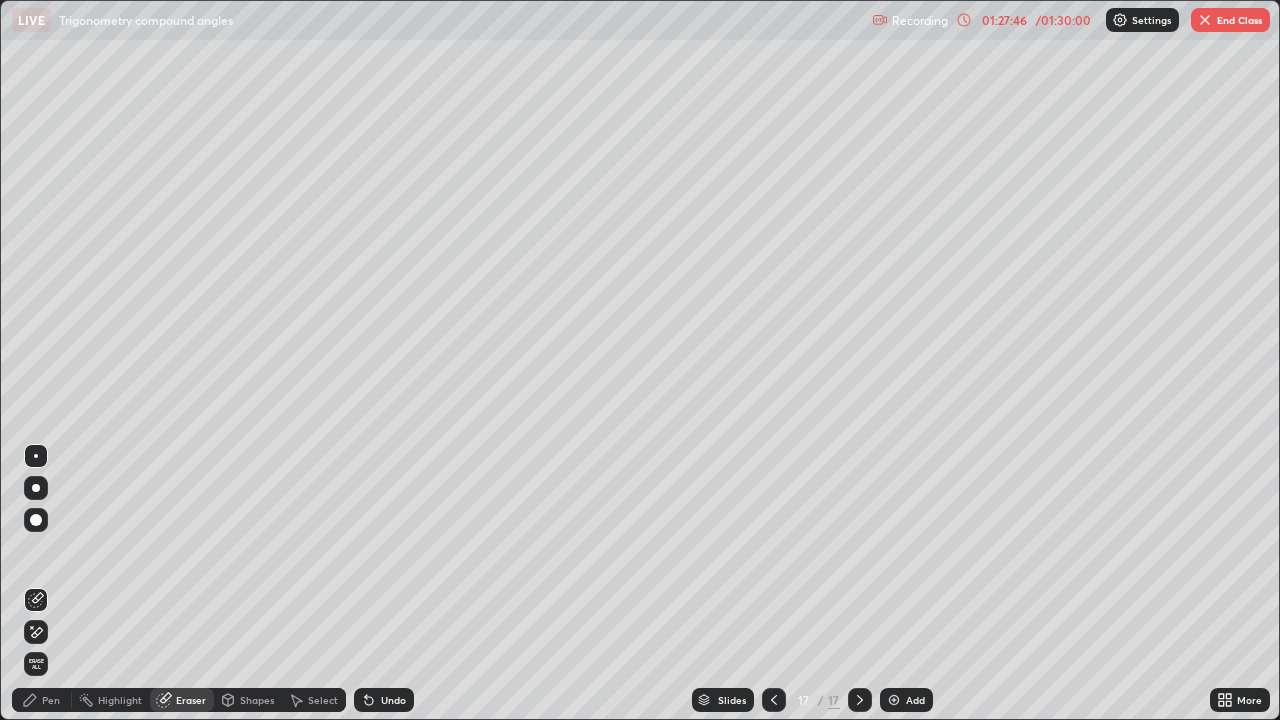 click on "Shapes" at bounding box center (257, 700) 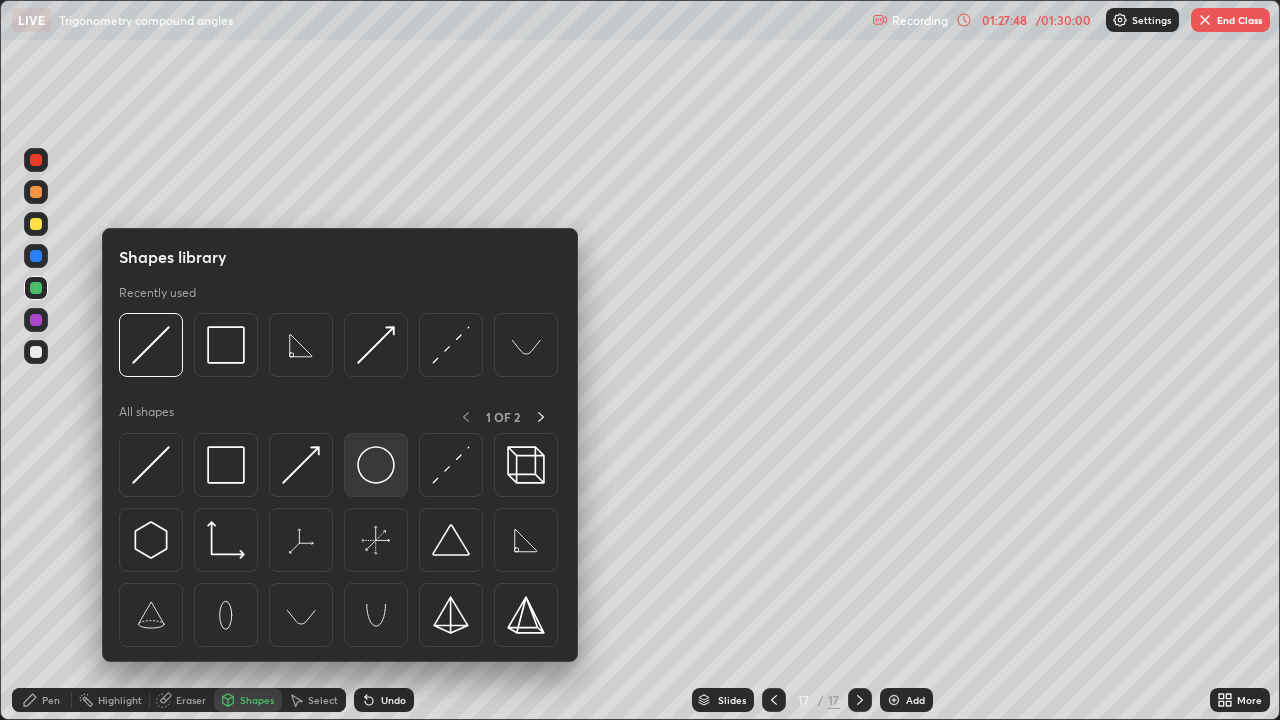 click at bounding box center [376, 465] 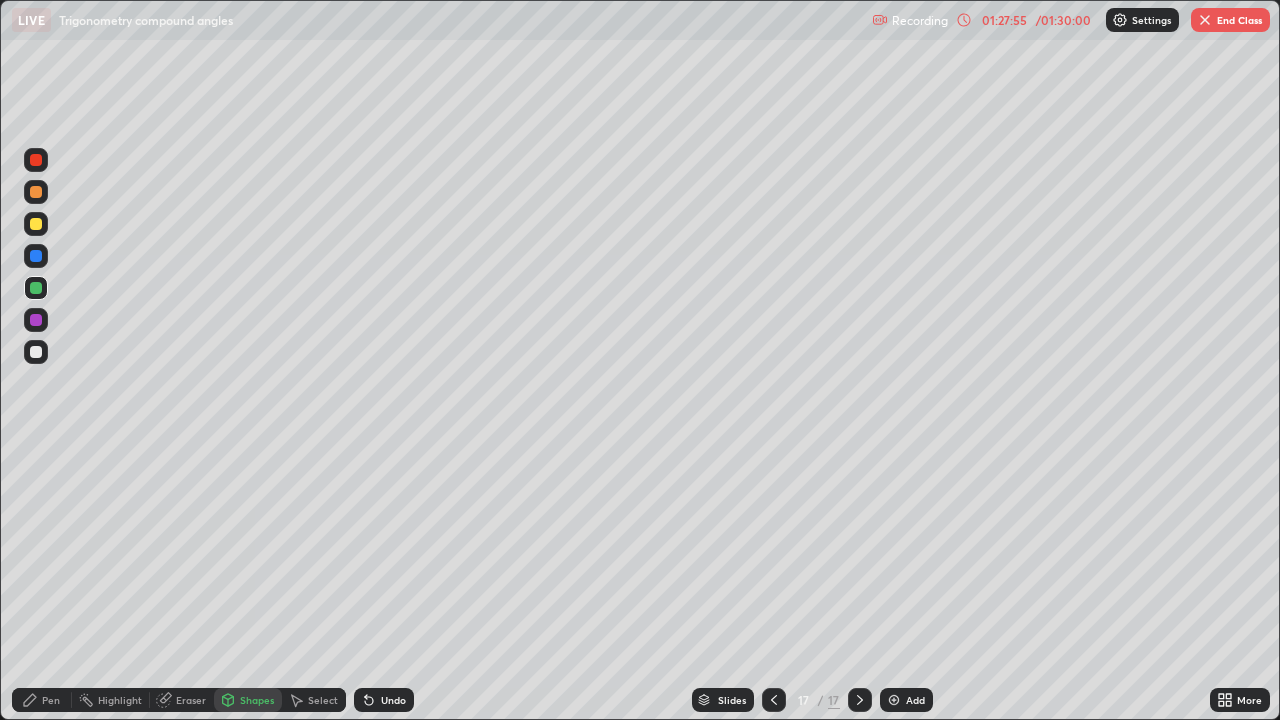 click on "Pen" at bounding box center (51, 700) 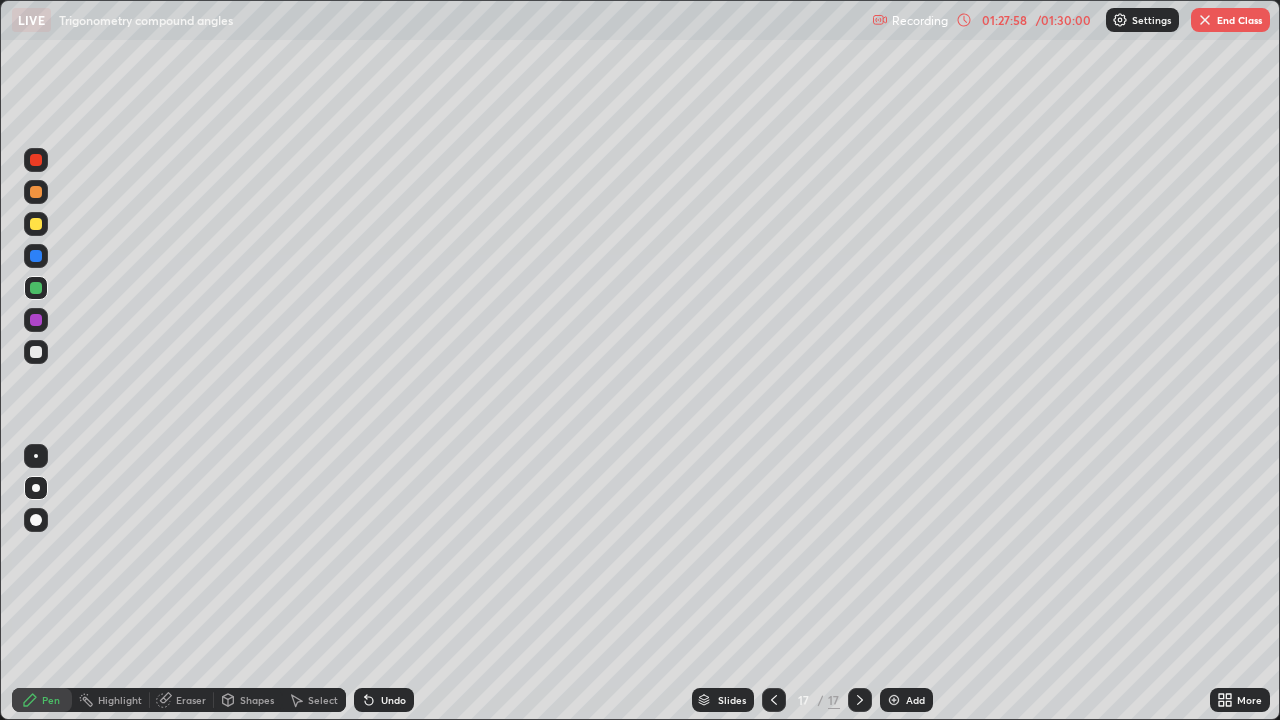 click on "Shapes" at bounding box center (257, 700) 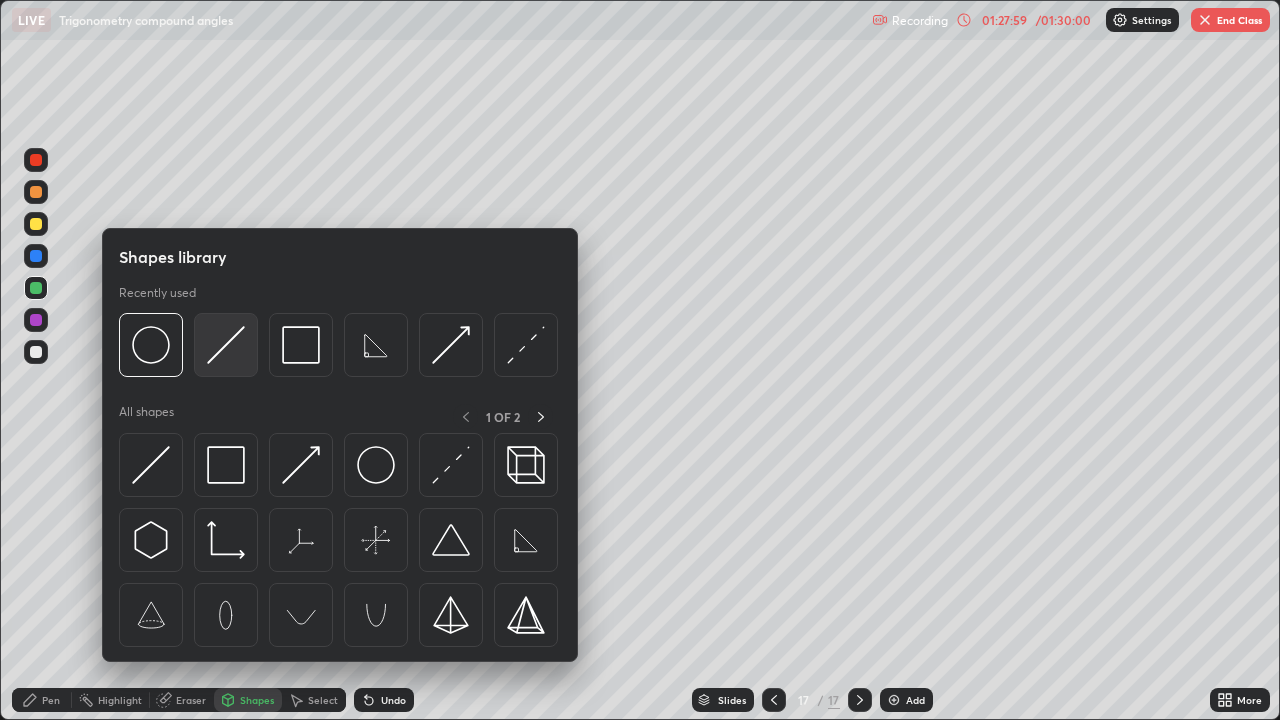 click at bounding box center (226, 345) 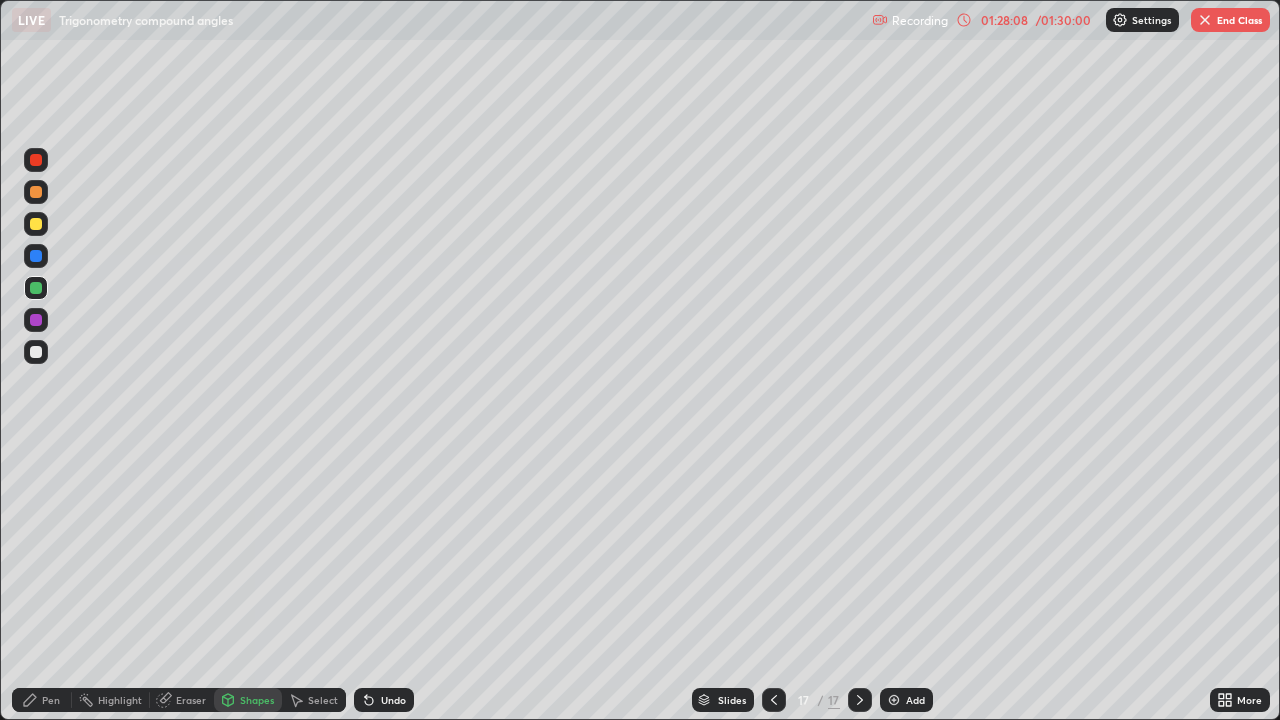 click on "Pen" at bounding box center [42, 700] 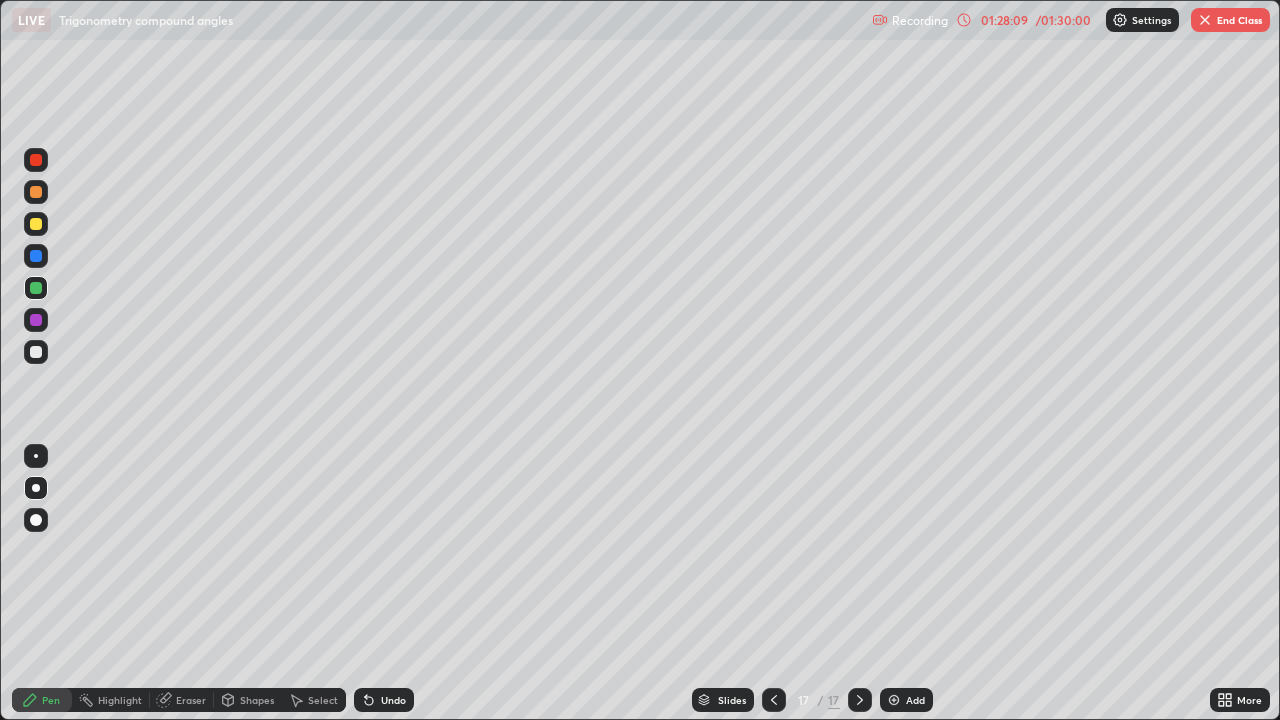 click at bounding box center (36, 352) 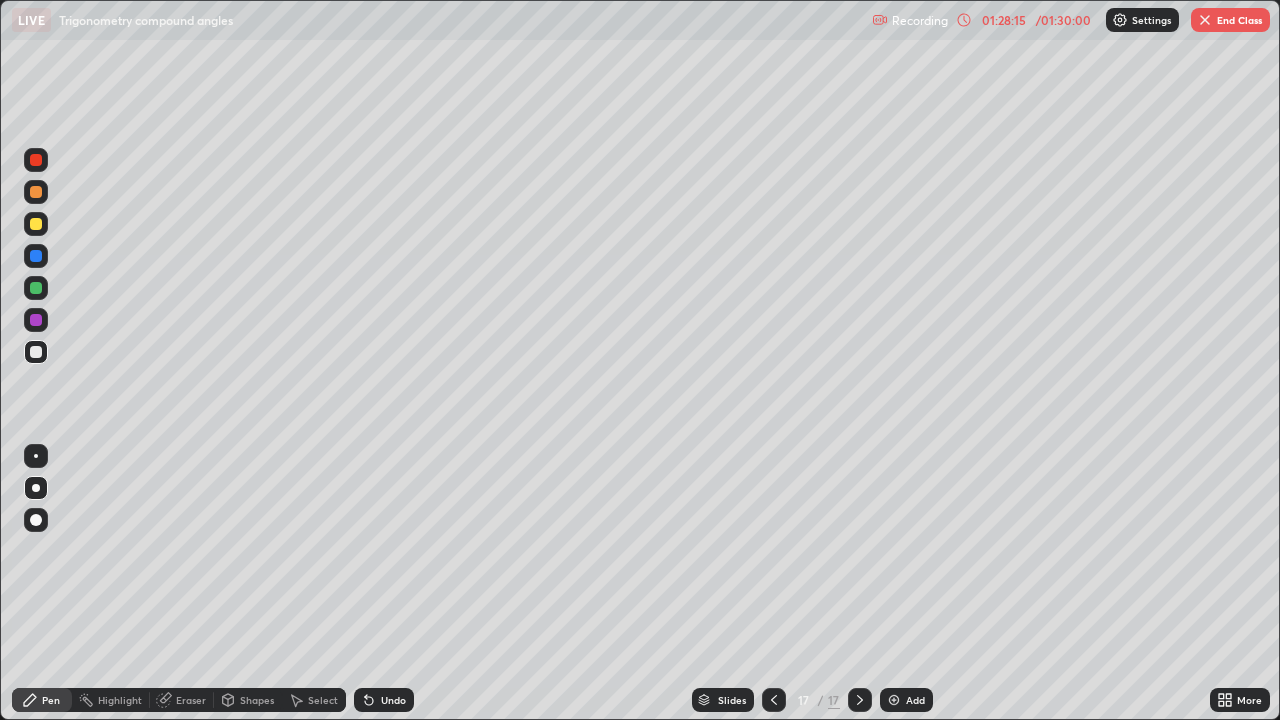 click on "Eraser" at bounding box center [191, 700] 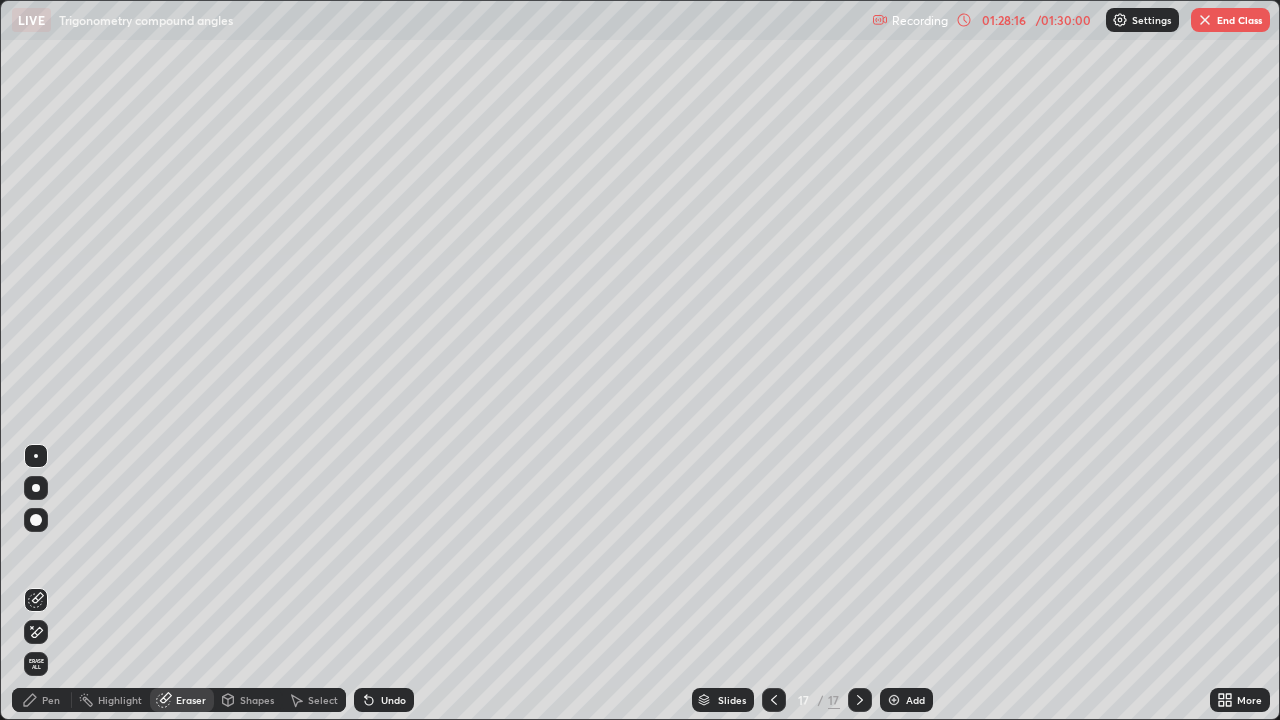 click on "Shapes" at bounding box center [257, 700] 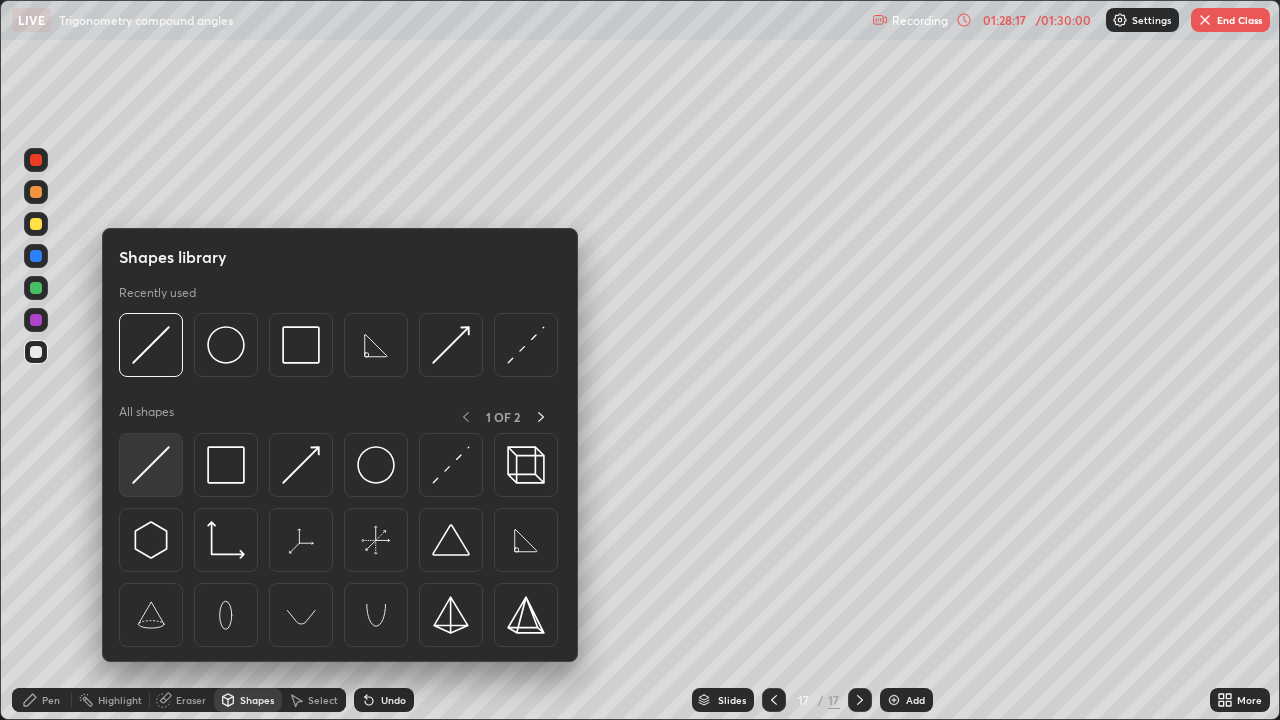 click at bounding box center [151, 465] 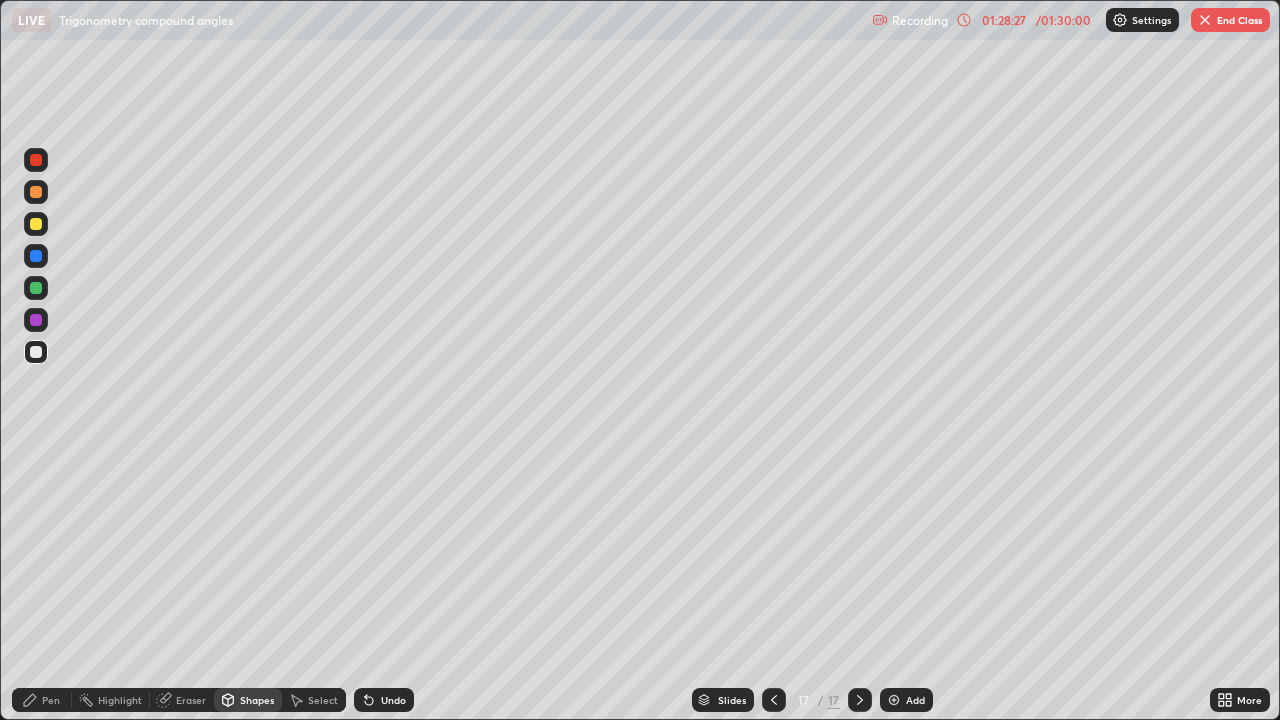 click on "Pen" at bounding box center [51, 700] 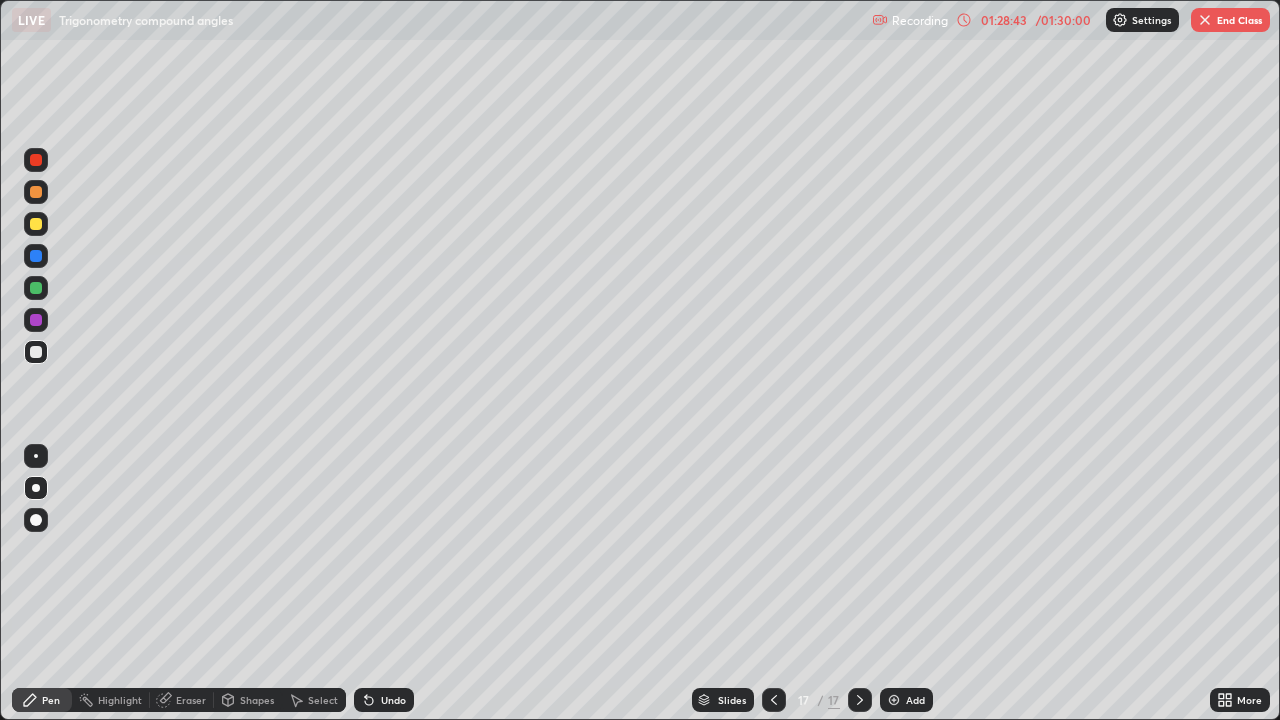 click on "Shapes" at bounding box center [257, 700] 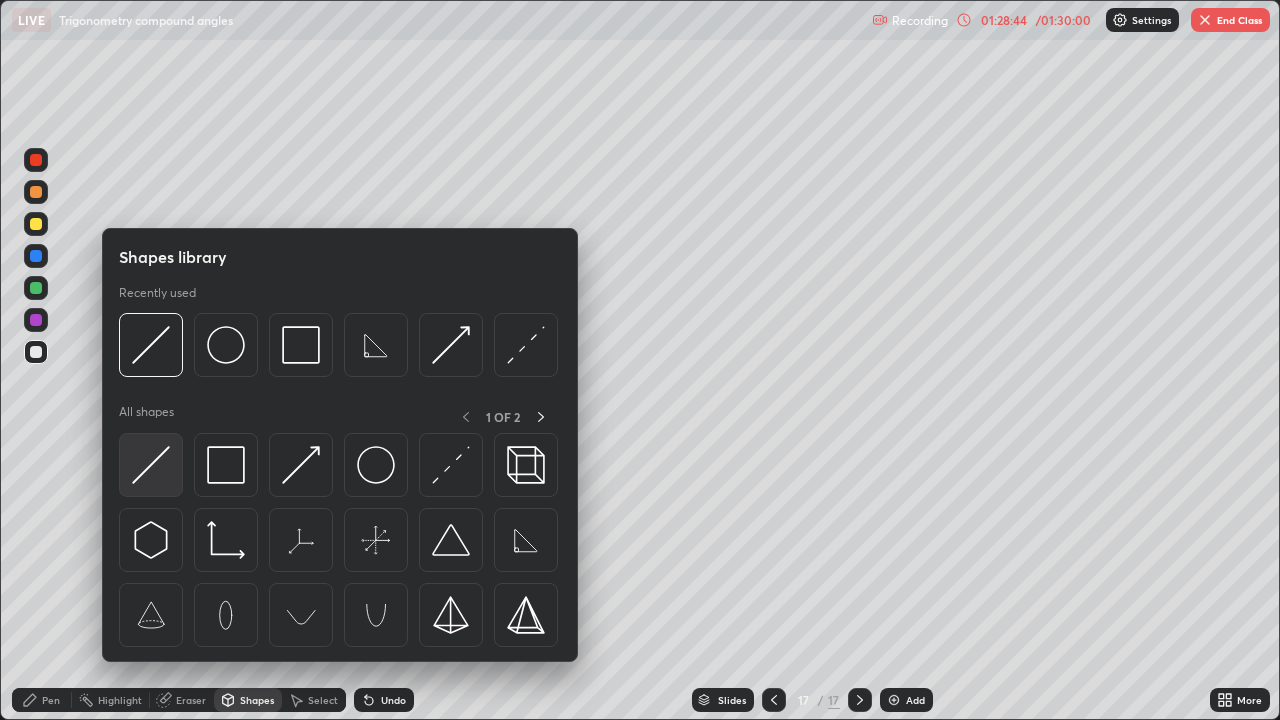 click at bounding box center [151, 465] 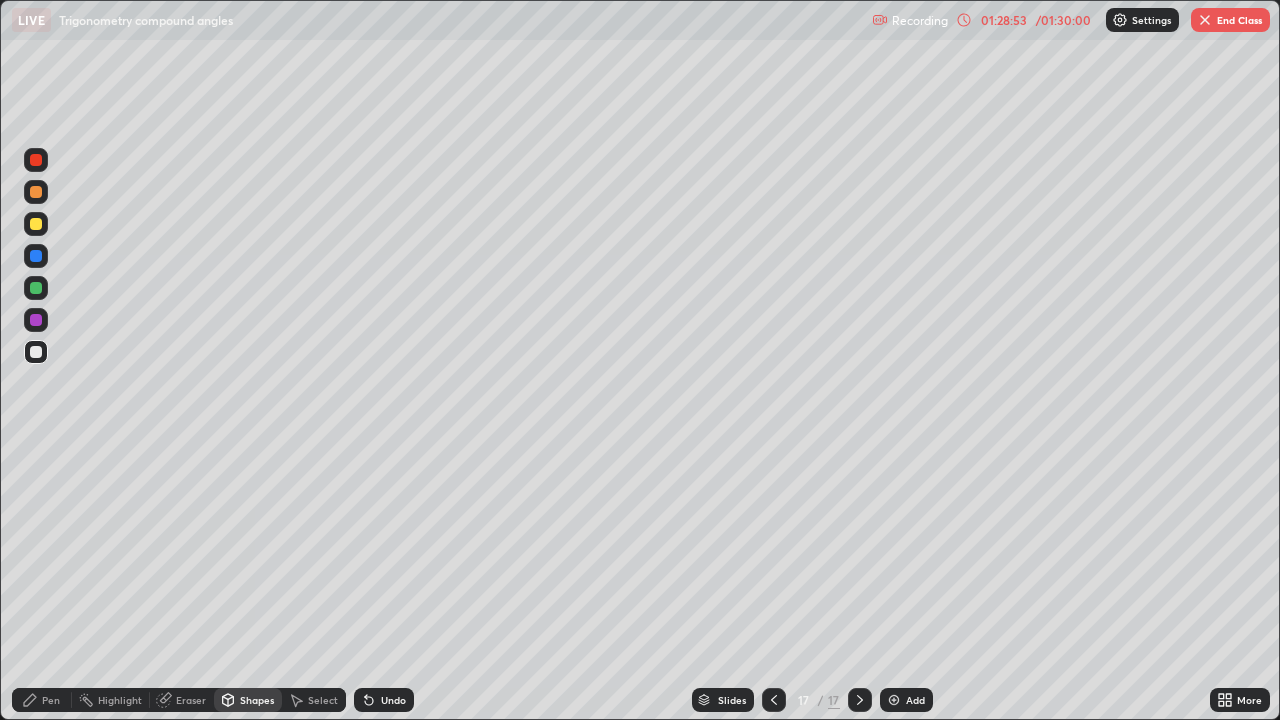 click on "Pen" at bounding box center [51, 700] 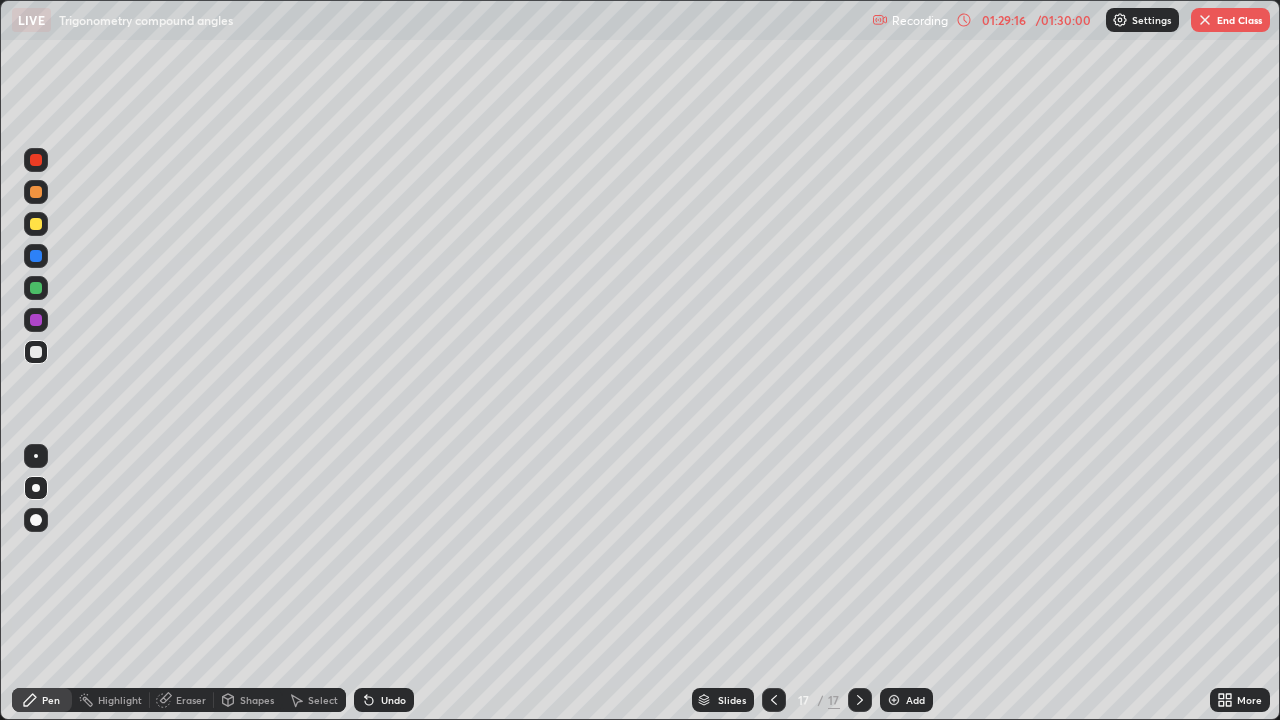click on "Shapes" at bounding box center (248, 700) 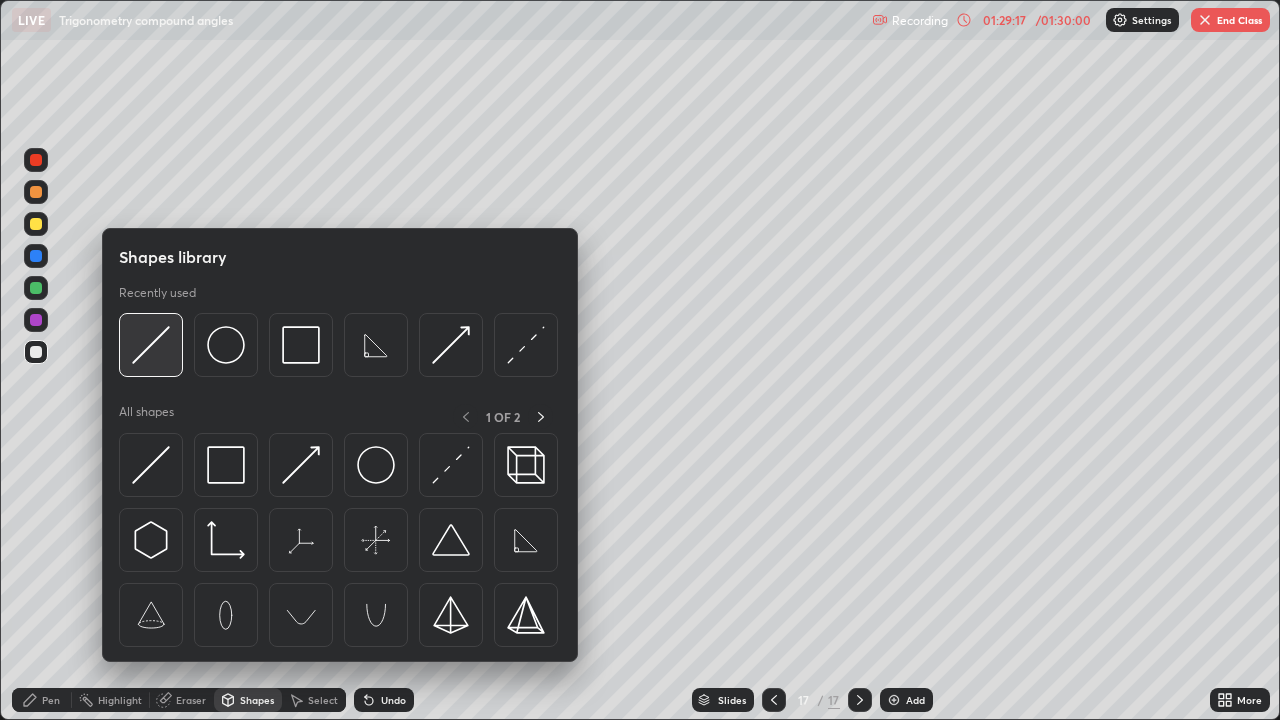 click at bounding box center (151, 345) 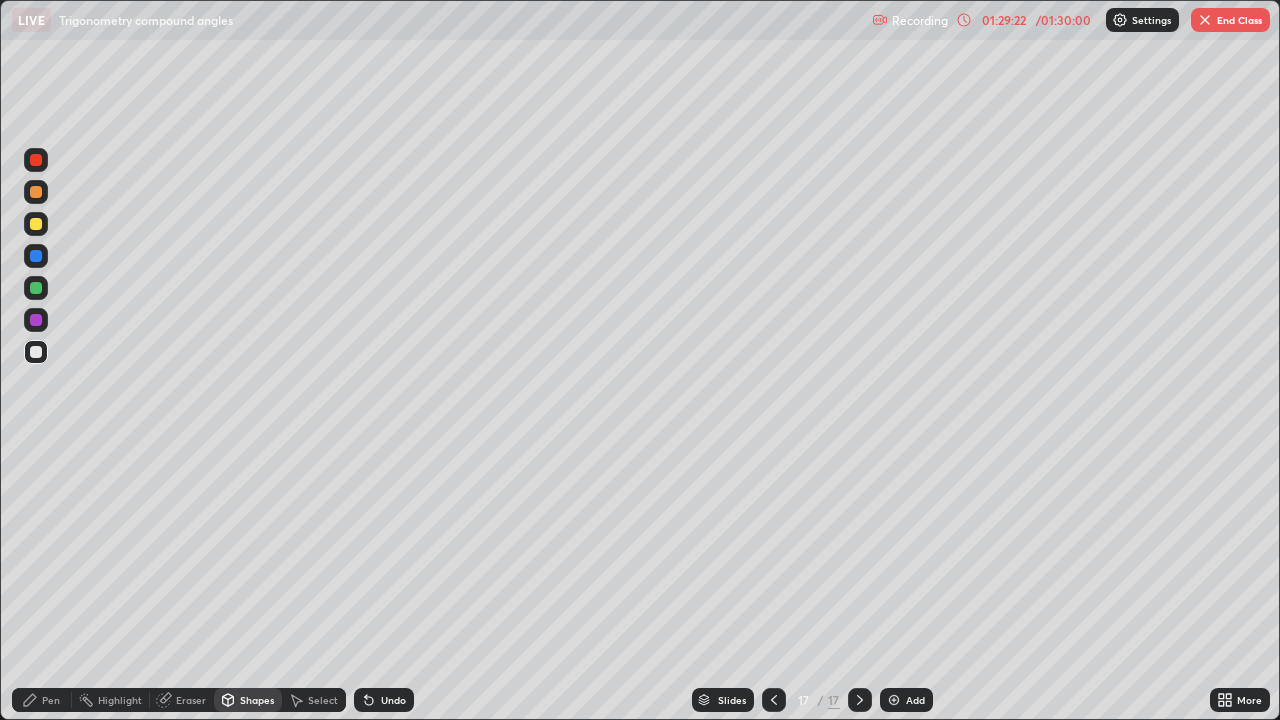 click on "Pen" at bounding box center [51, 700] 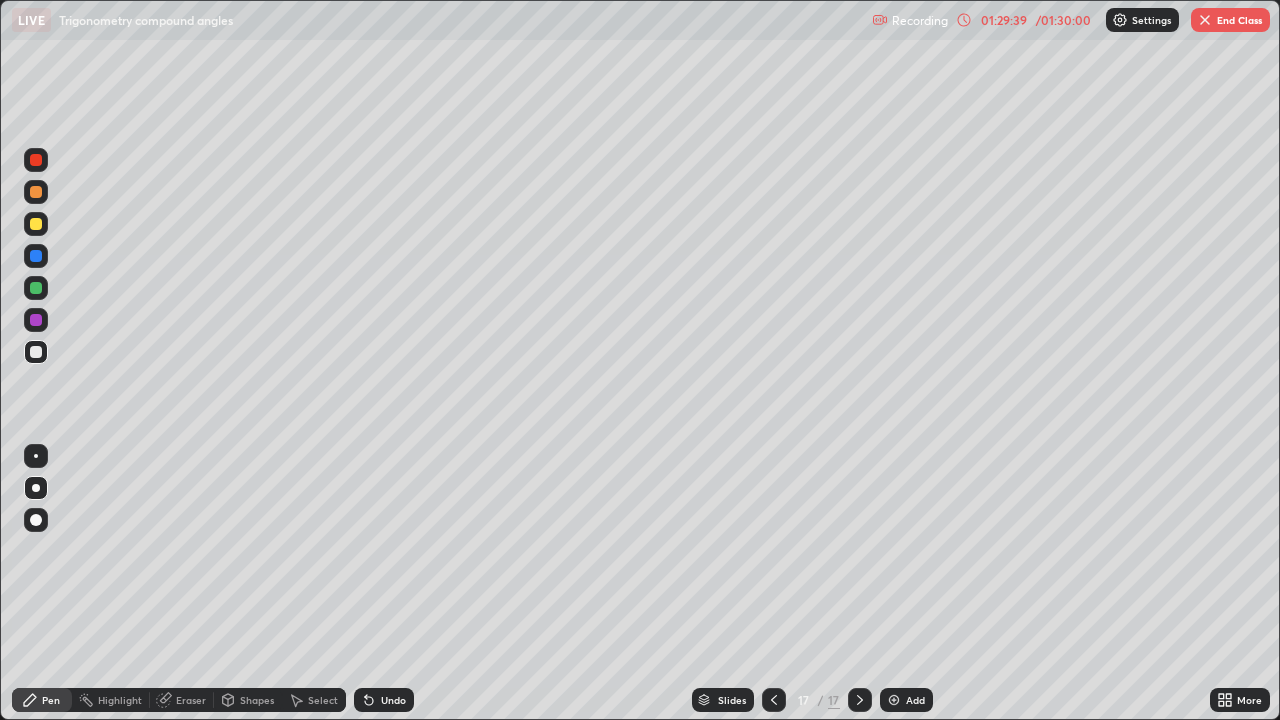 click at bounding box center [36, 224] 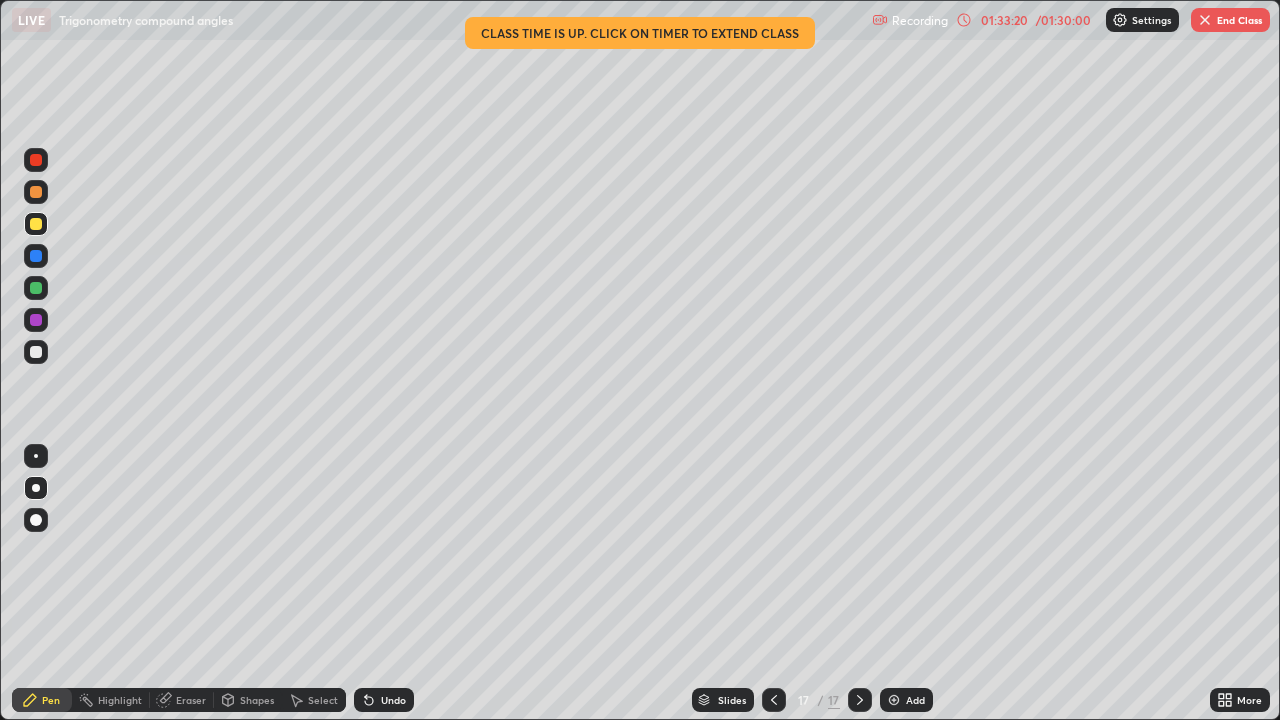 click 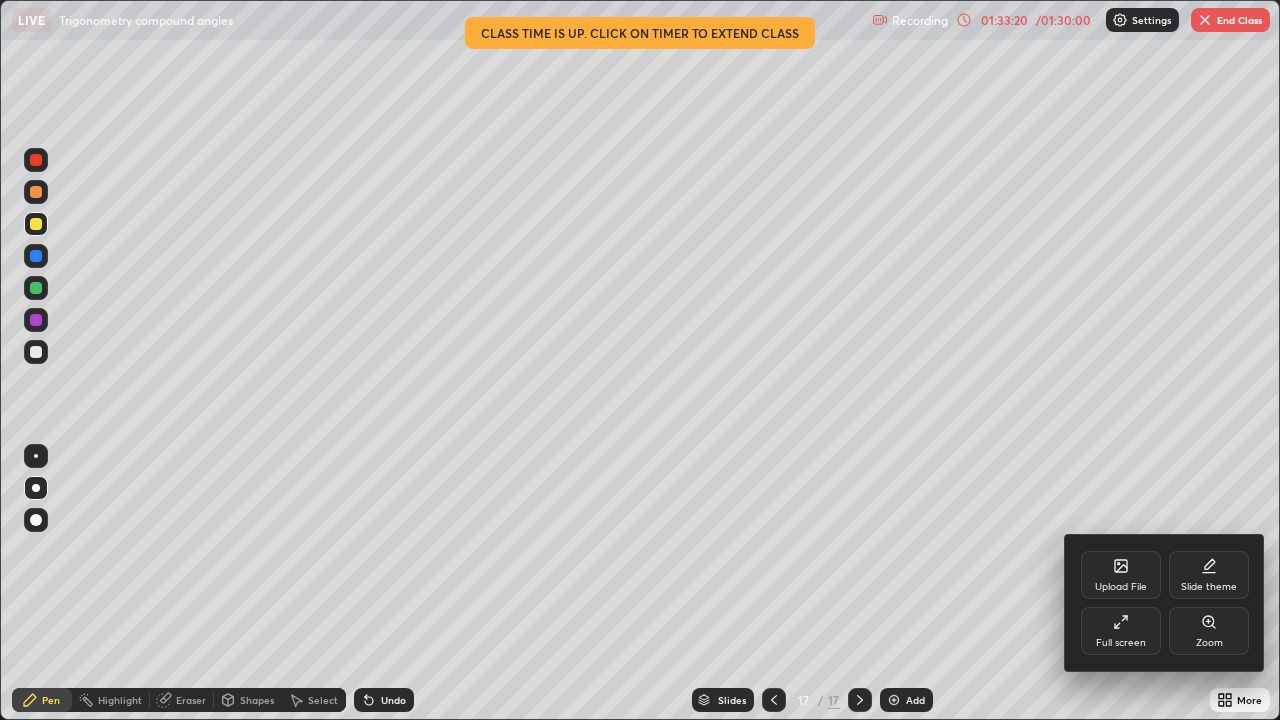 click 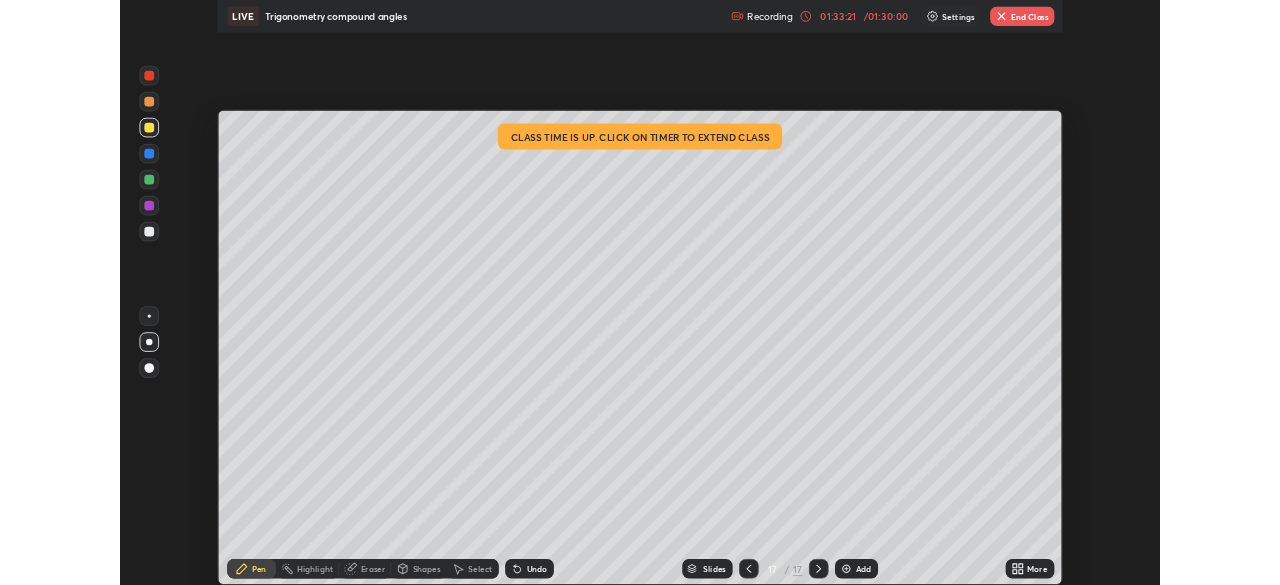 scroll, scrollTop: 585, scrollLeft: 1280, axis: both 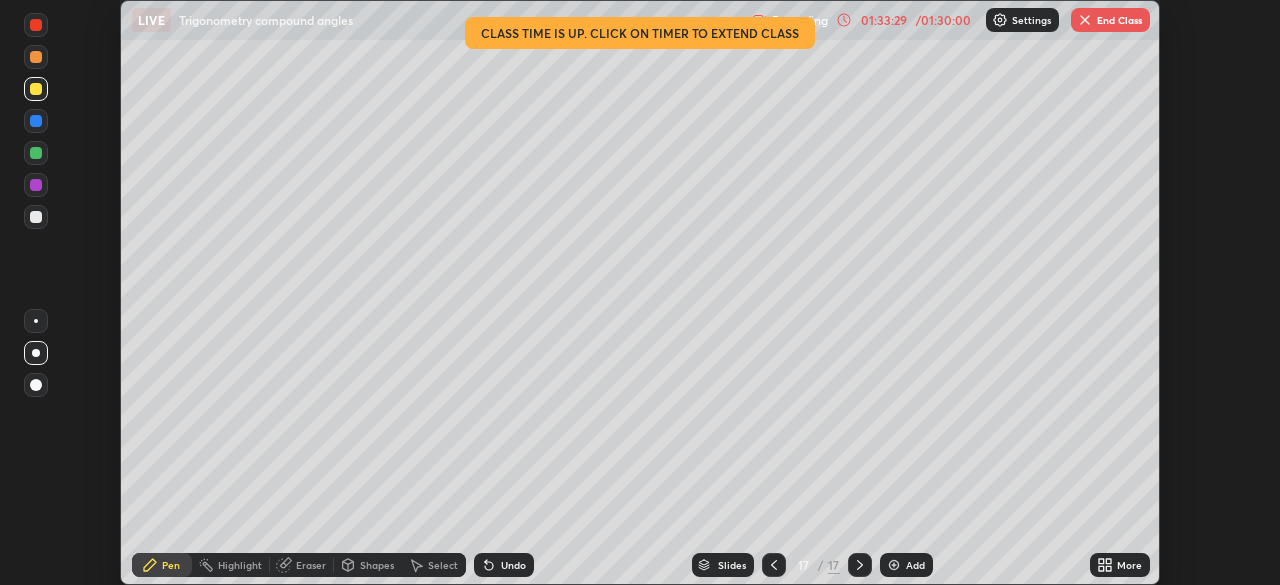 click on "End Class" at bounding box center [1110, 20] 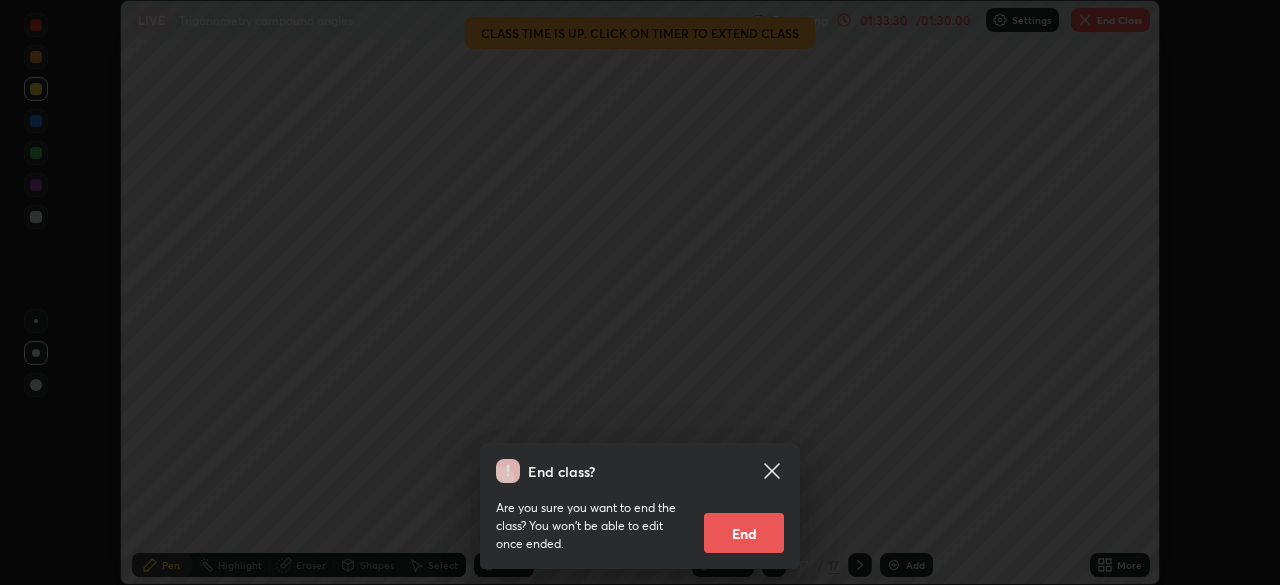 click on "End" at bounding box center [744, 533] 